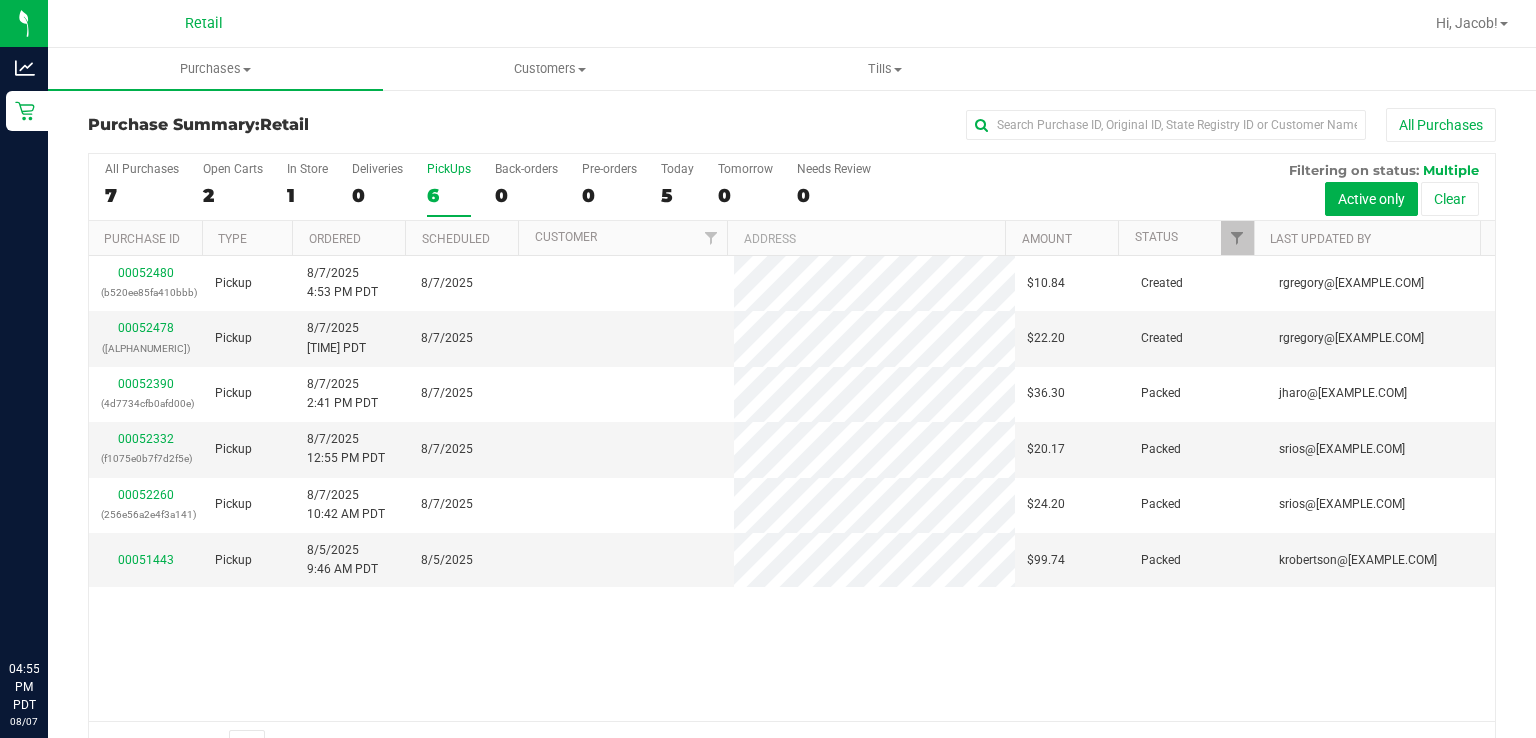 scroll, scrollTop: 0, scrollLeft: 0, axis: both 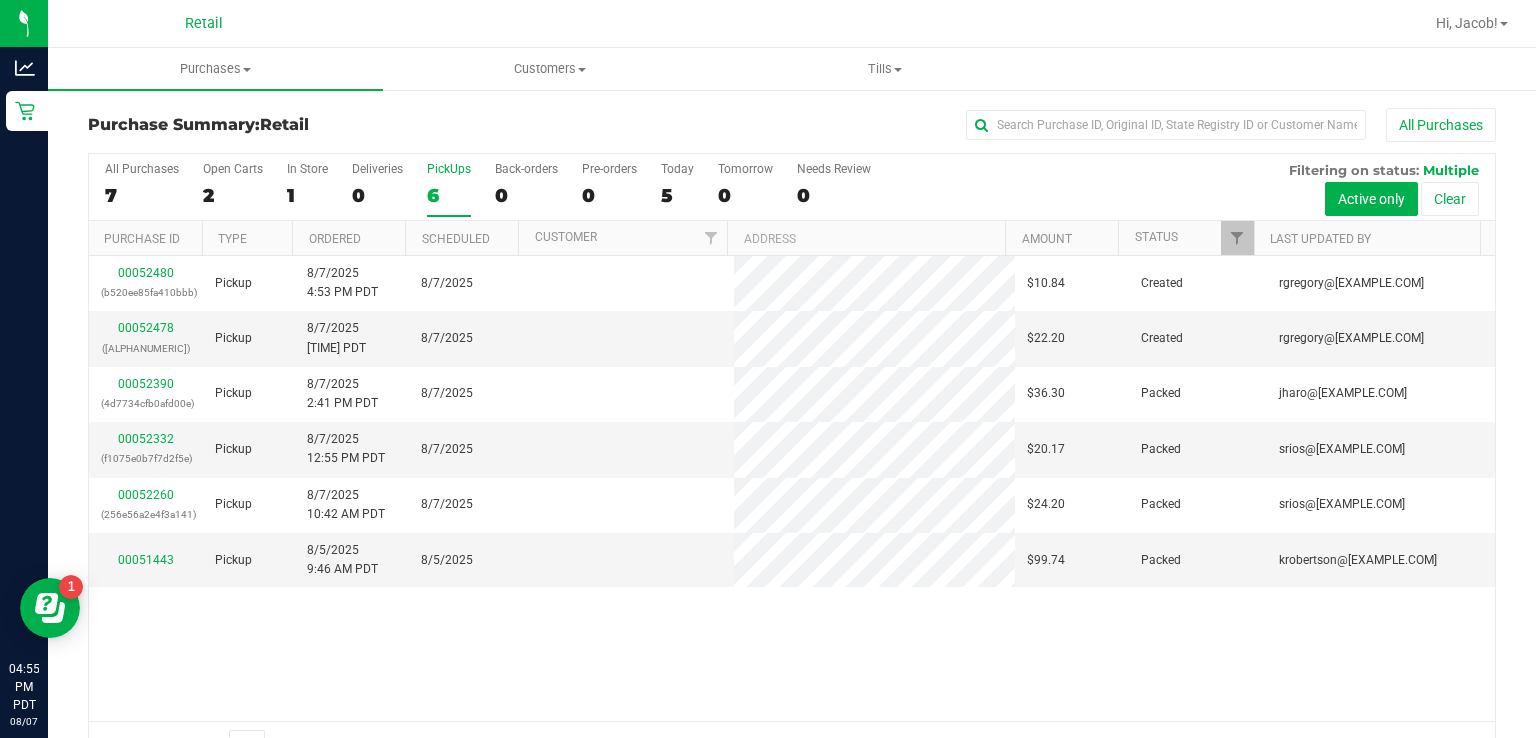 click on "PickUps
6" at bounding box center [449, 189] 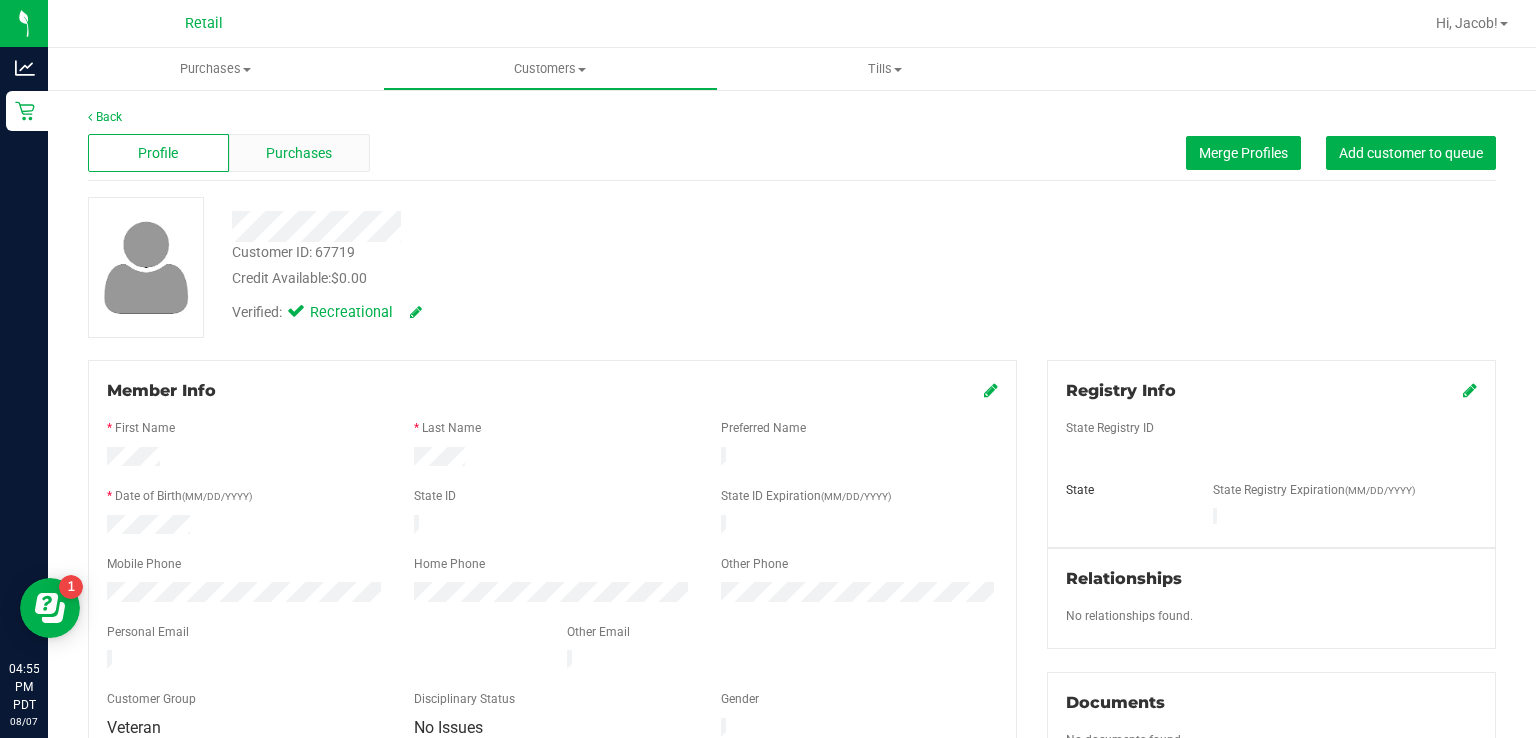 click on "Purchases" at bounding box center (299, 153) 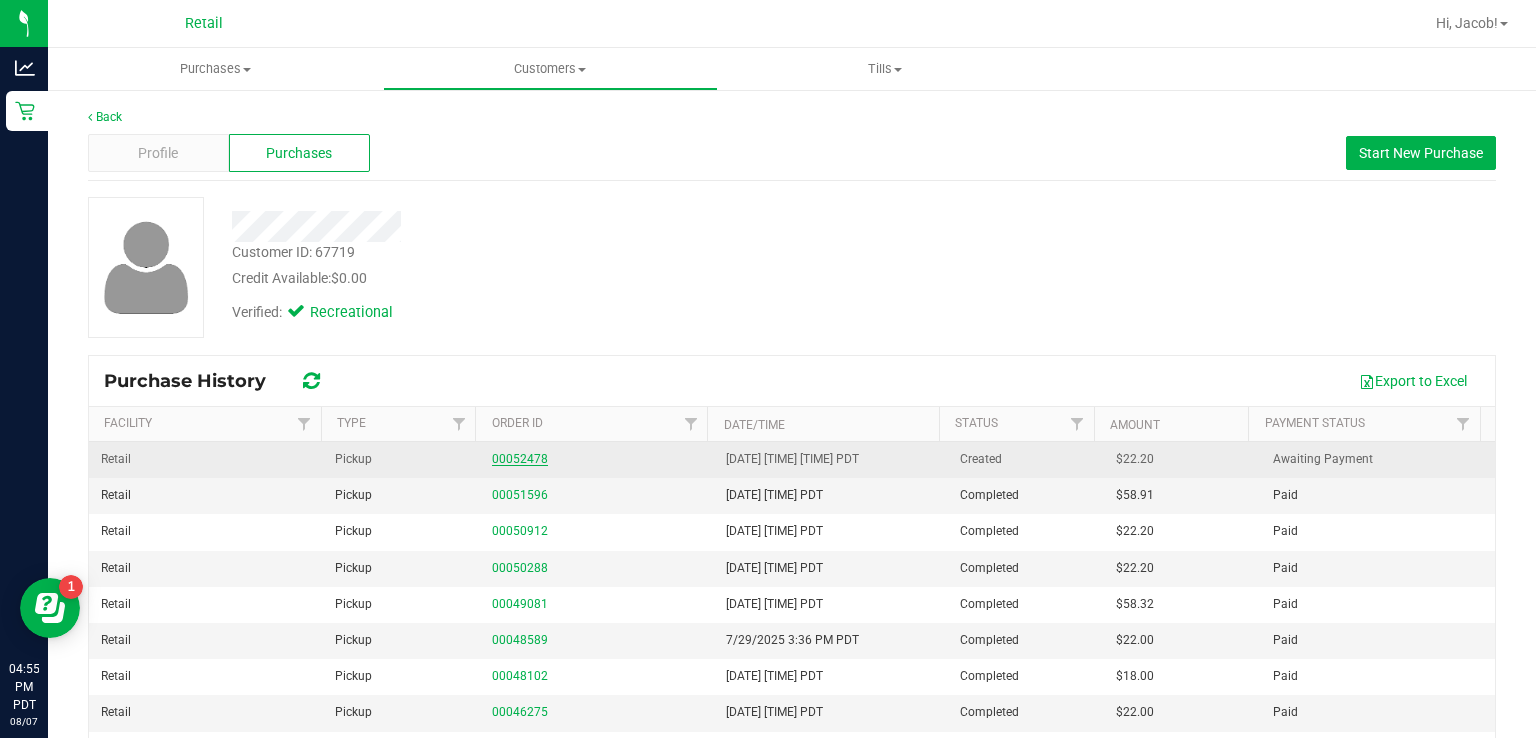 click on "00052478" at bounding box center [520, 459] 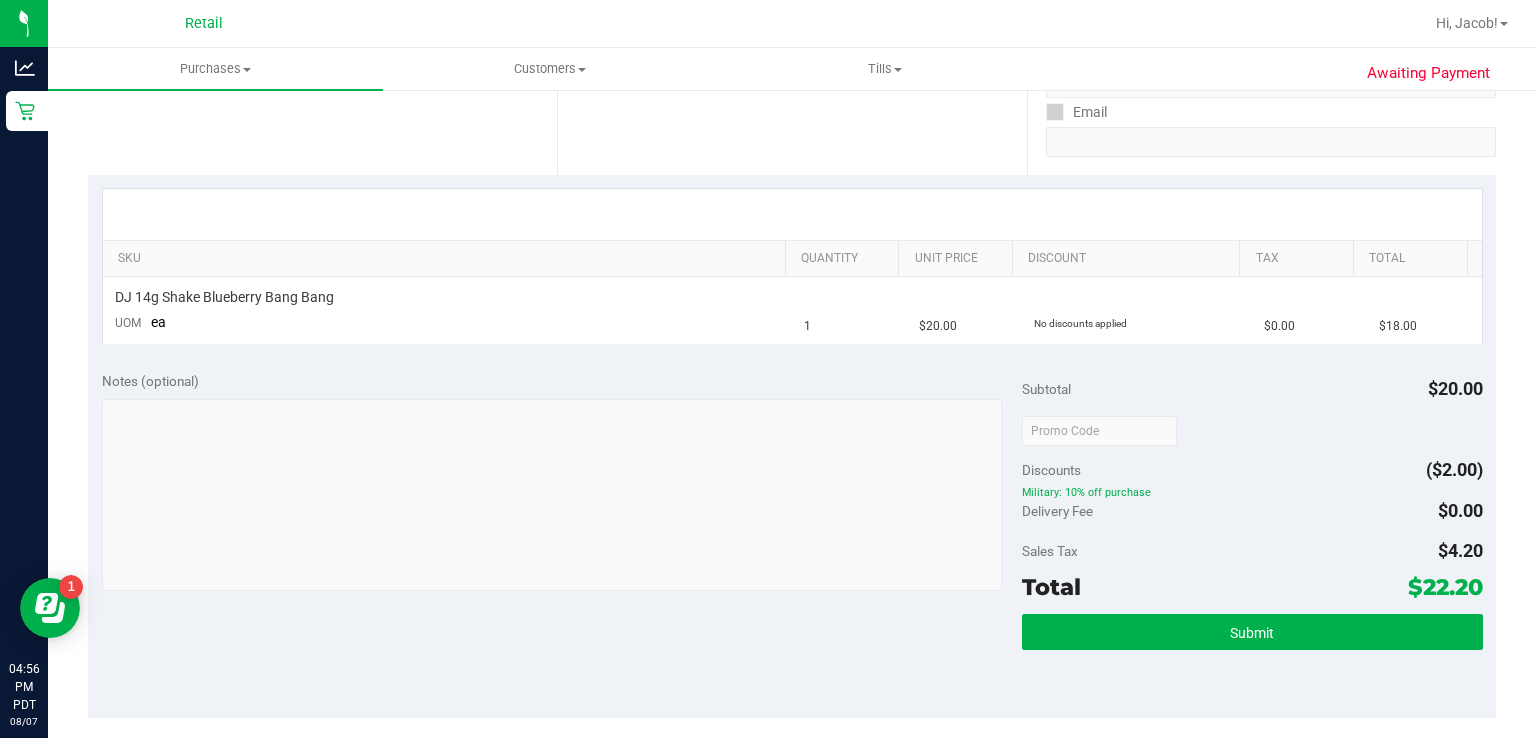 scroll, scrollTop: 487, scrollLeft: 0, axis: vertical 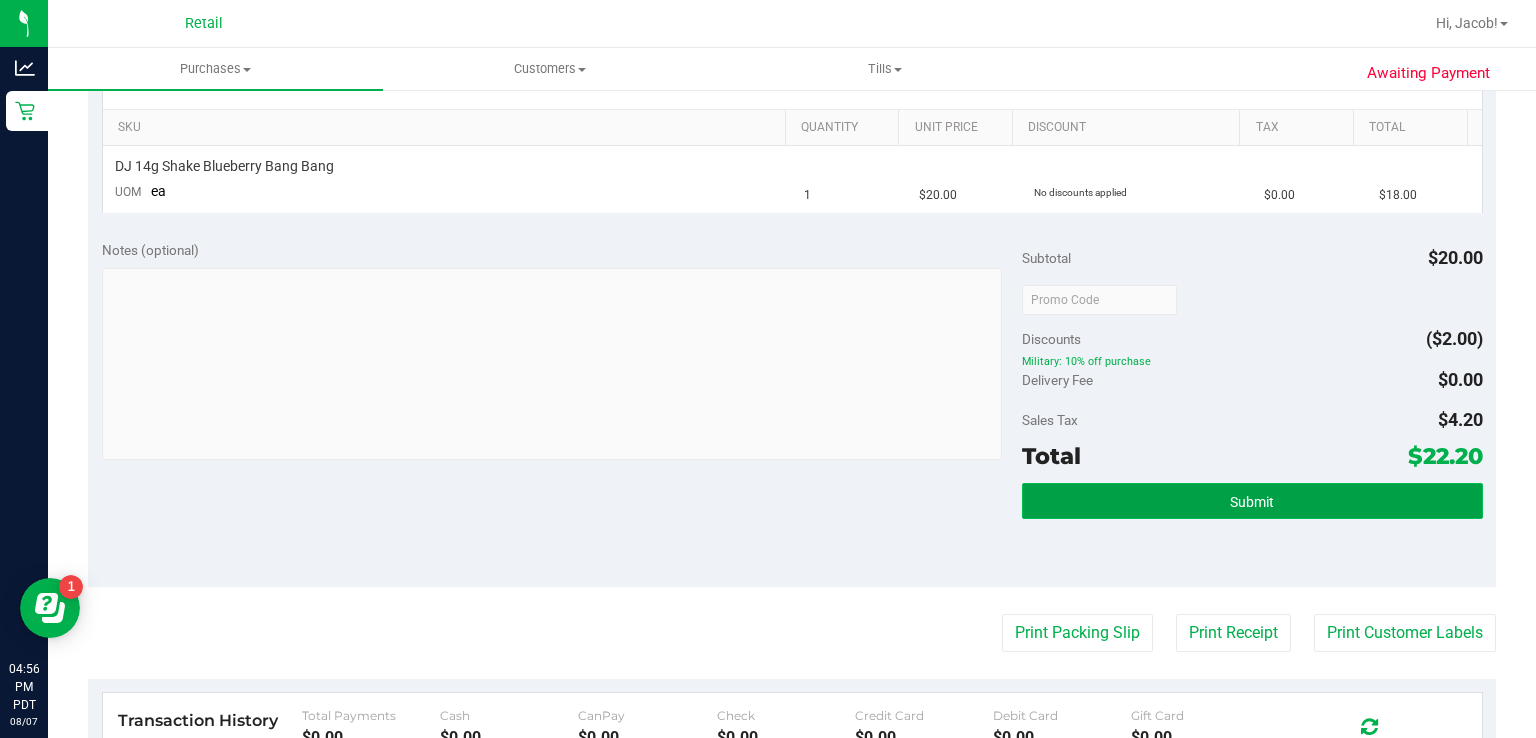 click on "Submit" at bounding box center [1252, 501] 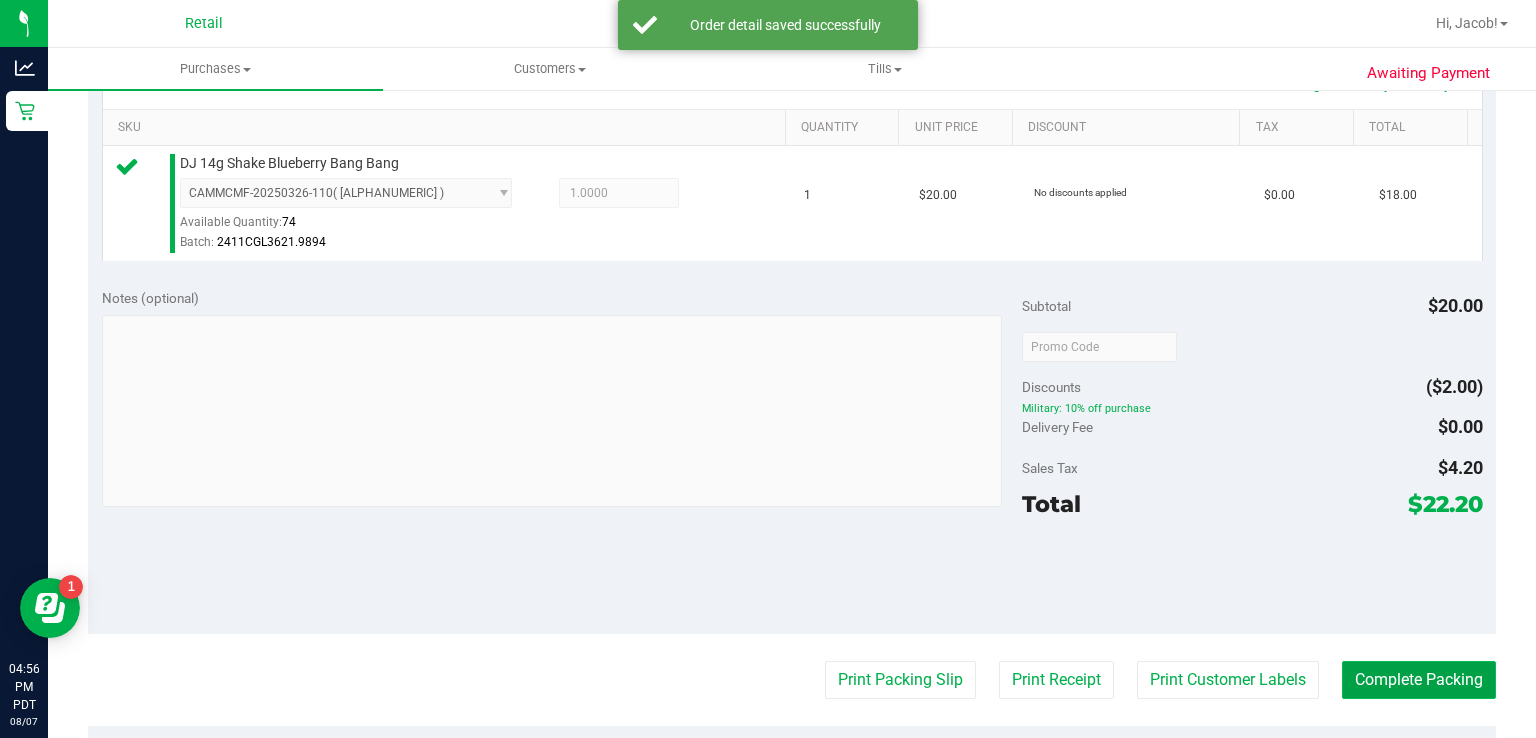 click on "Complete Packing" at bounding box center [1419, 680] 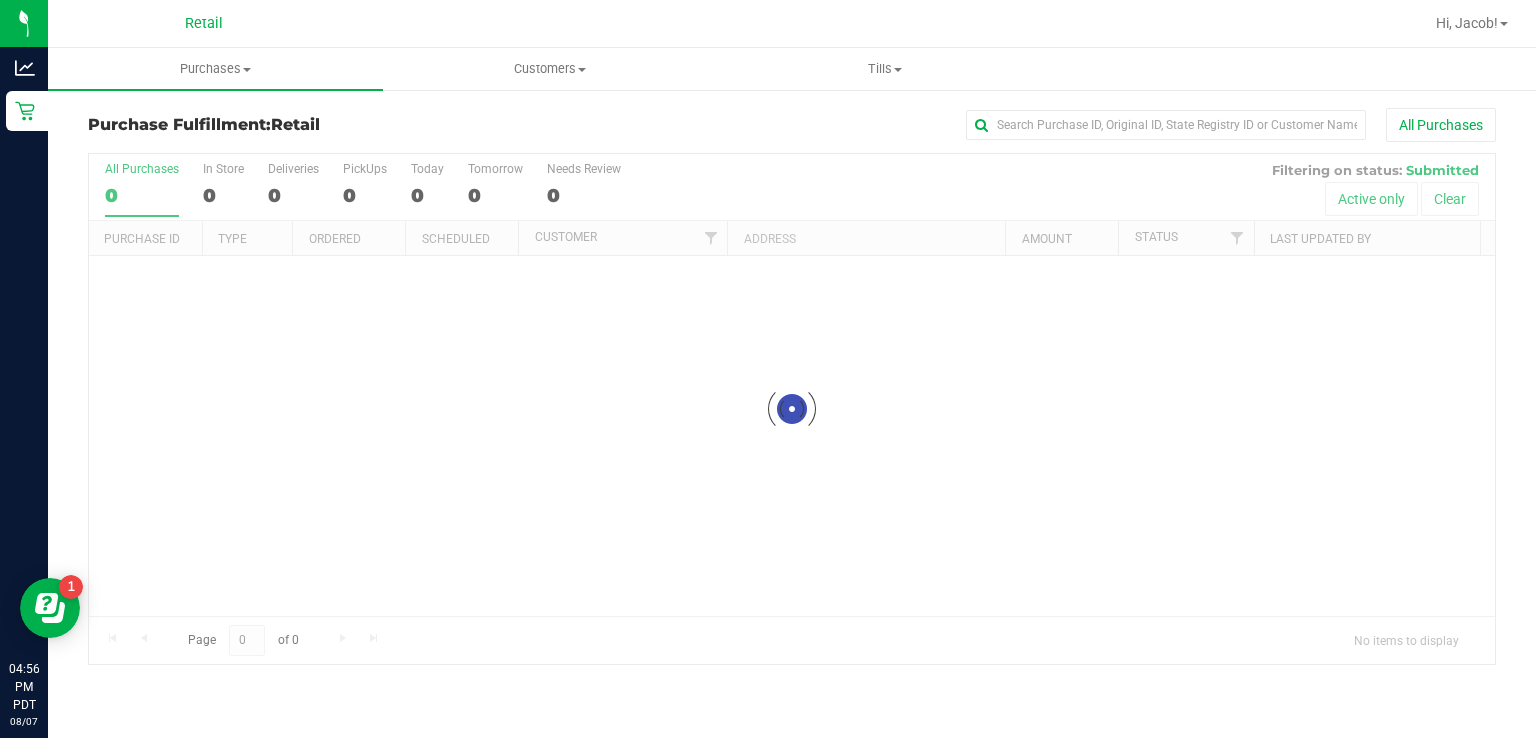 scroll, scrollTop: 0, scrollLeft: 0, axis: both 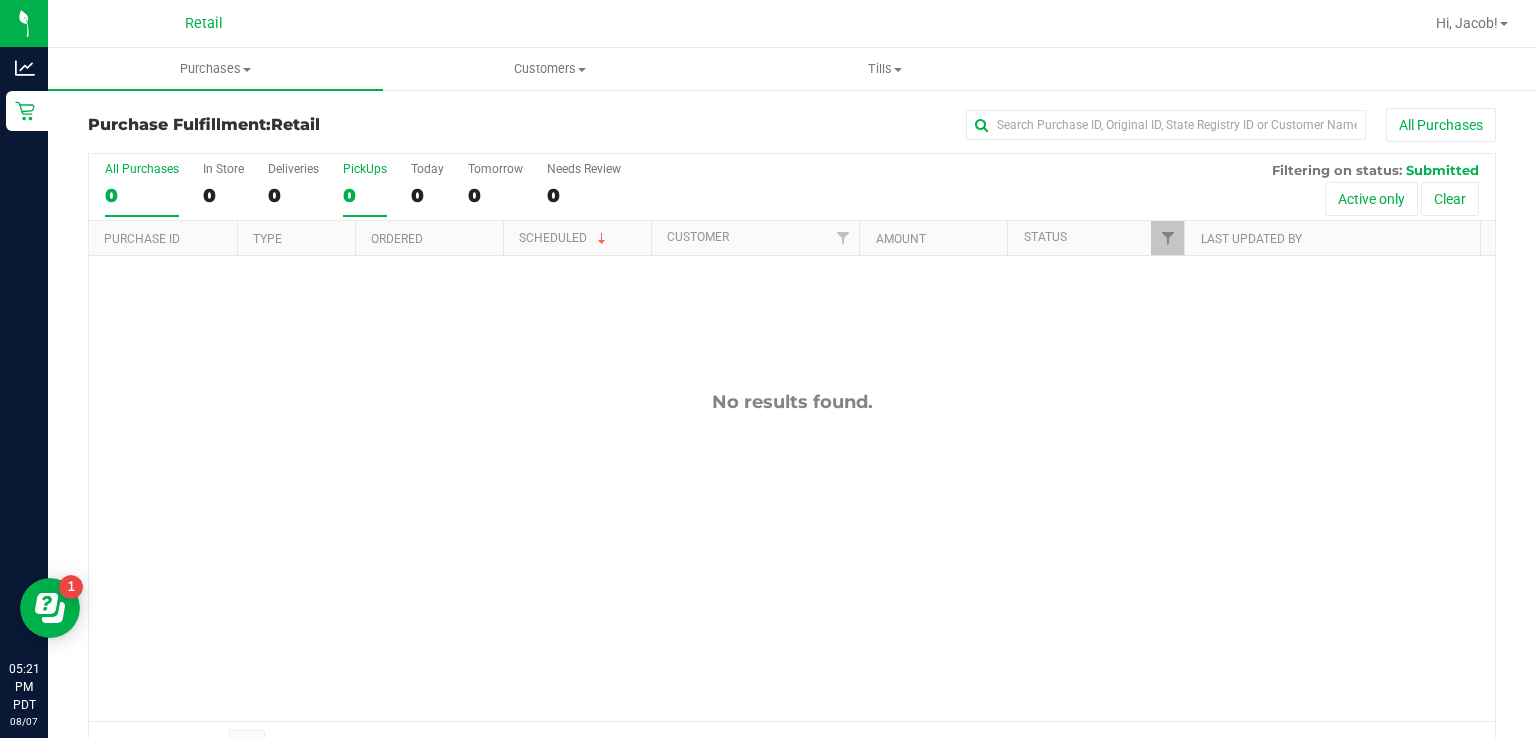 click on "0" at bounding box center [365, 195] 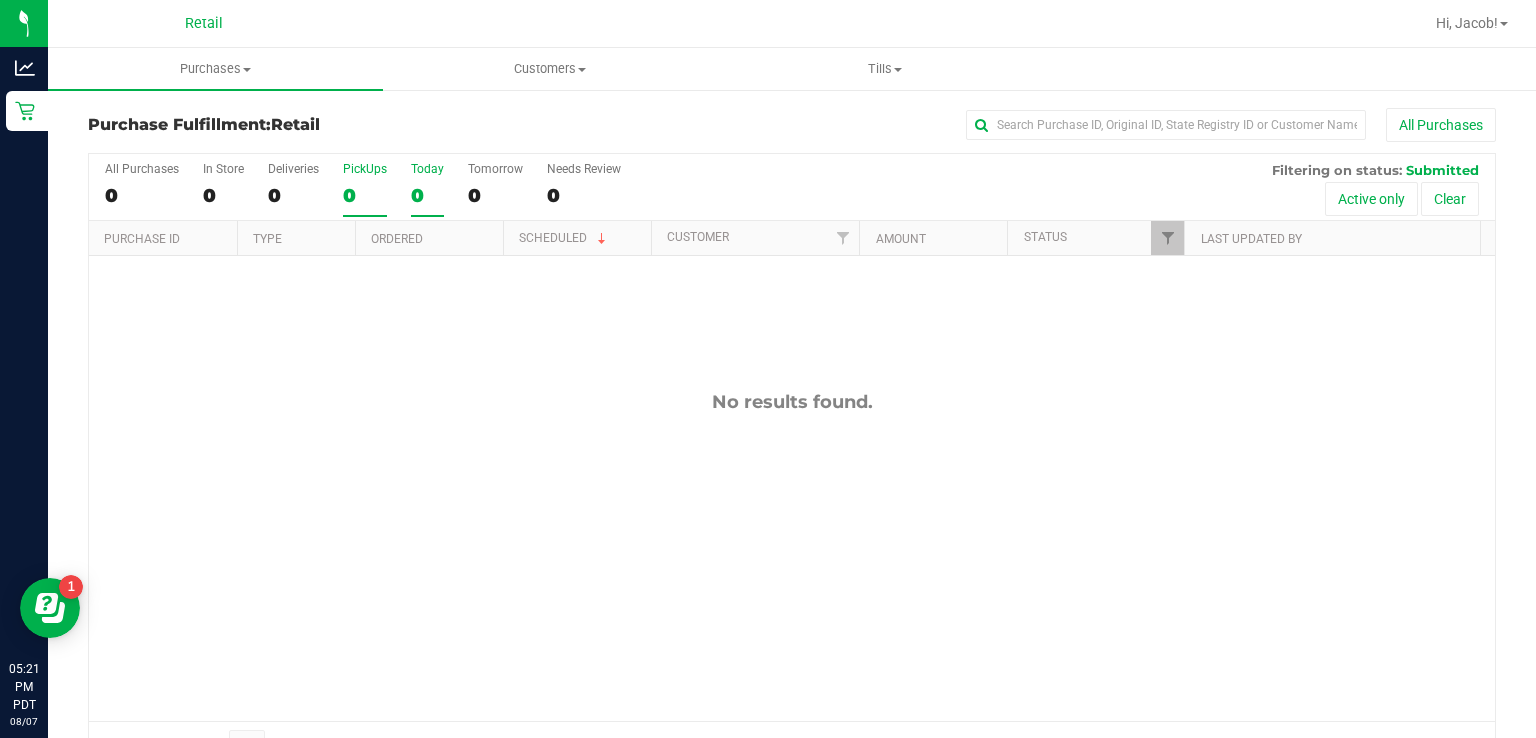 click on "0" at bounding box center [427, 195] 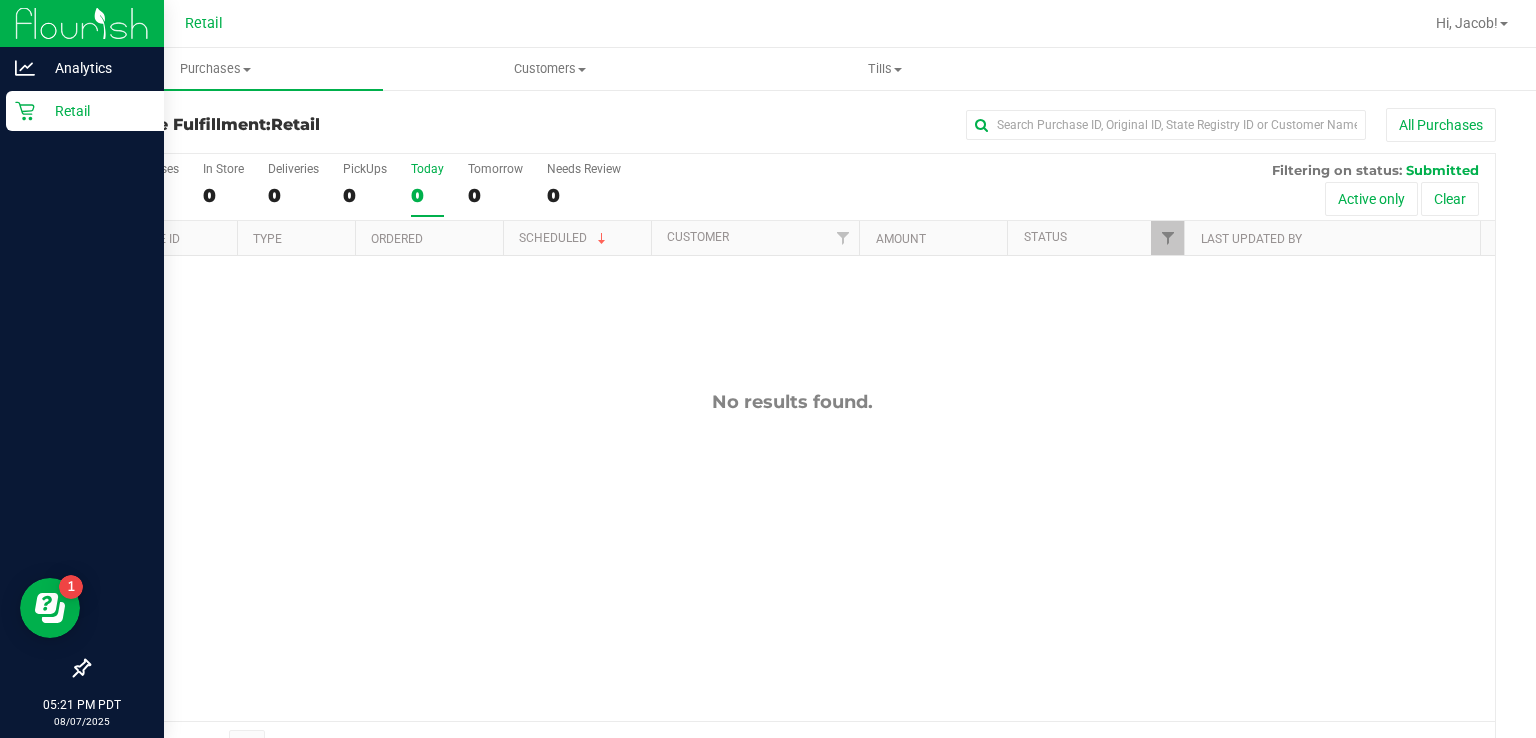 click on "Retail" at bounding box center (85, 111) 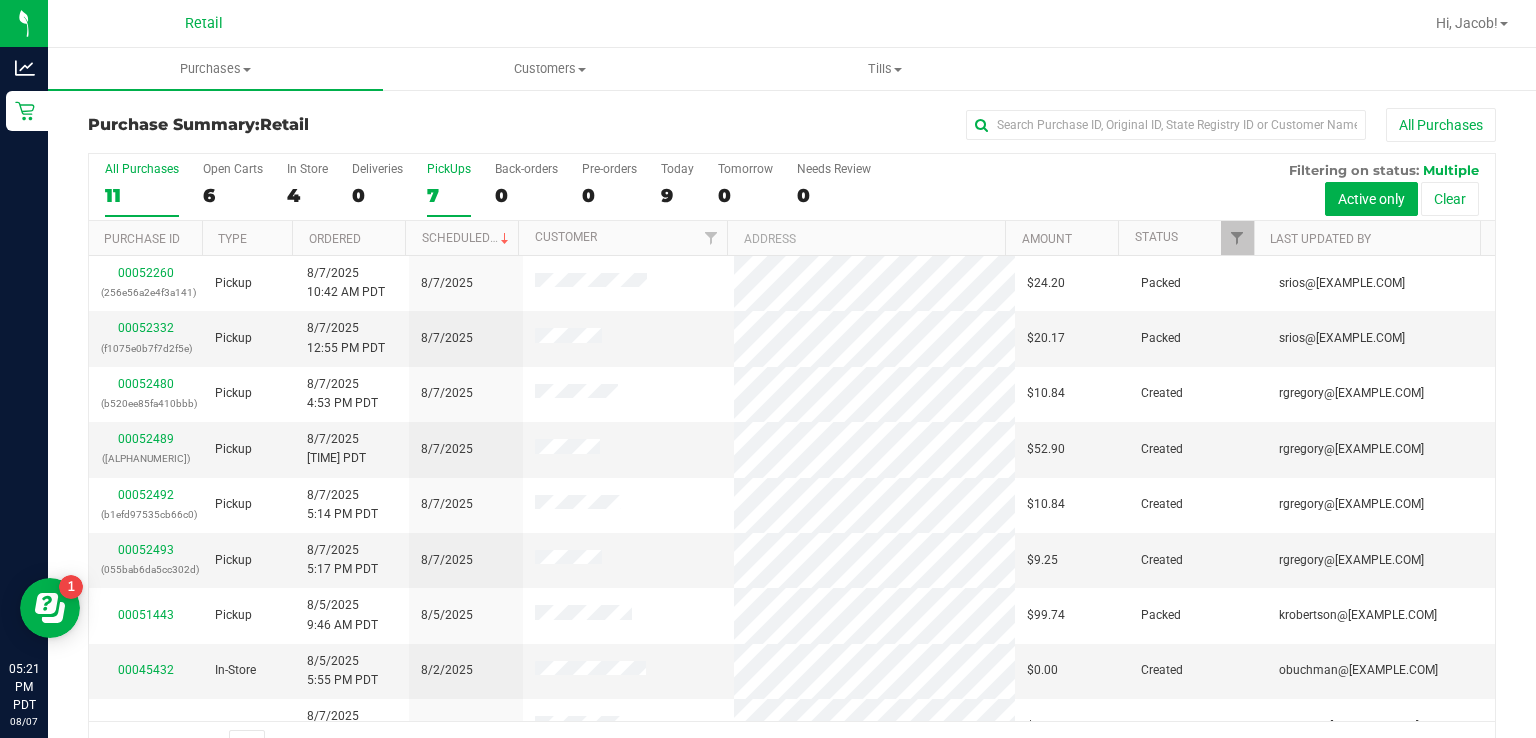 click on "7" at bounding box center [449, 195] 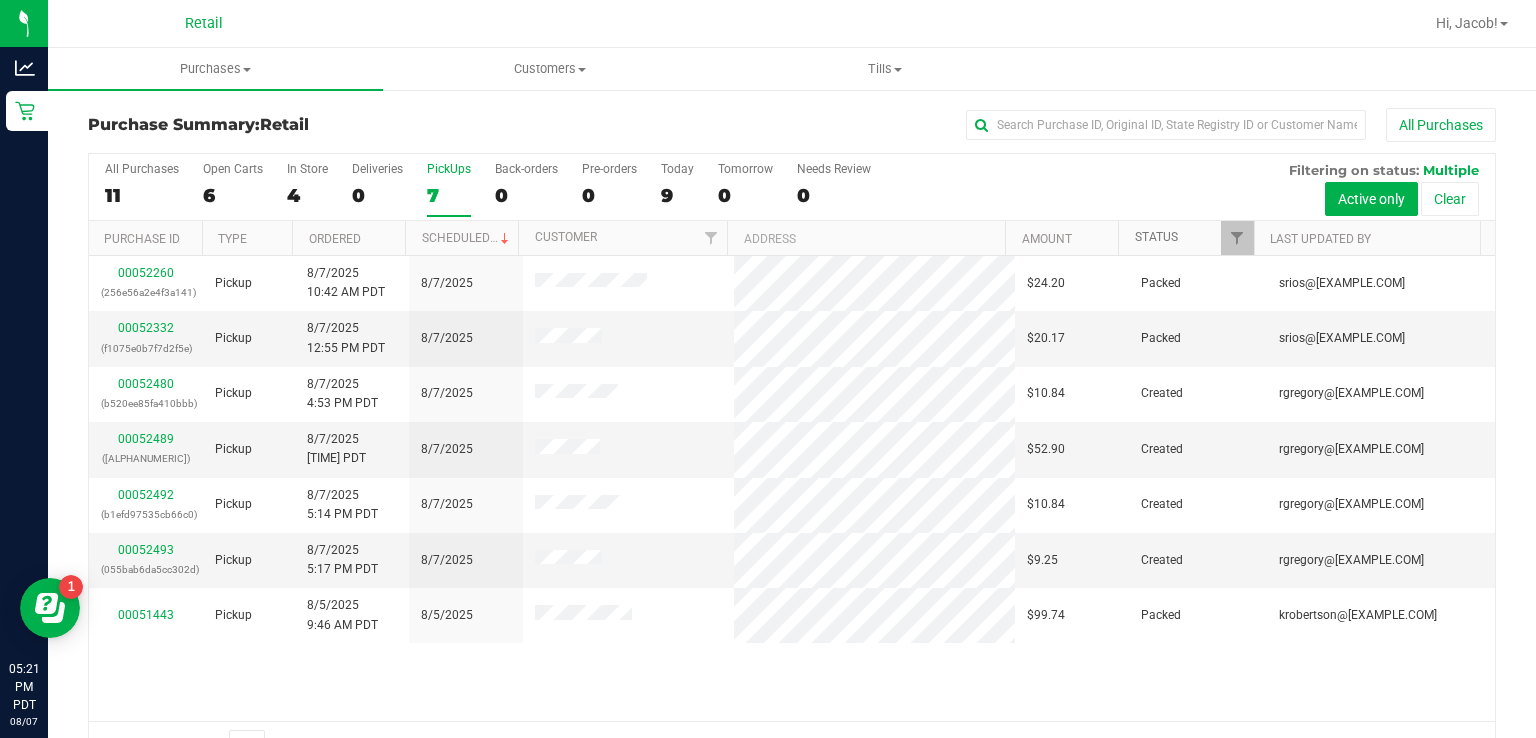 click on "Status" at bounding box center [1156, 237] 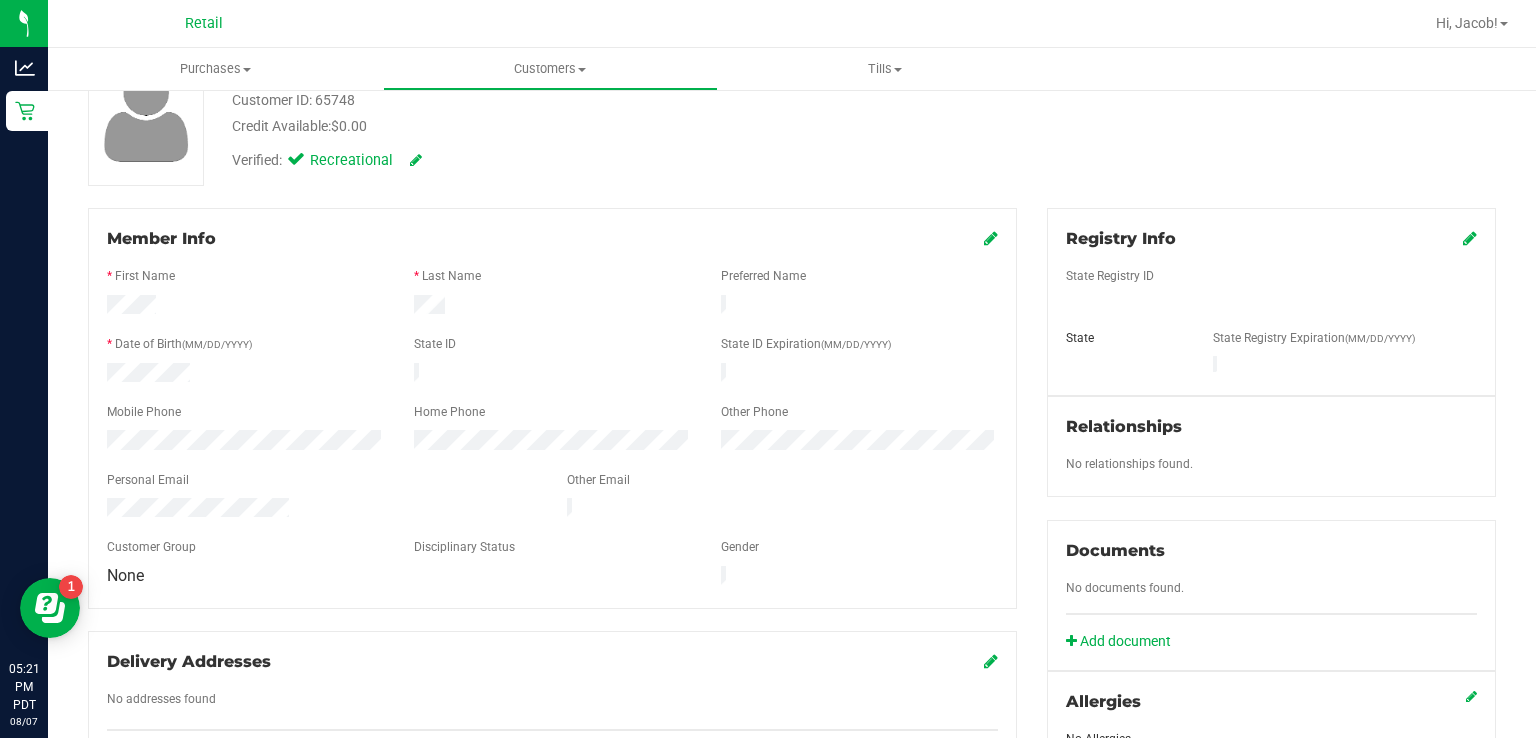 scroll, scrollTop: 0, scrollLeft: 0, axis: both 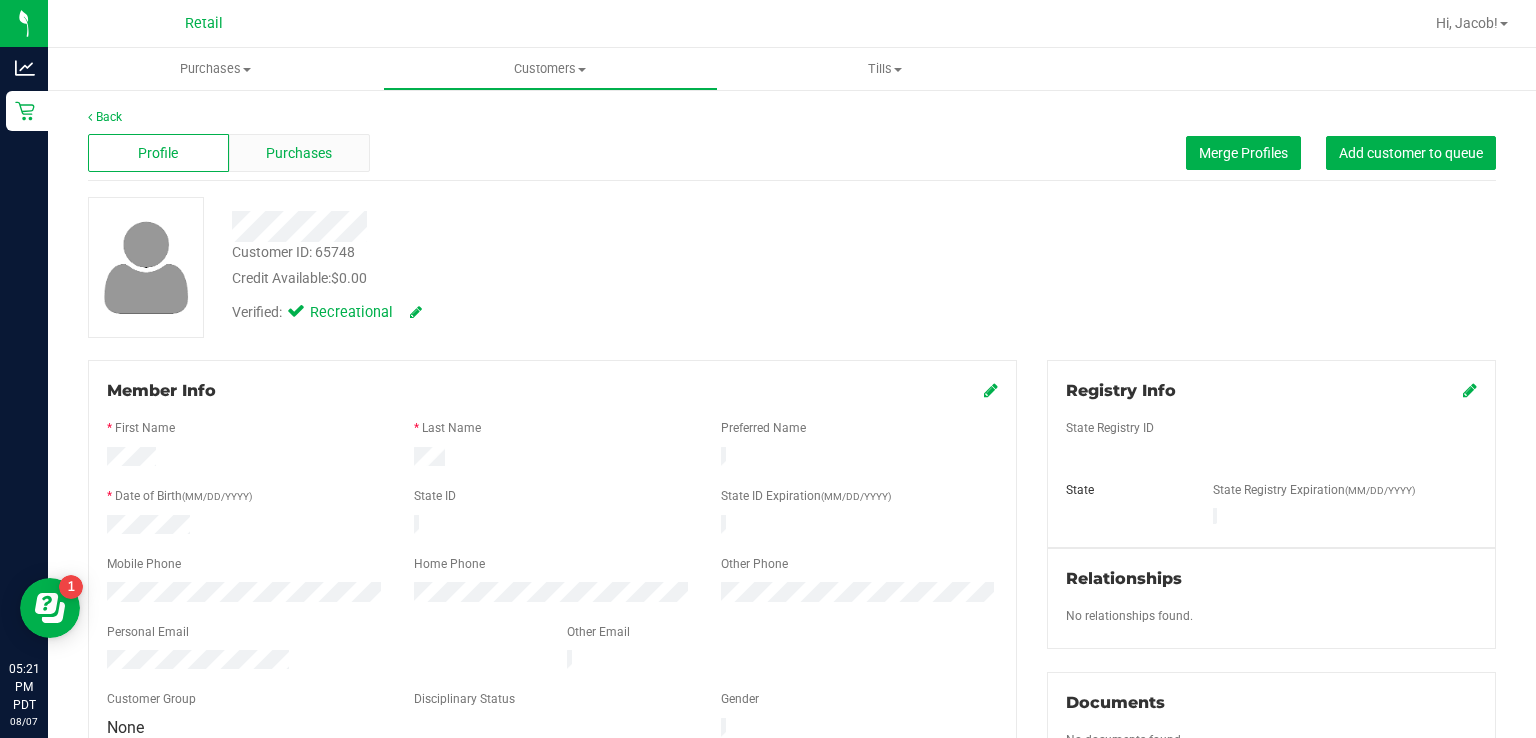 click on "Purchases" at bounding box center (299, 153) 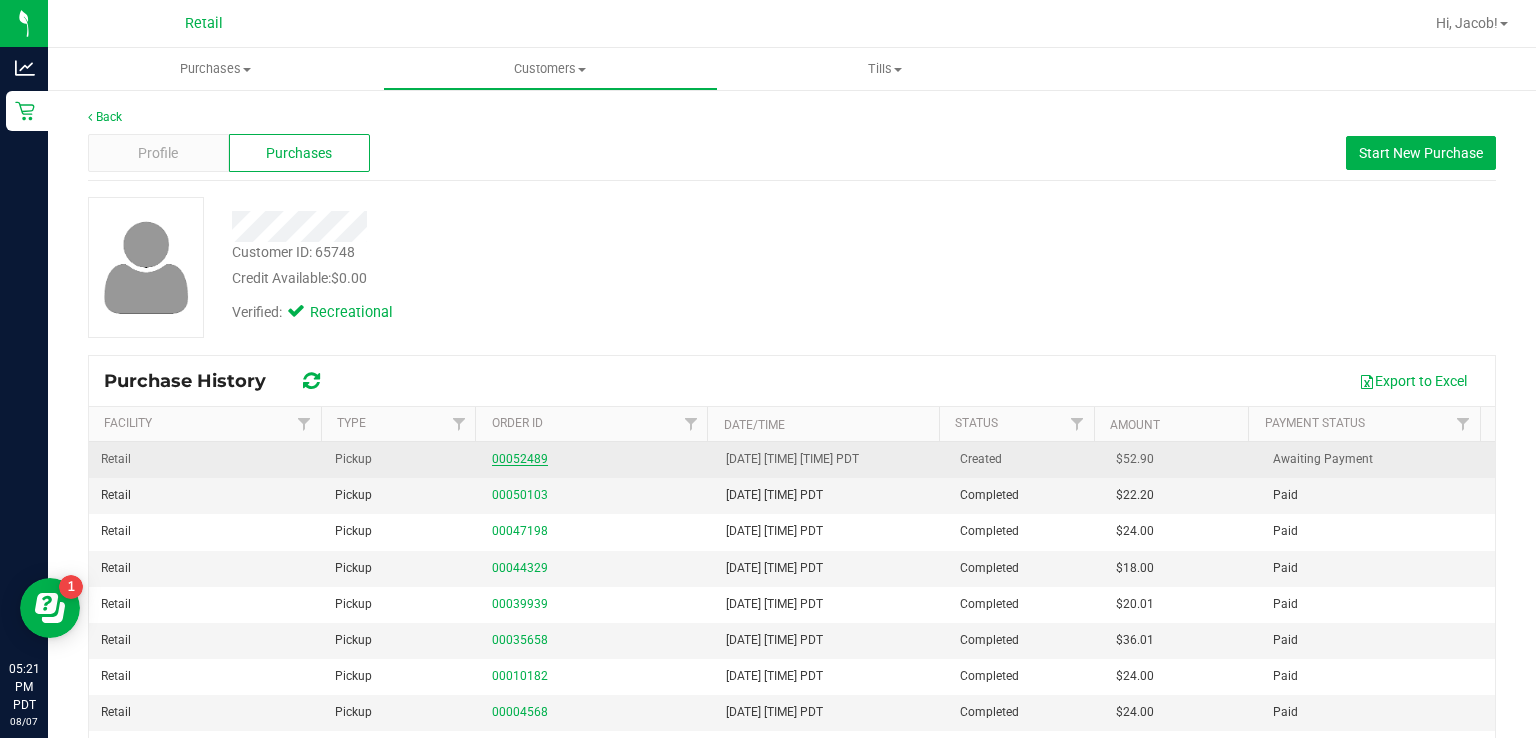 click on "00052489" at bounding box center [520, 459] 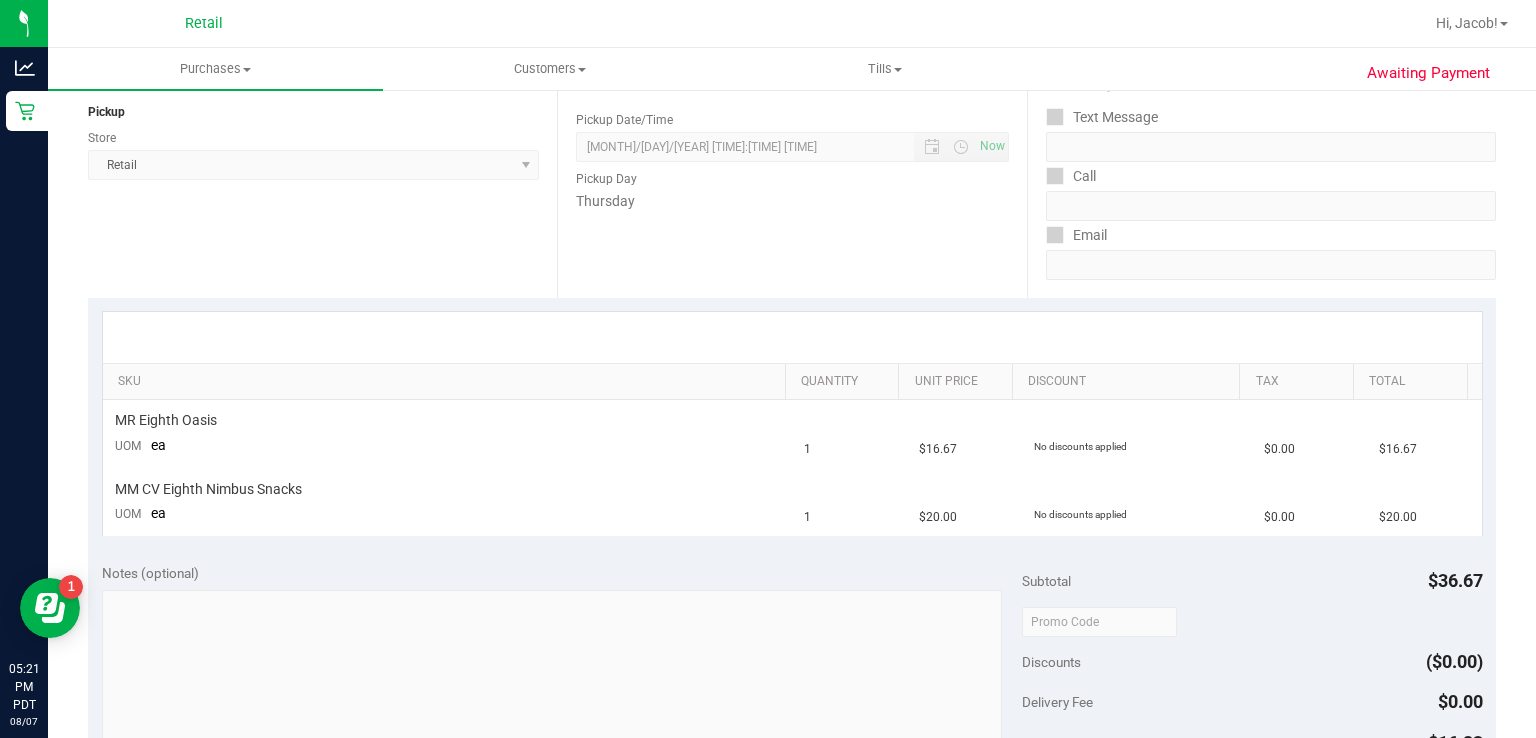 scroll, scrollTop: 260, scrollLeft: 0, axis: vertical 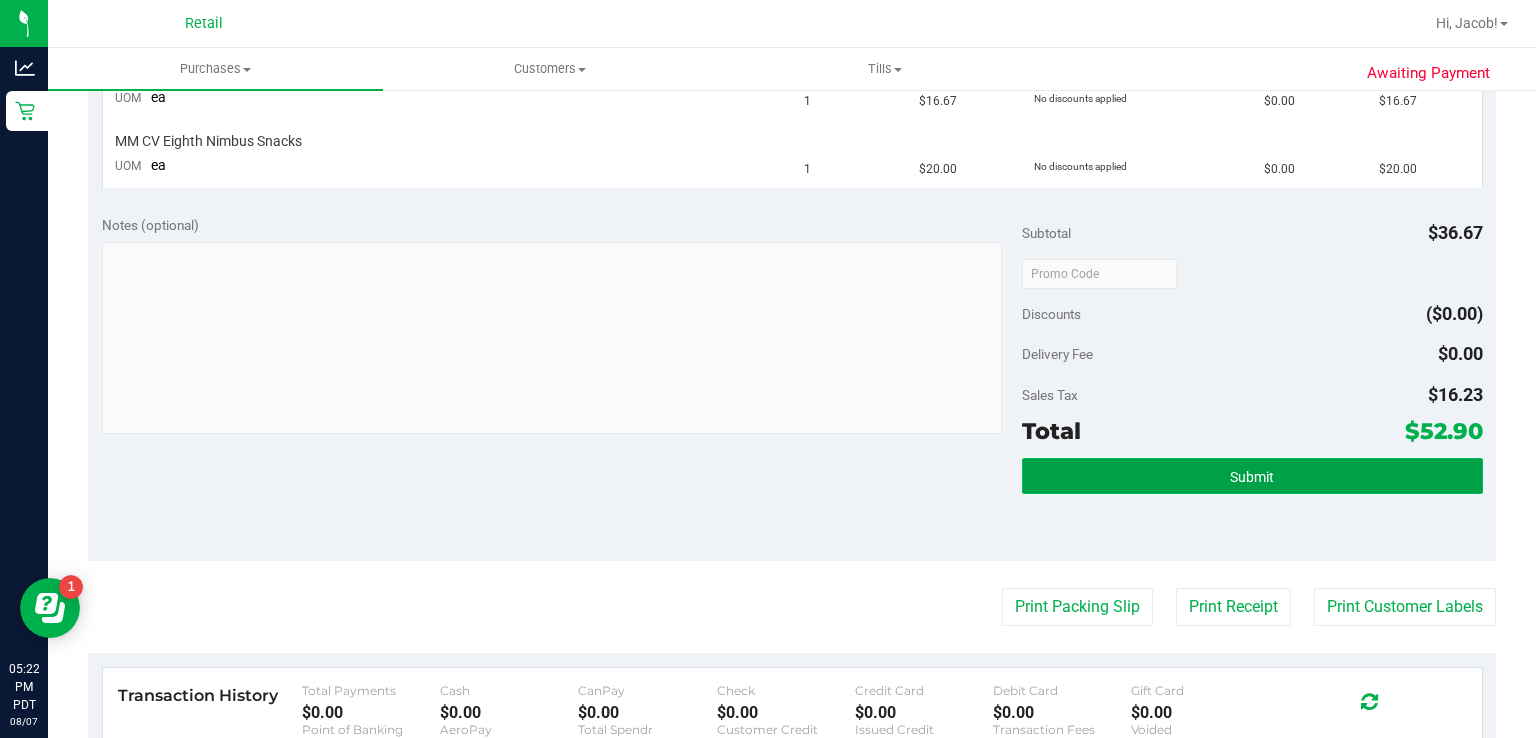 click on "Submit" at bounding box center (1252, 476) 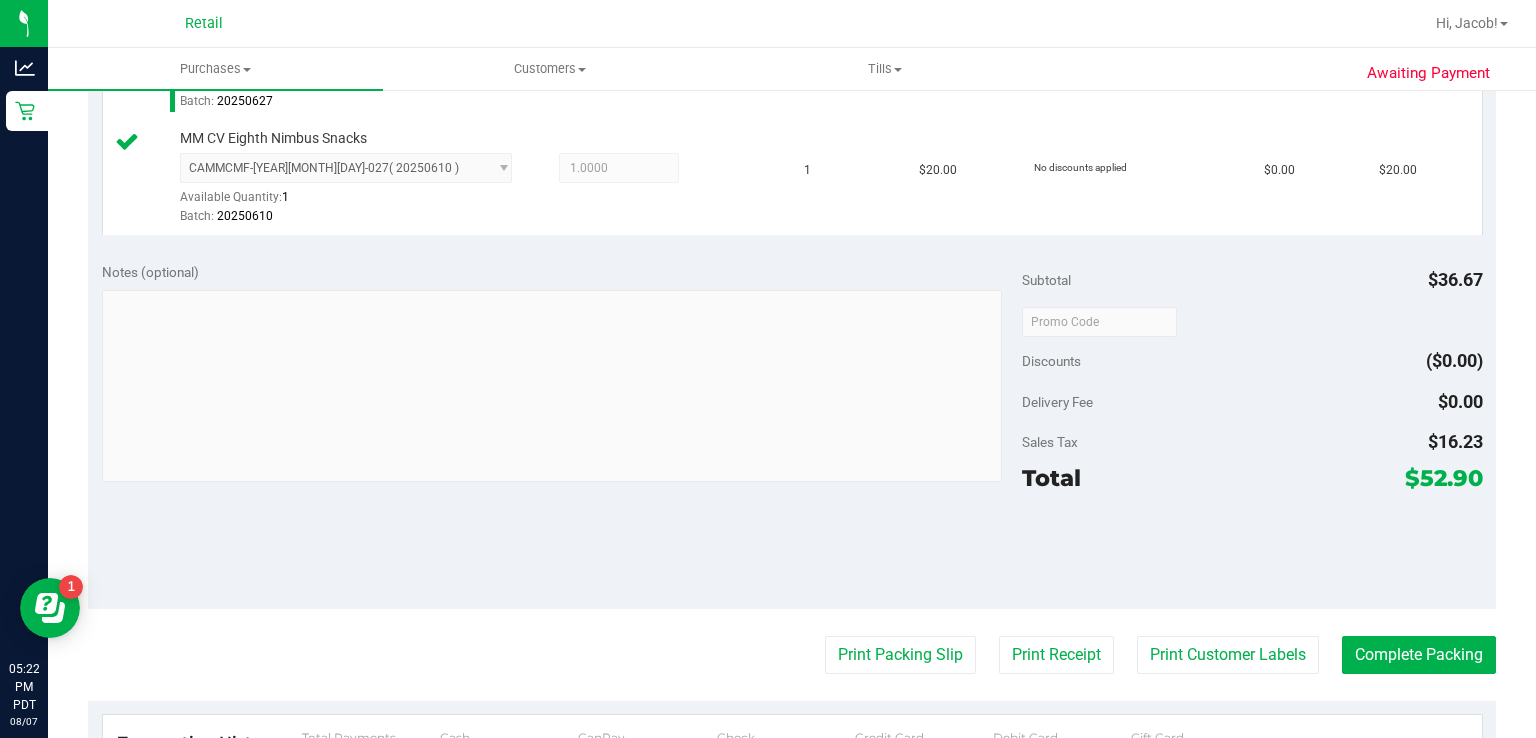 scroll, scrollTop: 677, scrollLeft: 0, axis: vertical 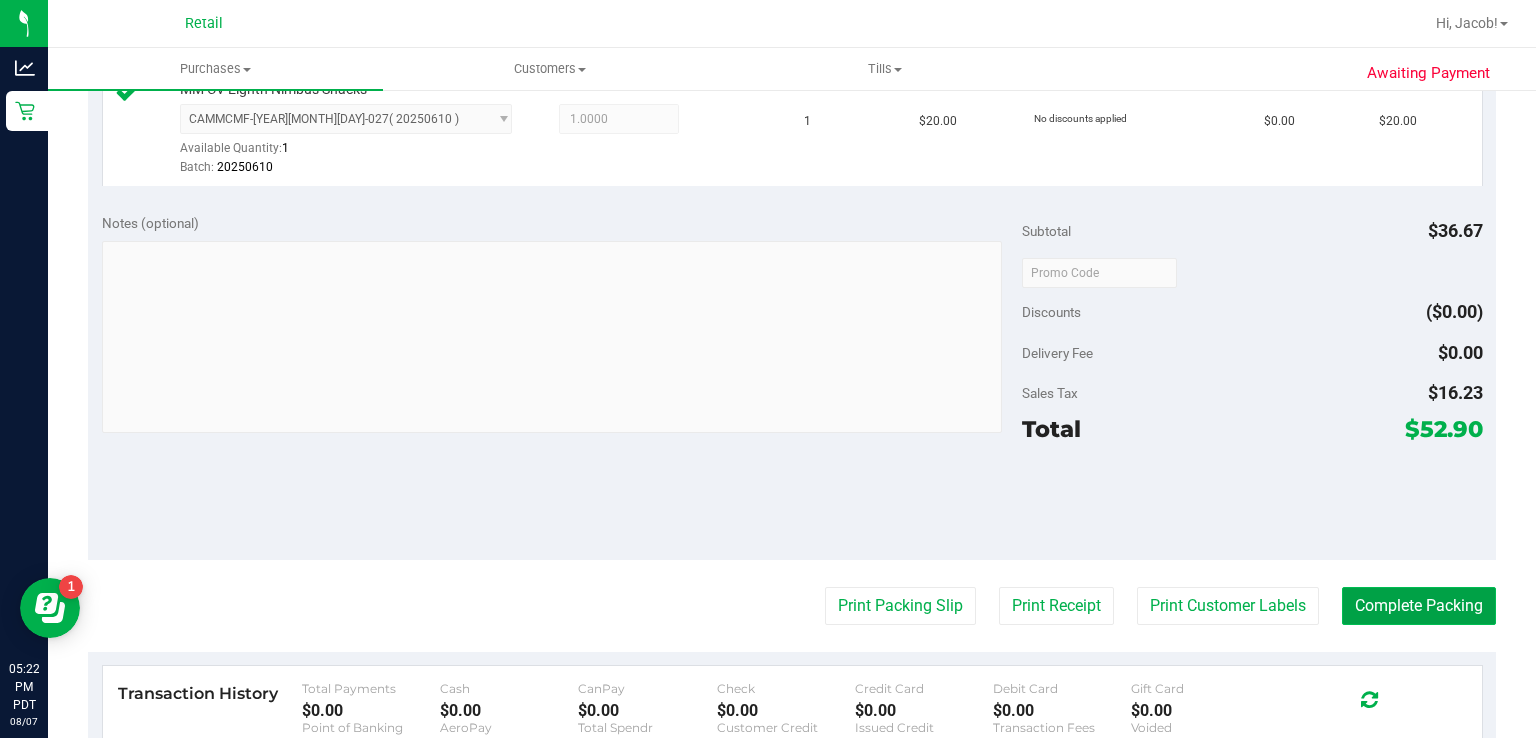 click on "Complete Packing" at bounding box center (1419, 606) 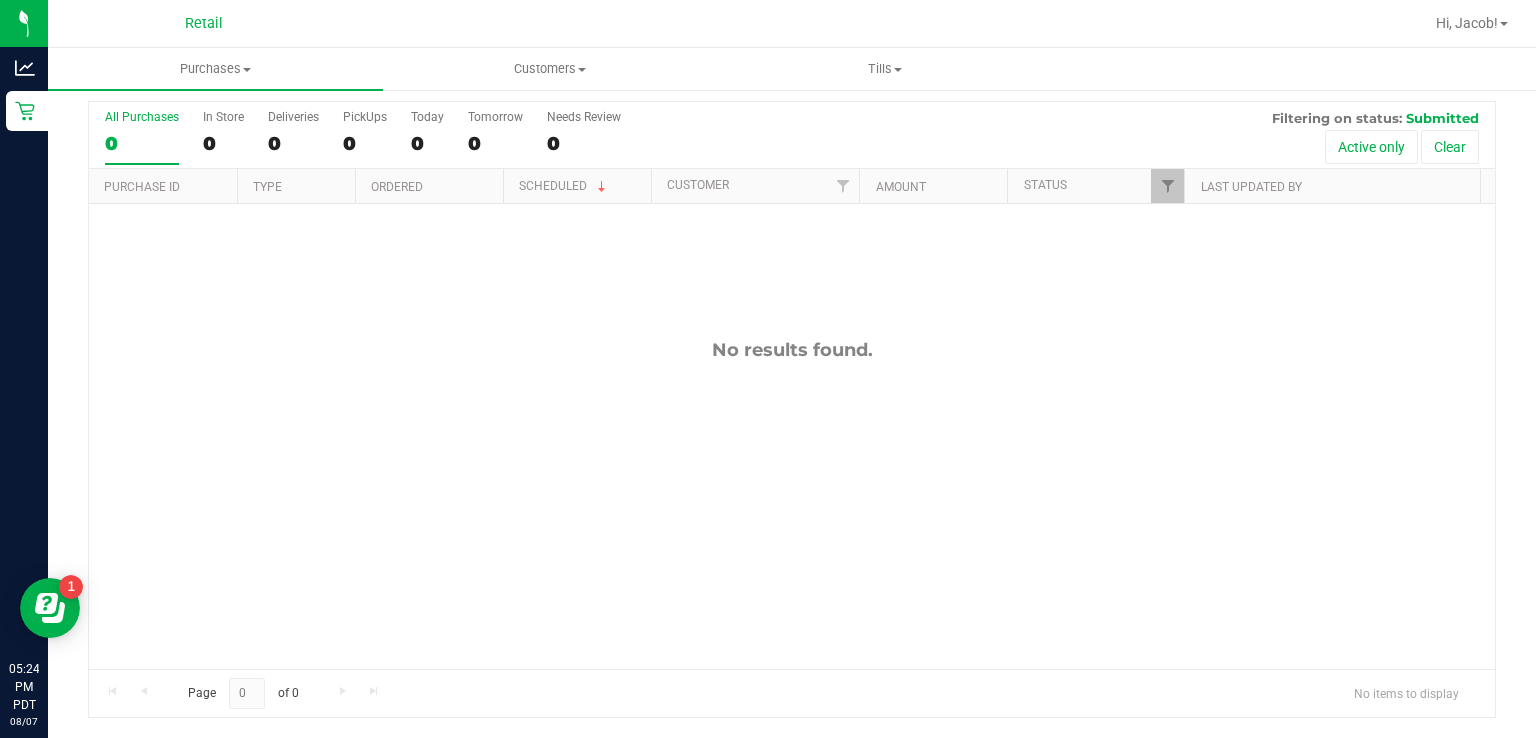 scroll, scrollTop: 0, scrollLeft: 0, axis: both 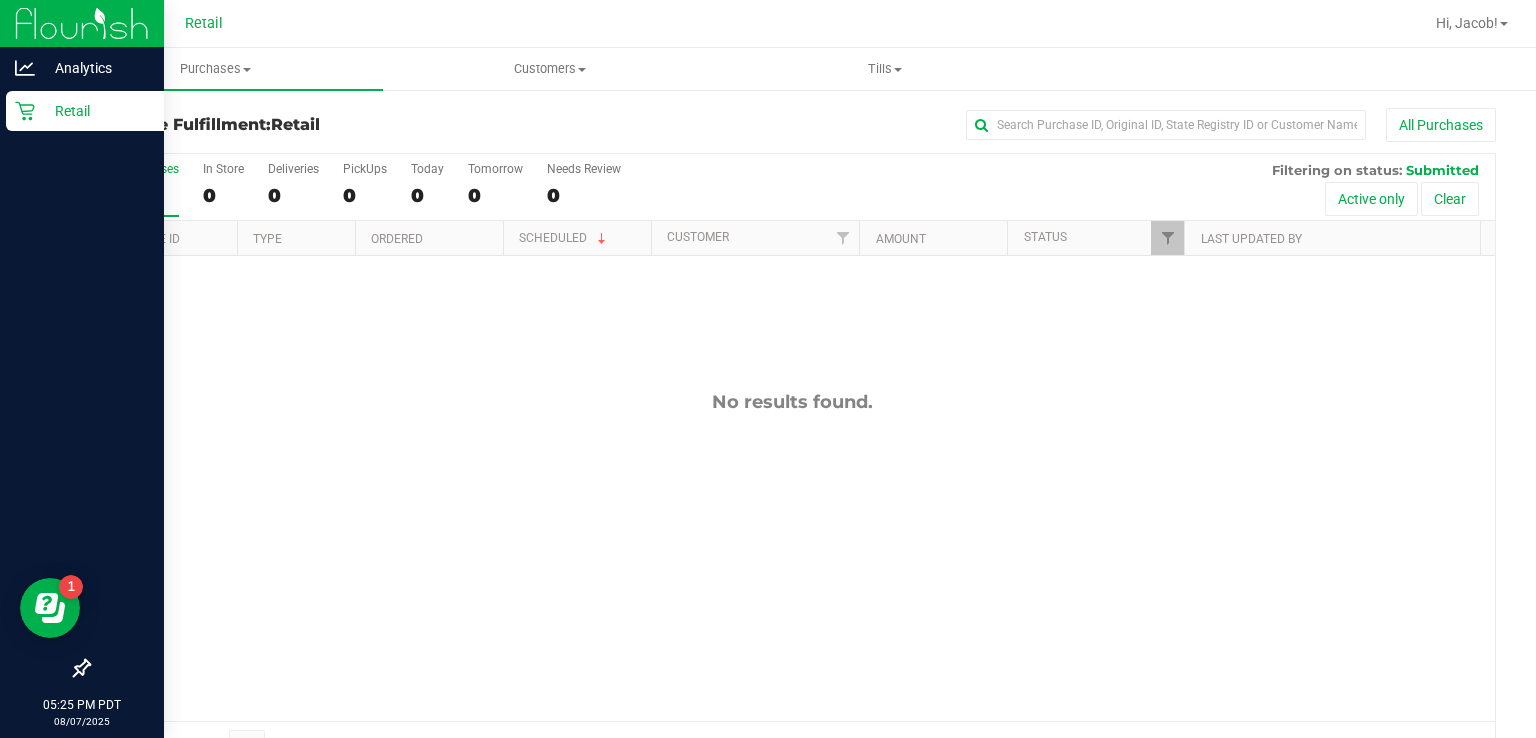 click on "Retail" at bounding box center [85, 111] 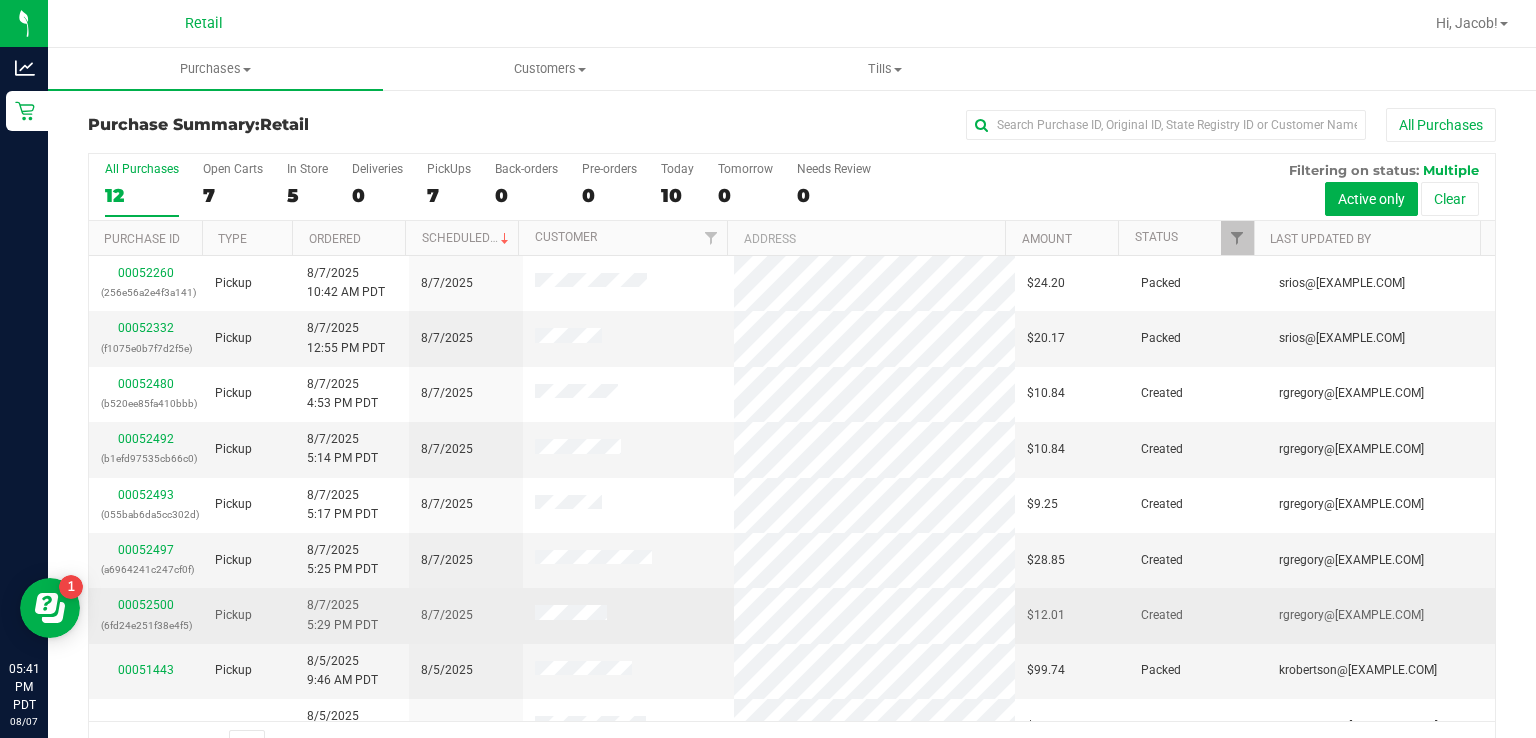 click at bounding box center (571, 615) 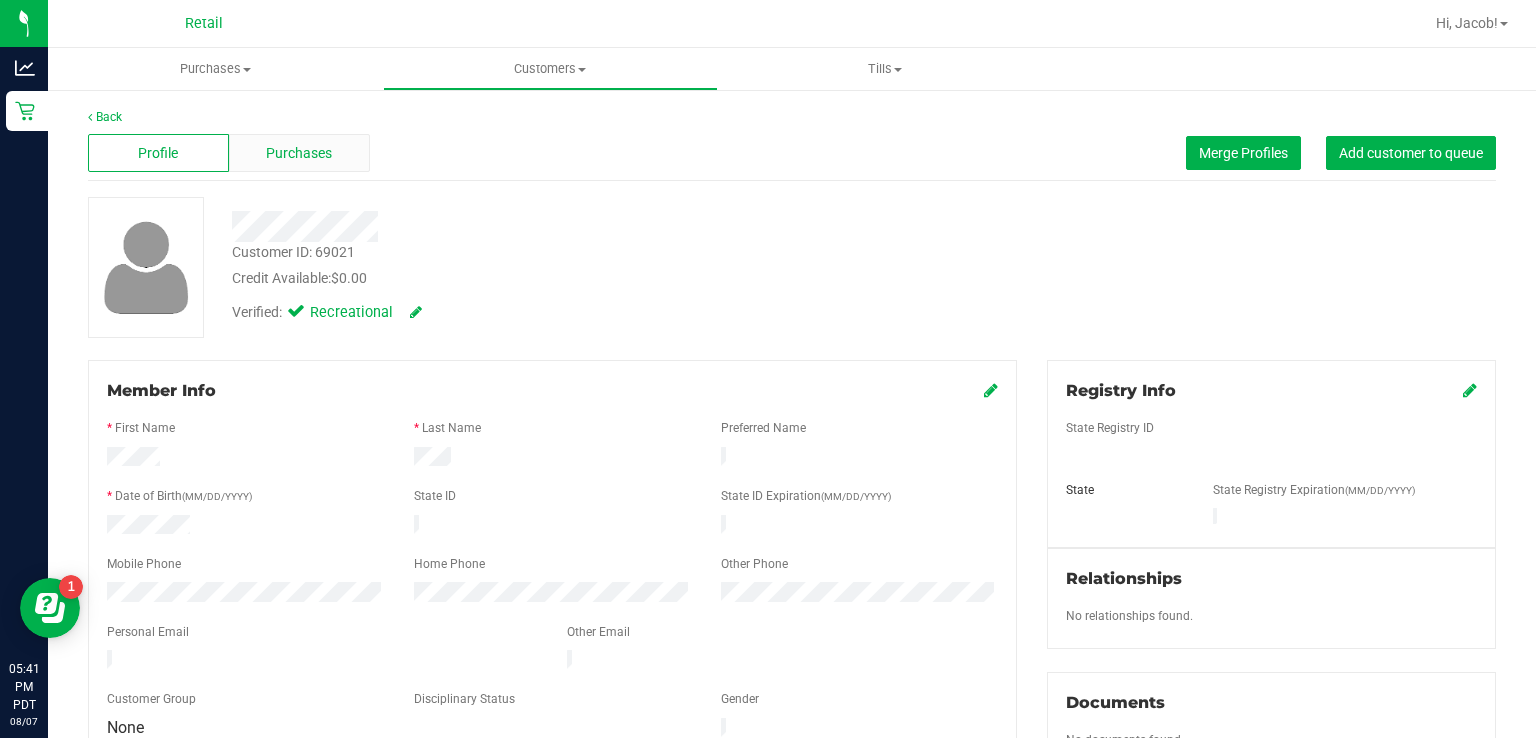 click on "Purchases" at bounding box center [299, 153] 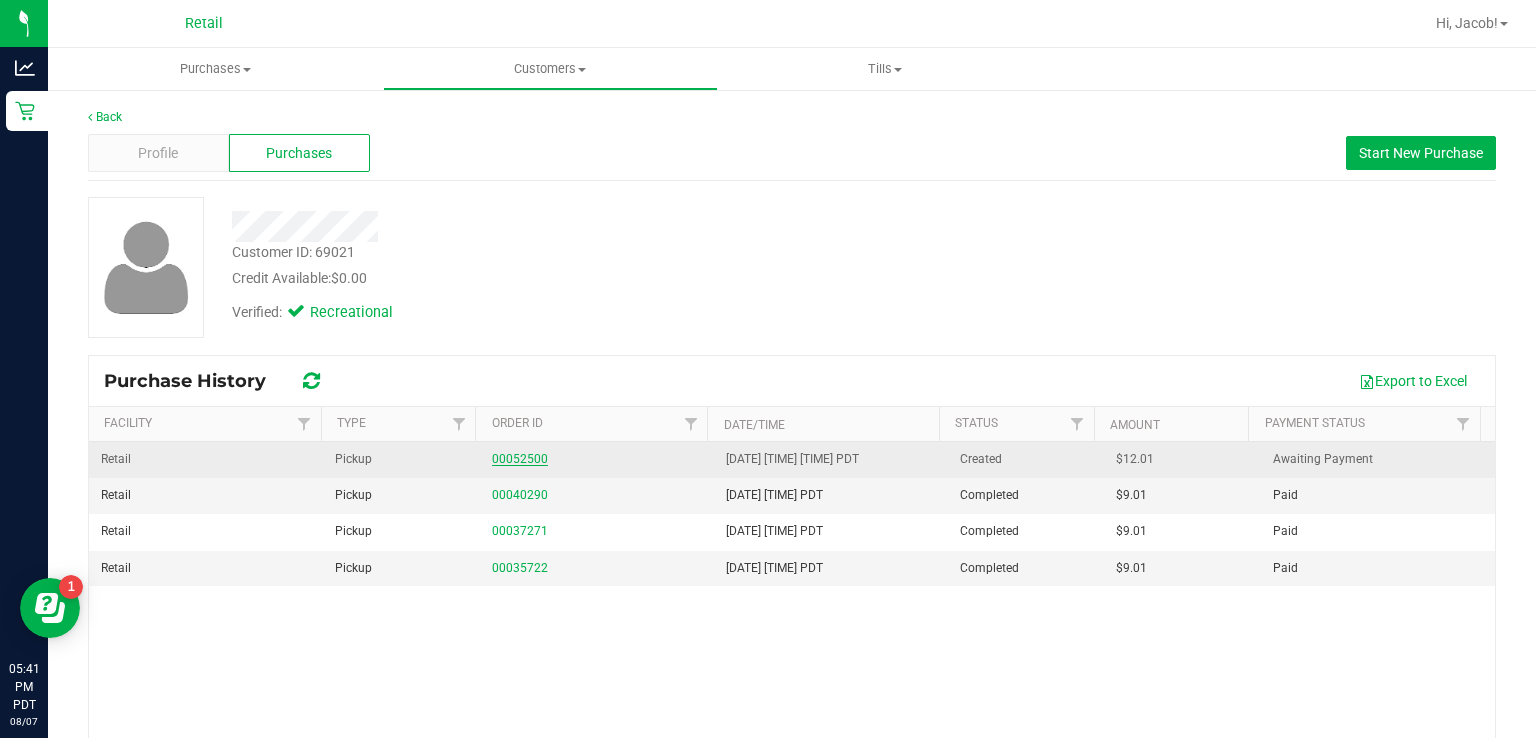 click on "00052500" at bounding box center [520, 459] 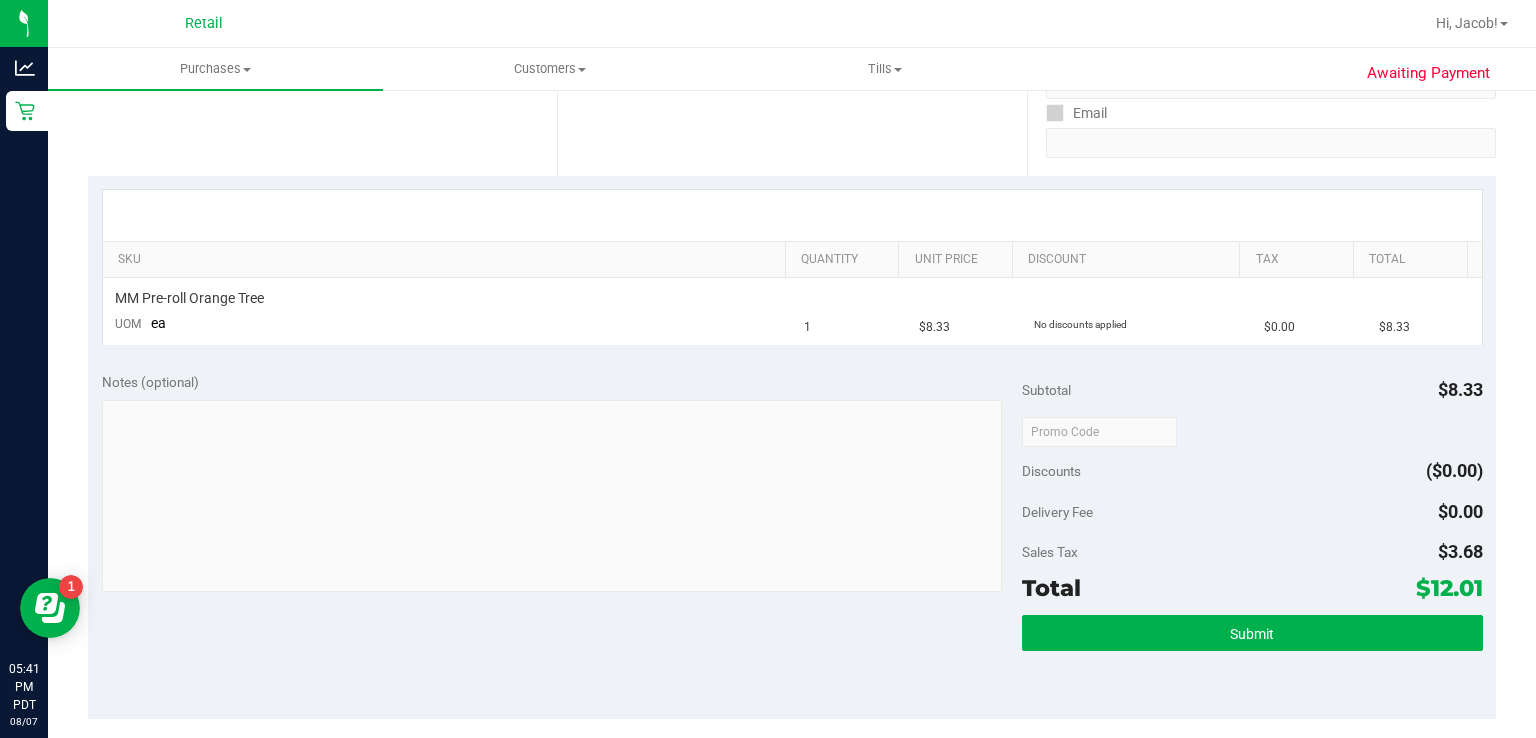 scroll, scrollTop: 367, scrollLeft: 0, axis: vertical 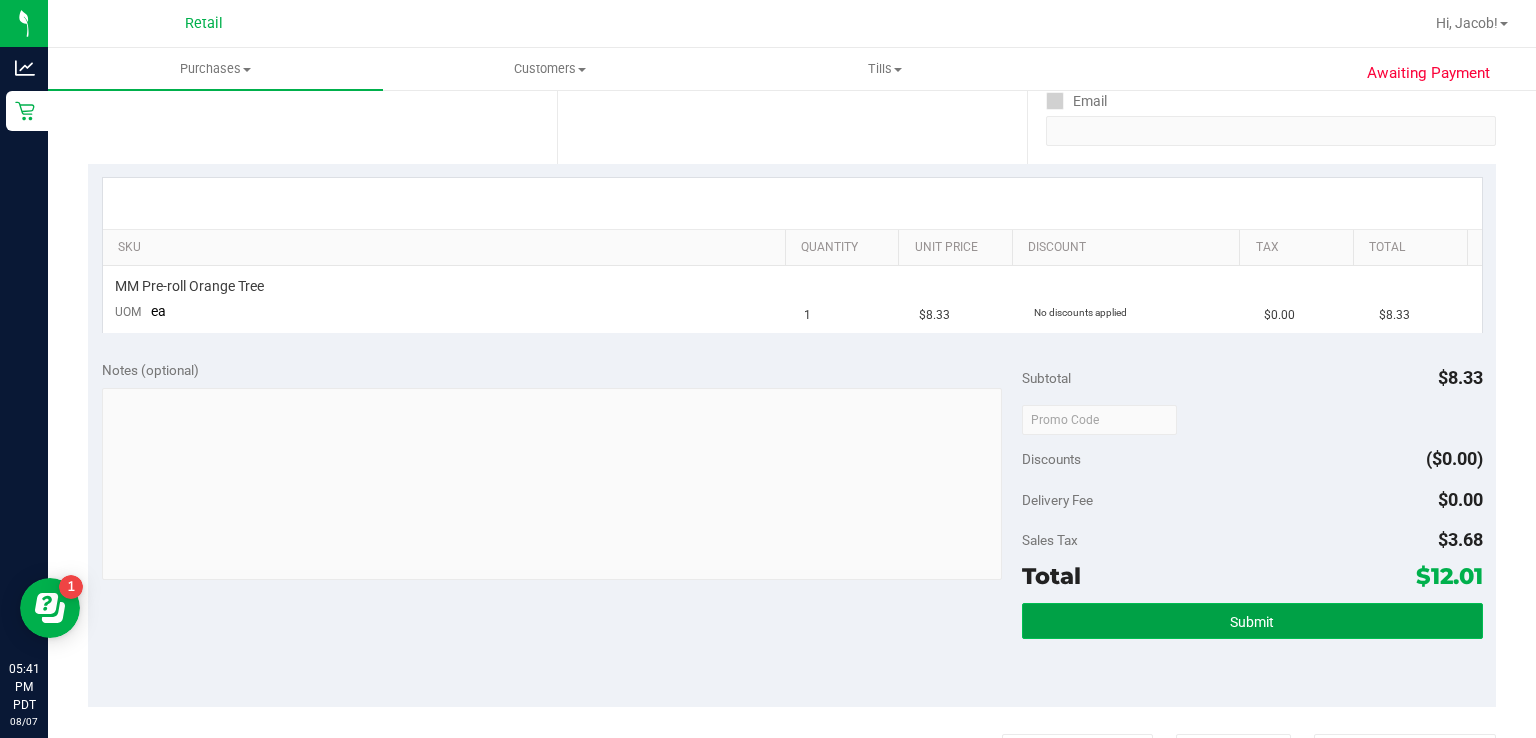 click on "Submit" at bounding box center [1252, 621] 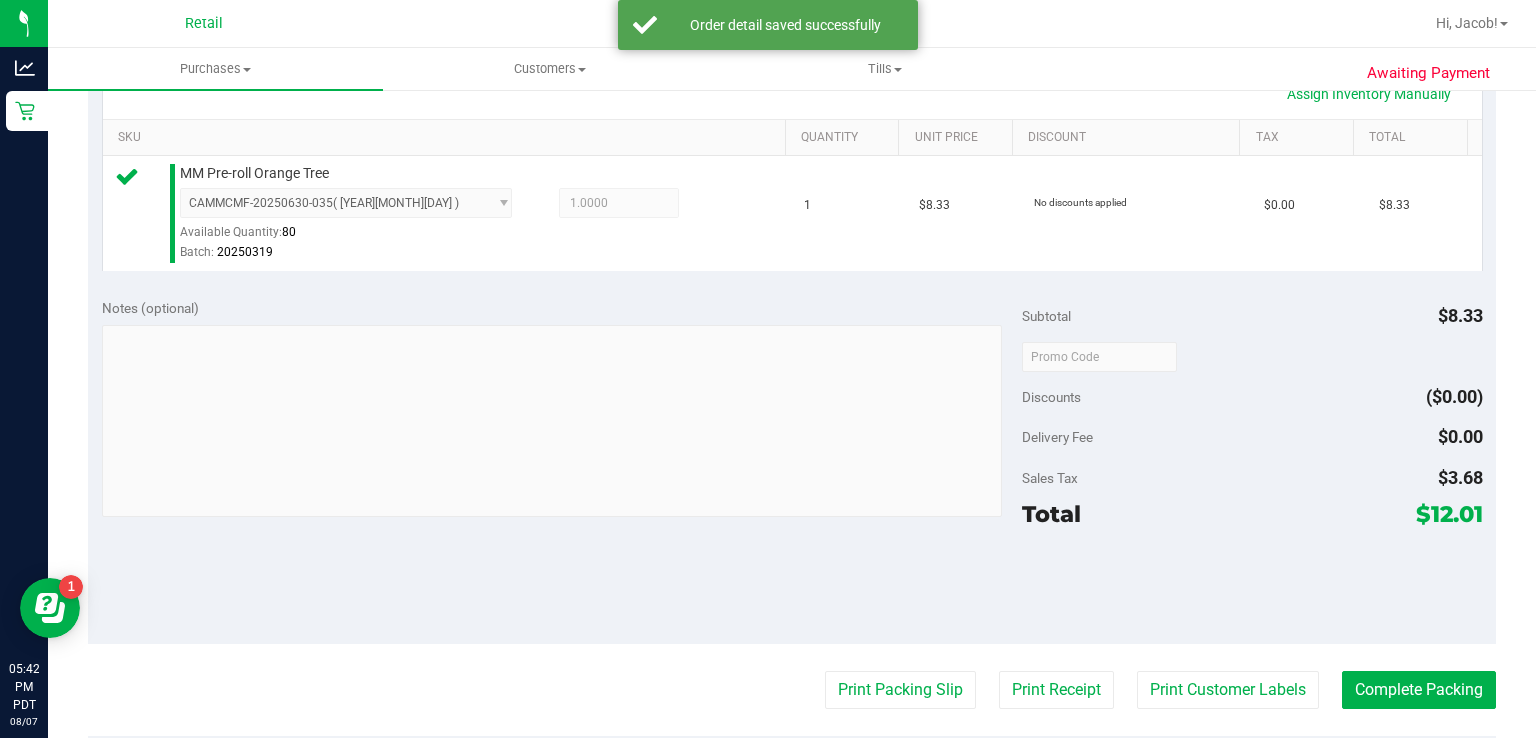scroll, scrollTop: 492, scrollLeft: 0, axis: vertical 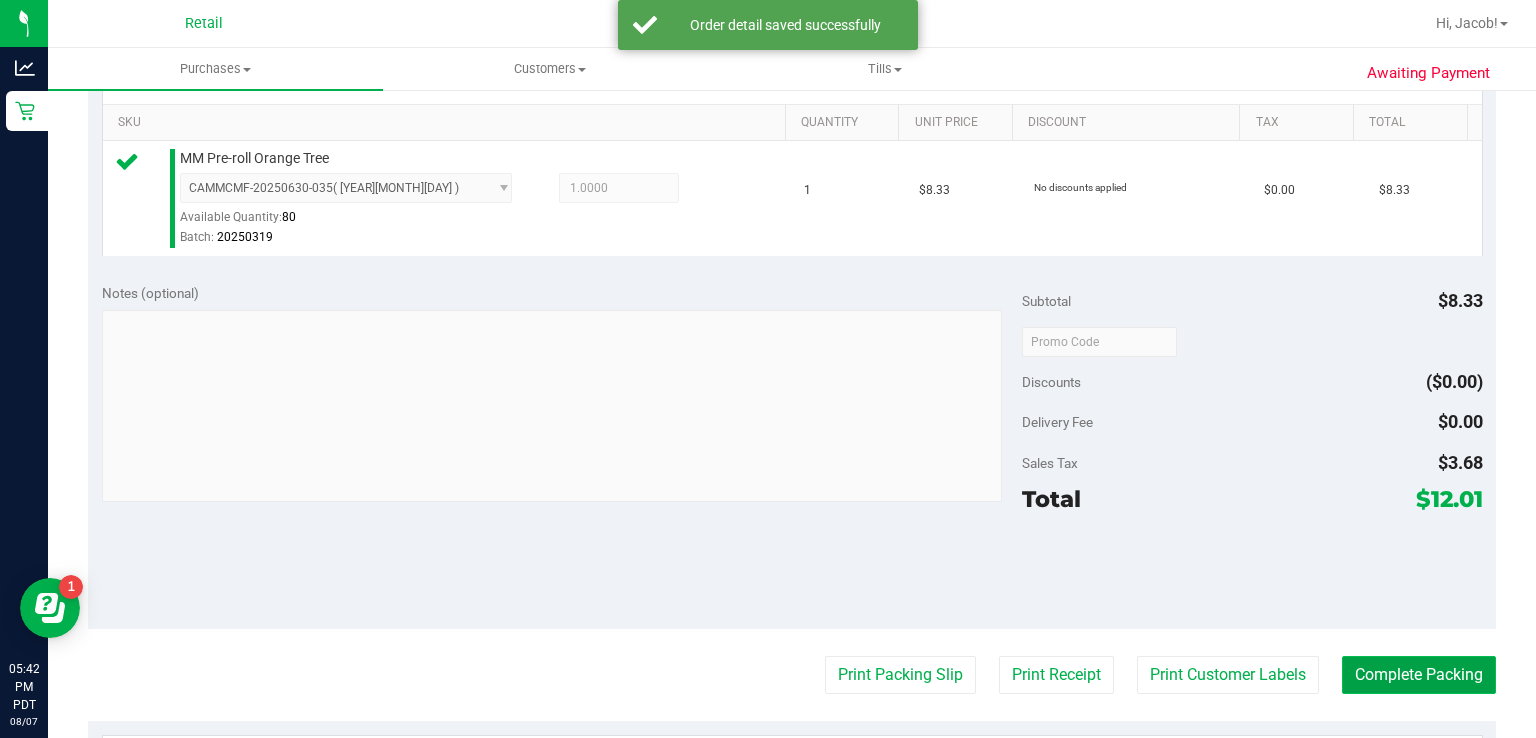 click on "Complete Packing" at bounding box center (1419, 675) 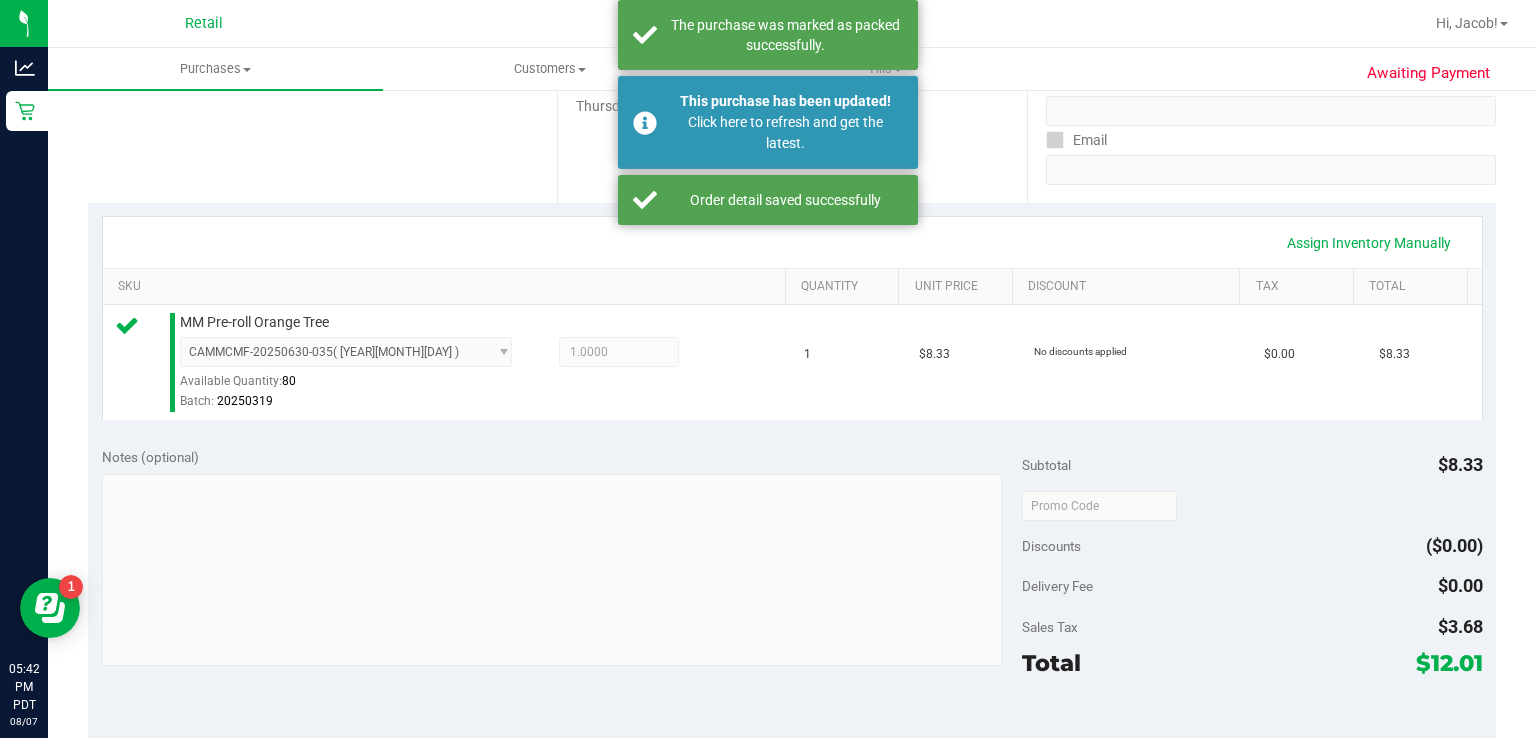 scroll, scrollTop: 328, scrollLeft: 0, axis: vertical 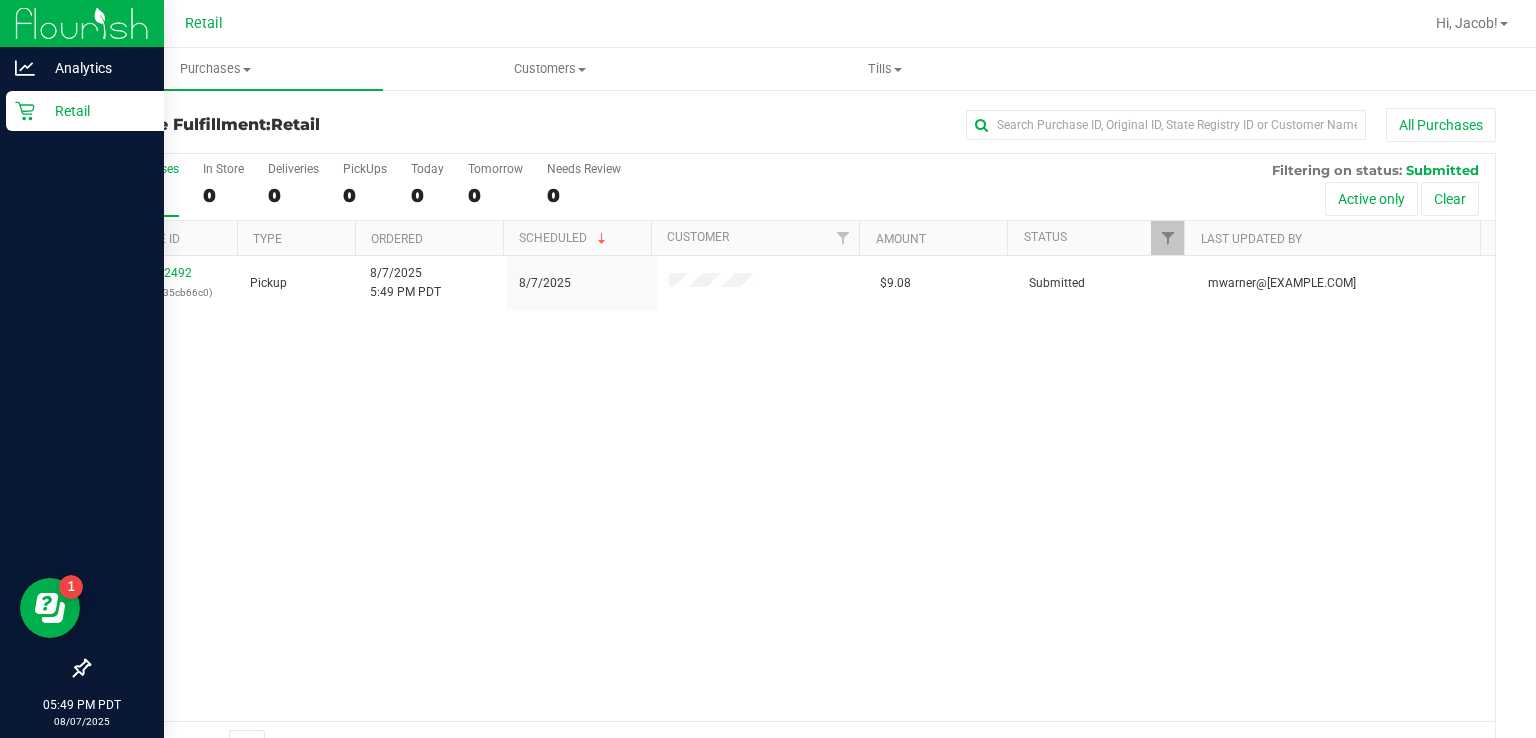click on "Retail" at bounding box center (85, 111) 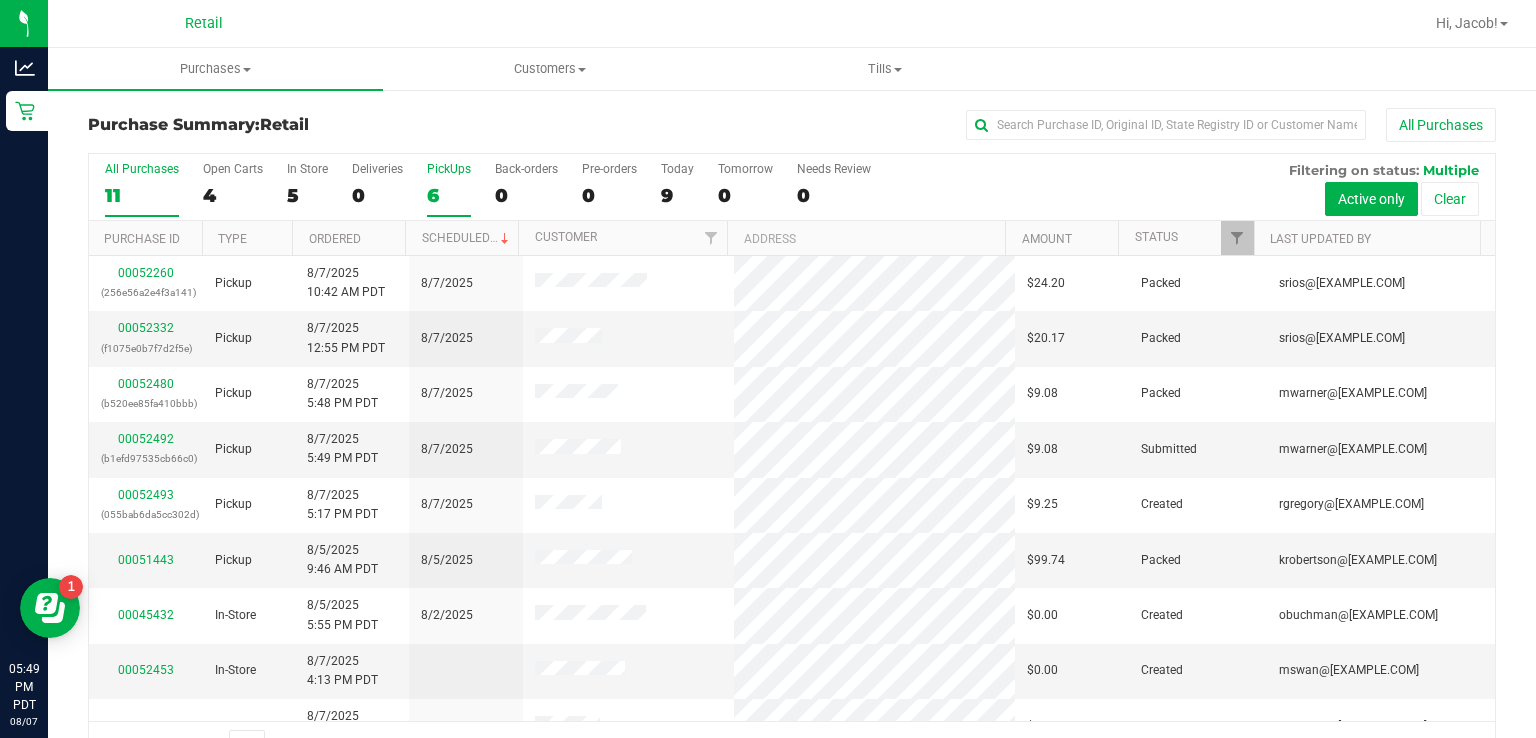 click on "6" at bounding box center [449, 195] 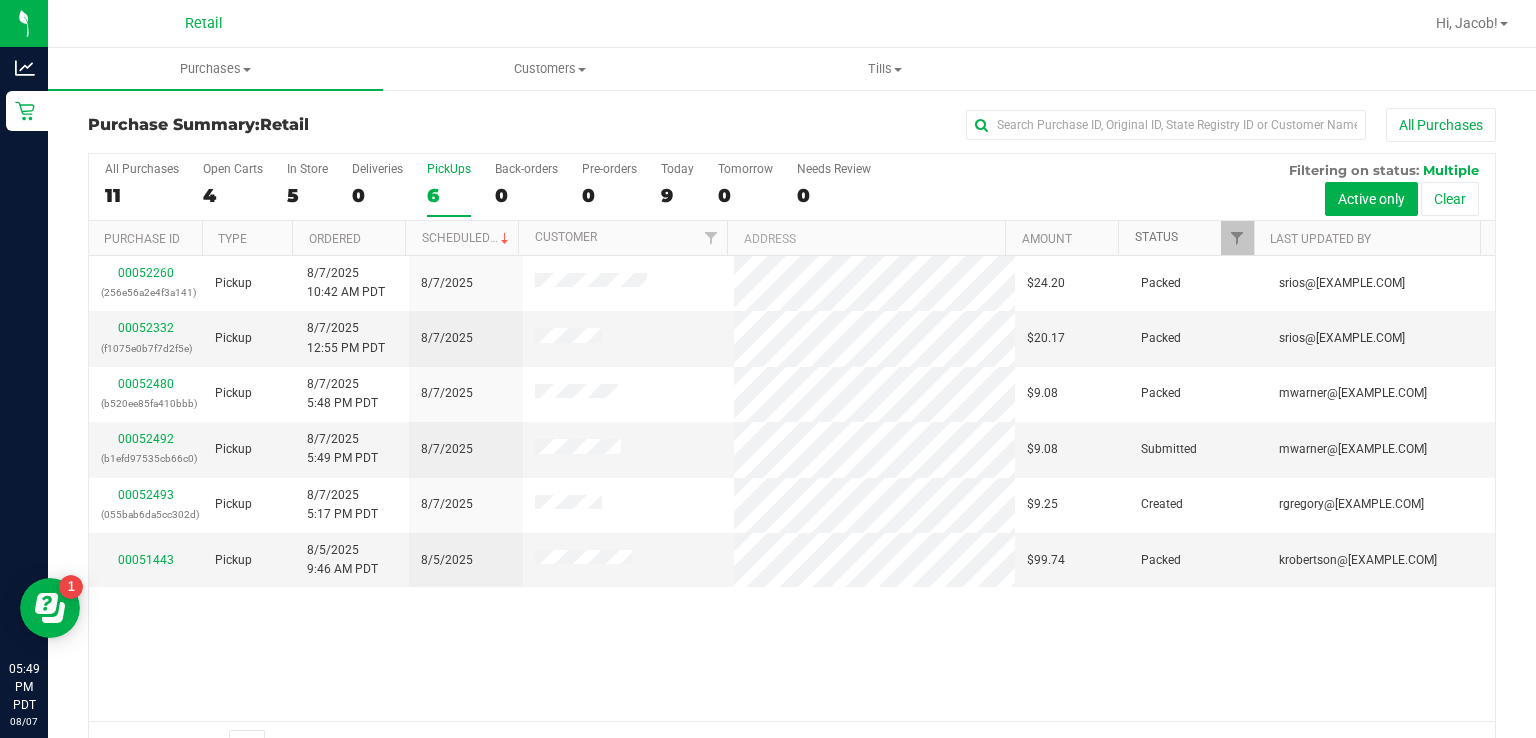 click on "Status" at bounding box center [1156, 237] 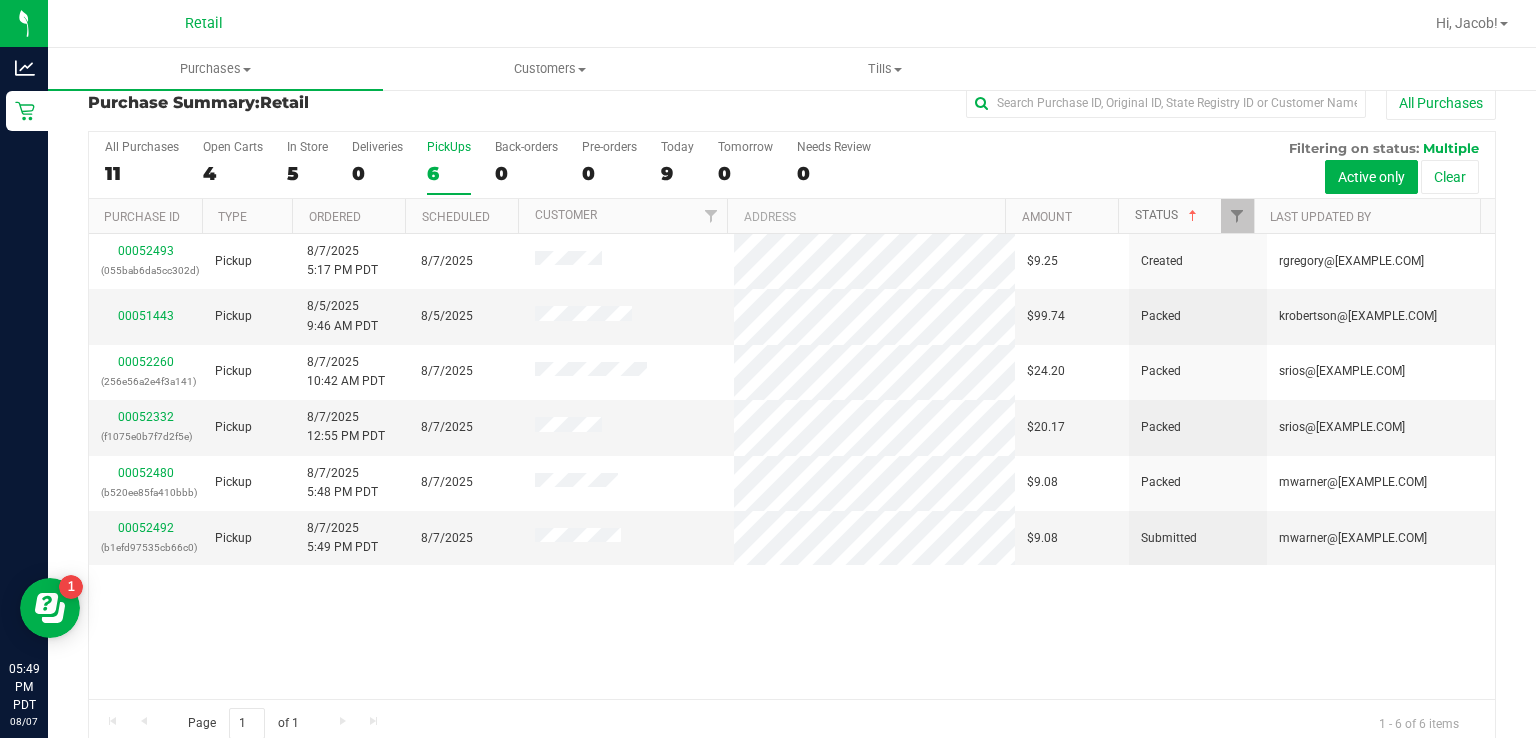 scroll, scrollTop: 31, scrollLeft: 0, axis: vertical 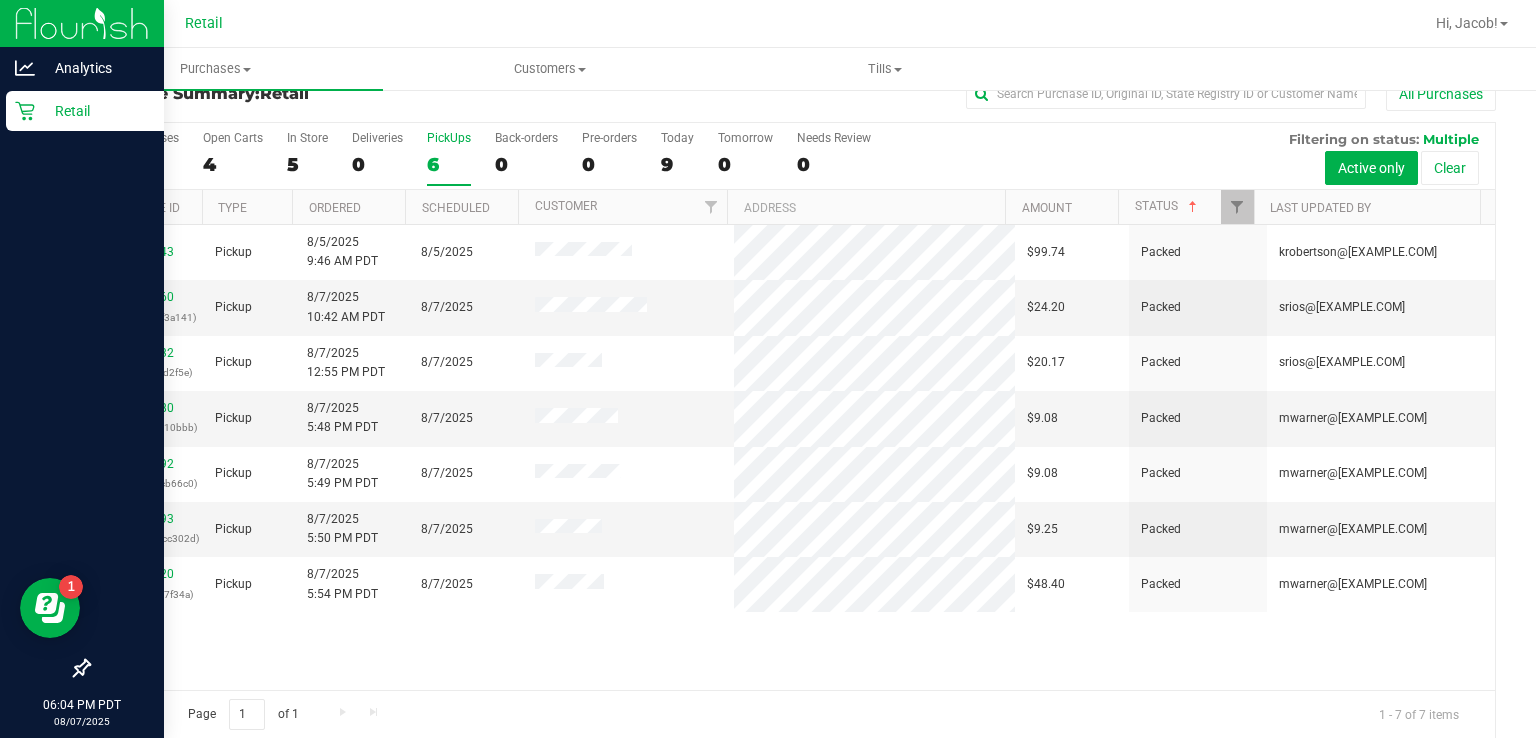 click on "Retail" at bounding box center [85, 111] 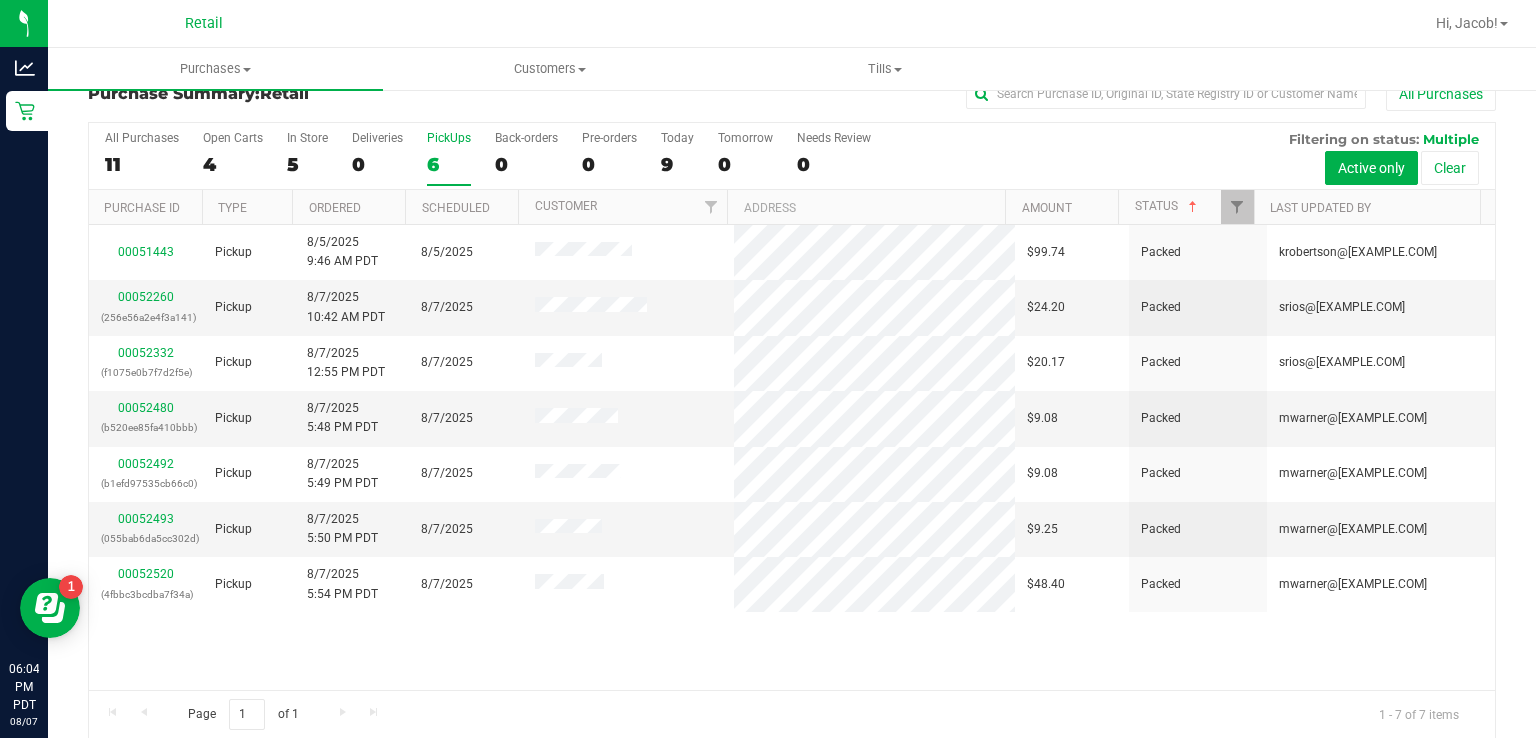 click on "6" at bounding box center [449, 164] 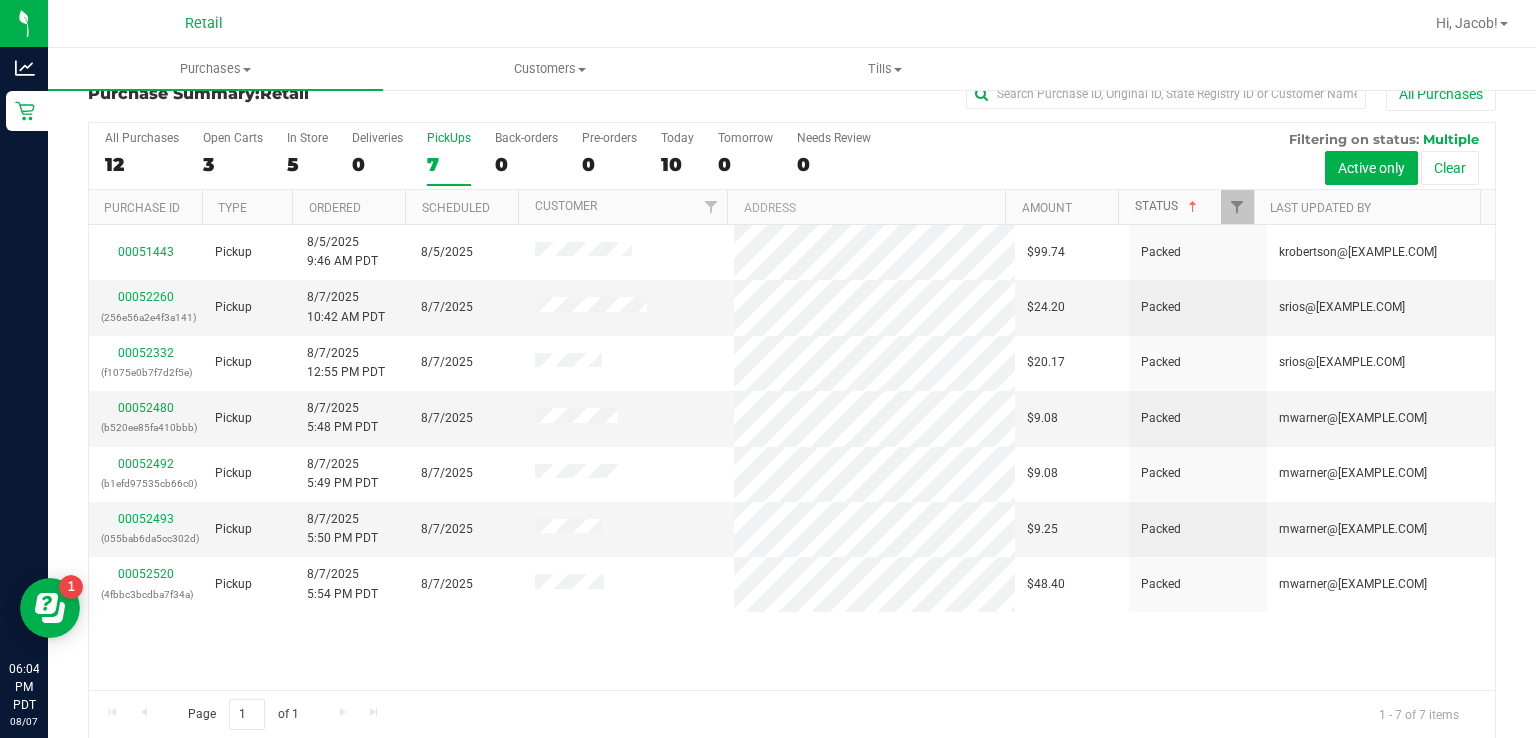 click at bounding box center [1193, 207] 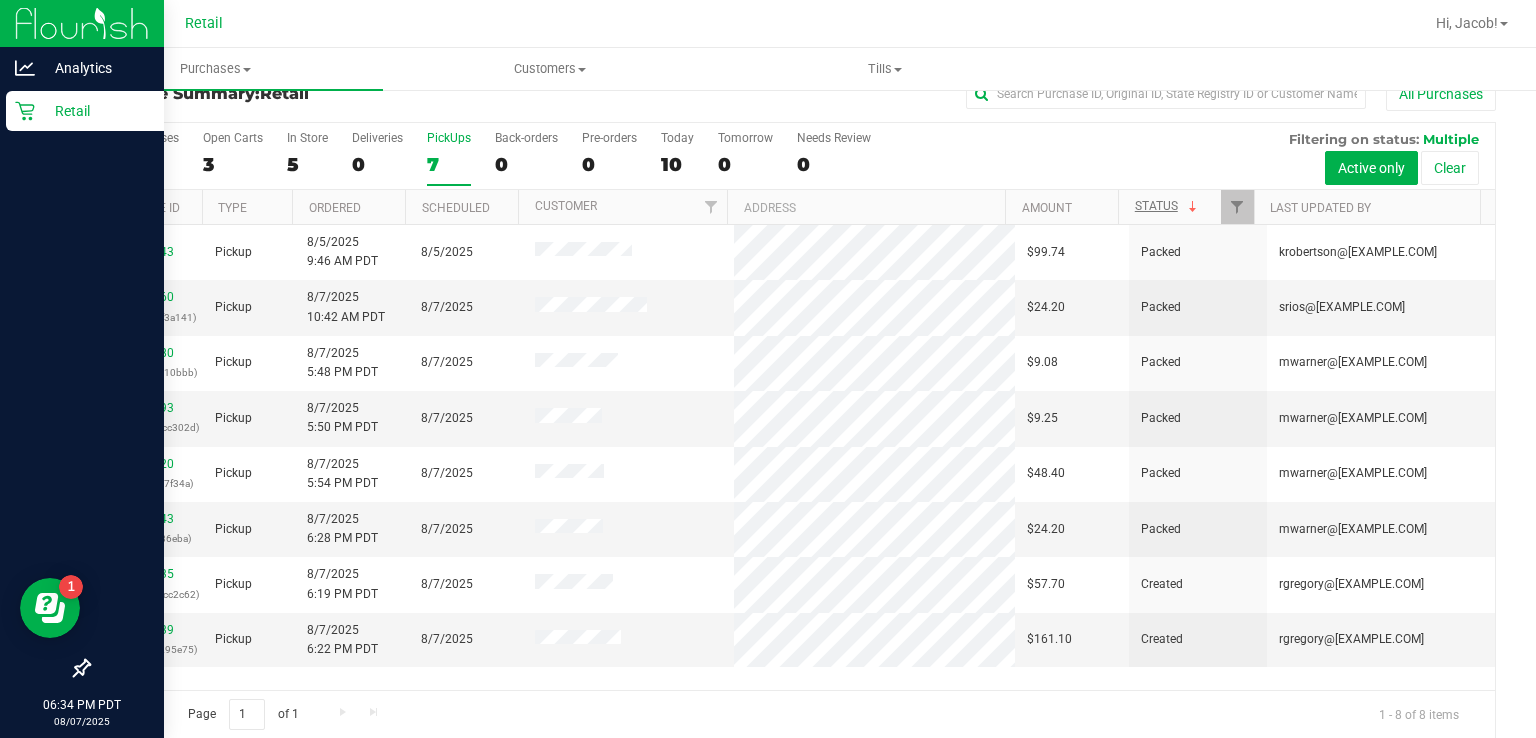 click on "Retail" at bounding box center (82, 112) 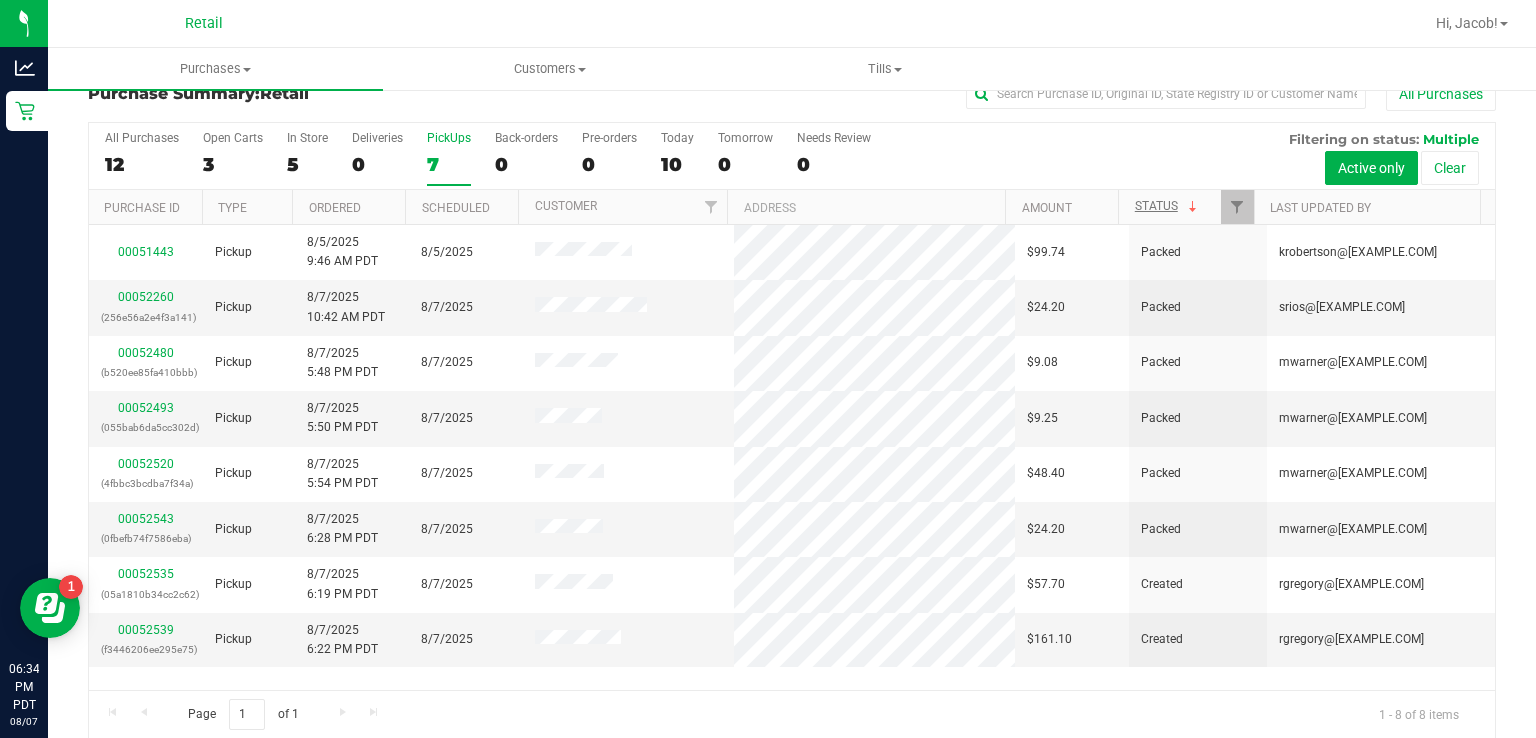 click on "7" at bounding box center (449, 164) 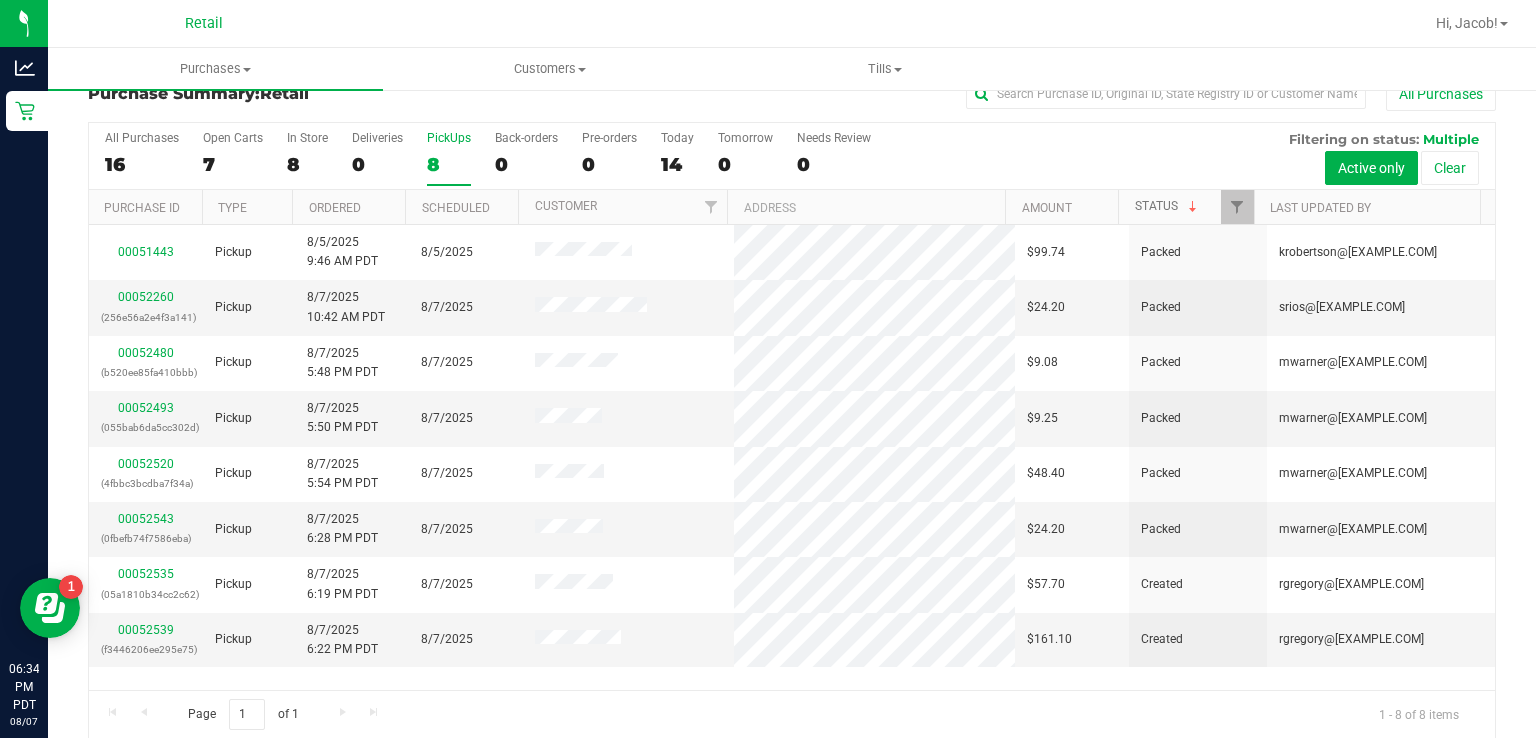 click on "Status" at bounding box center [1168, 206] 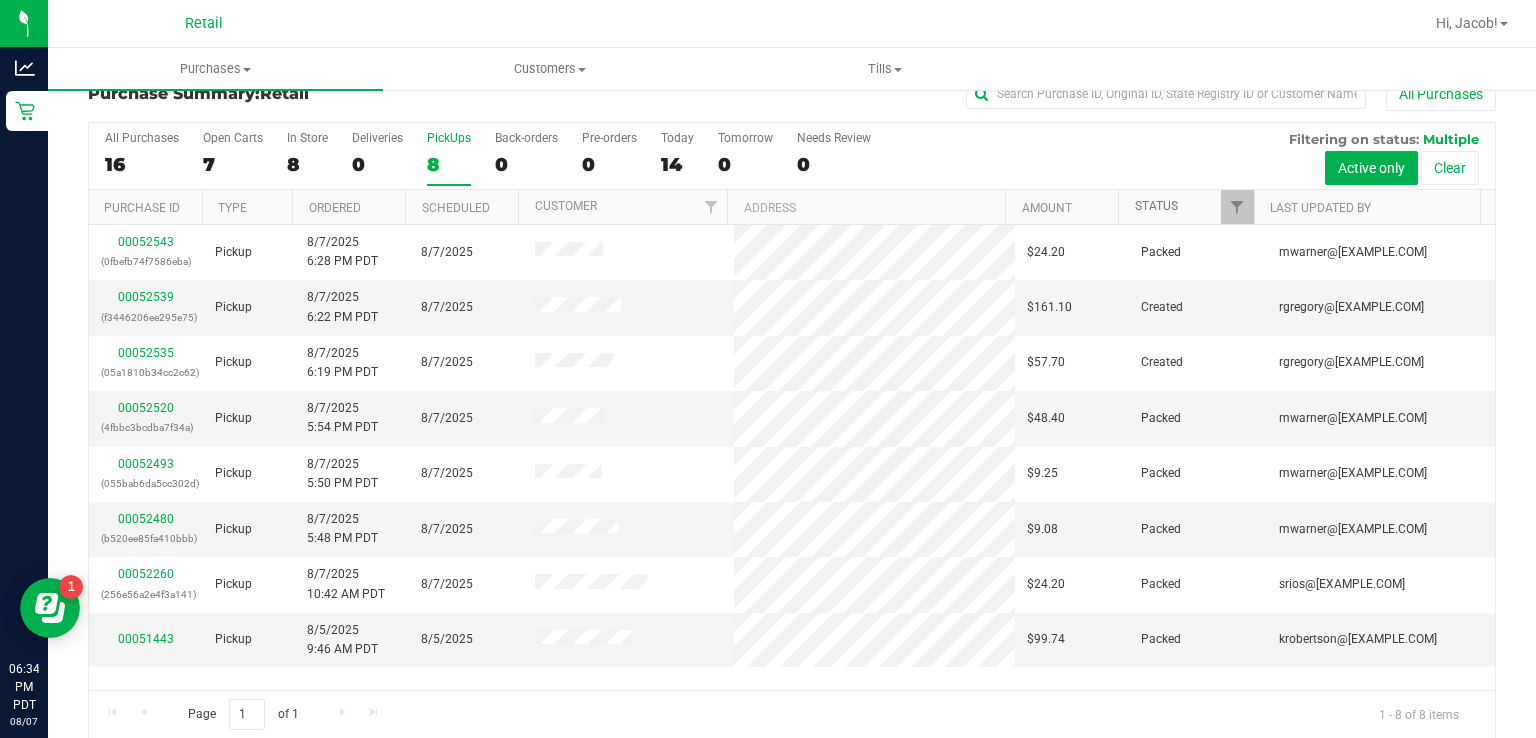 click on "Status" at bounding box center (1156, 206) 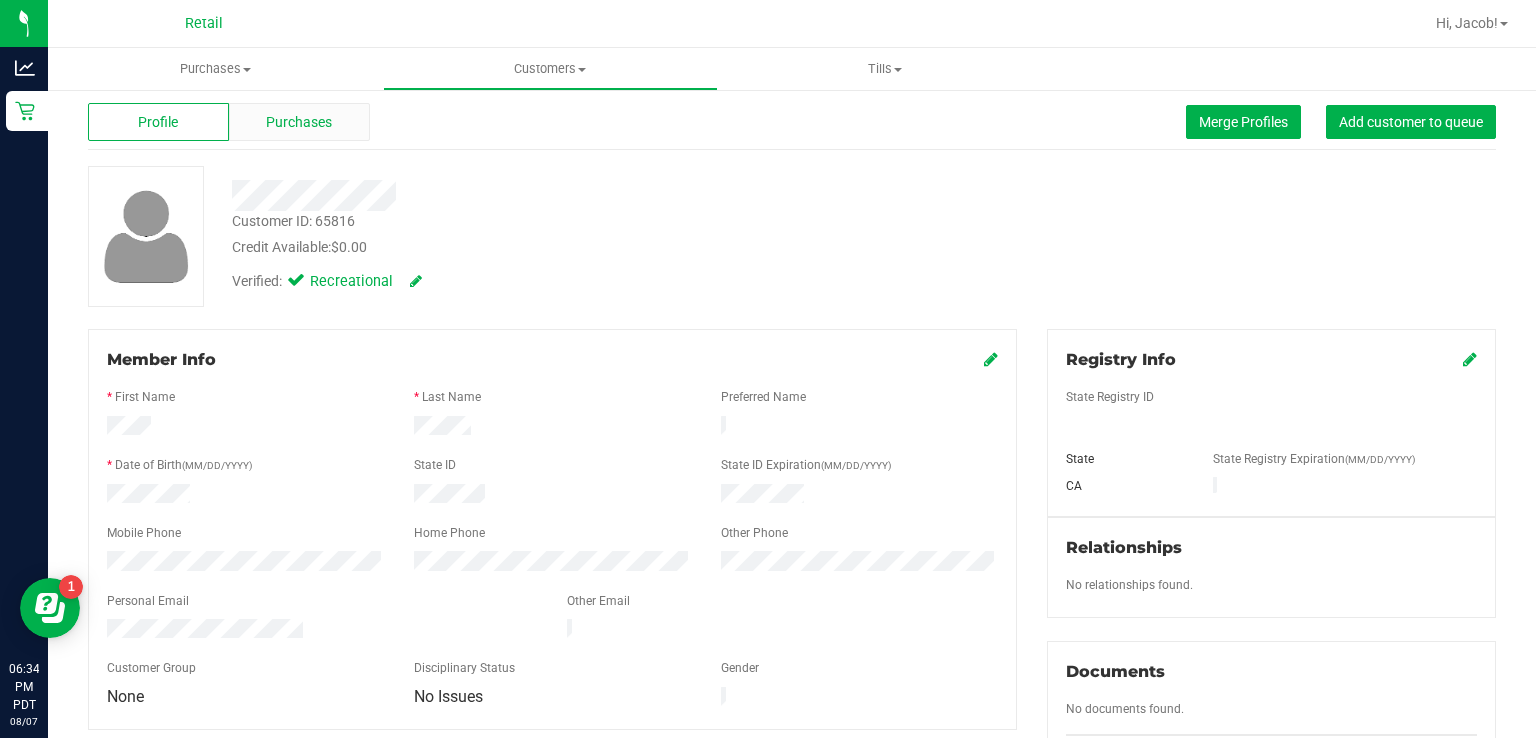 click on "Purchases" at bounding box center (299, 122) 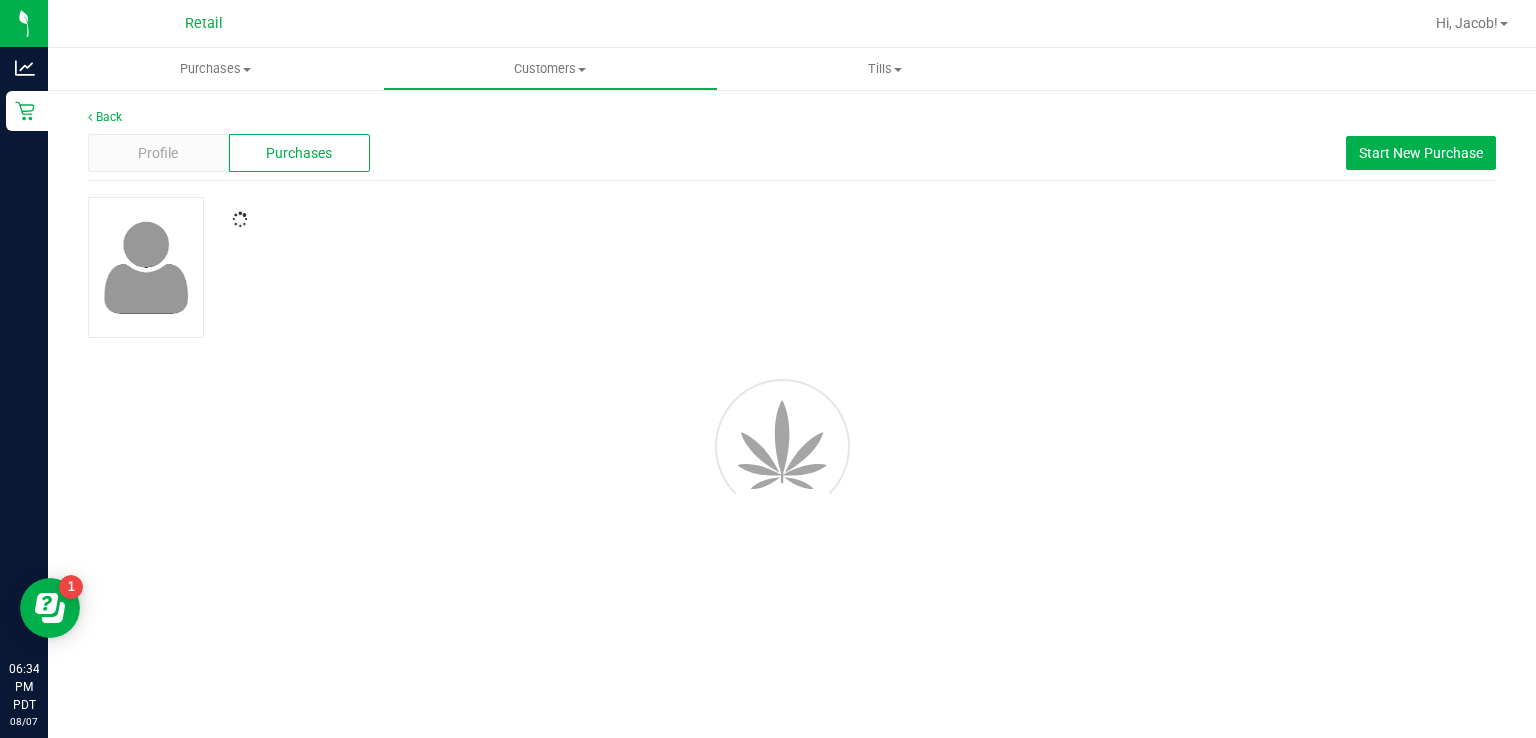 scroll, scrollTop: 0, scrollLeft: 0, axis: both 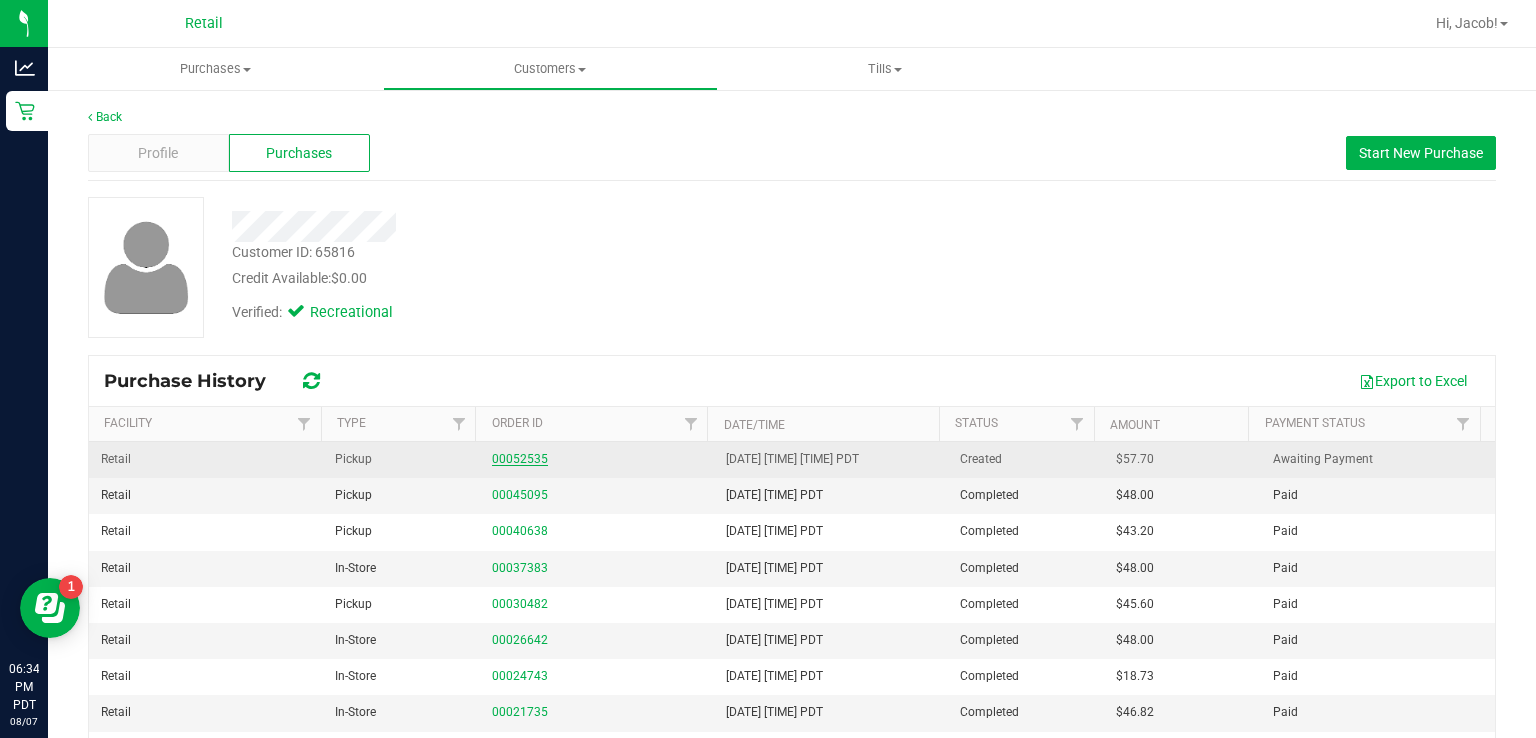 click on "00052535" at bounding box center (520, 459) 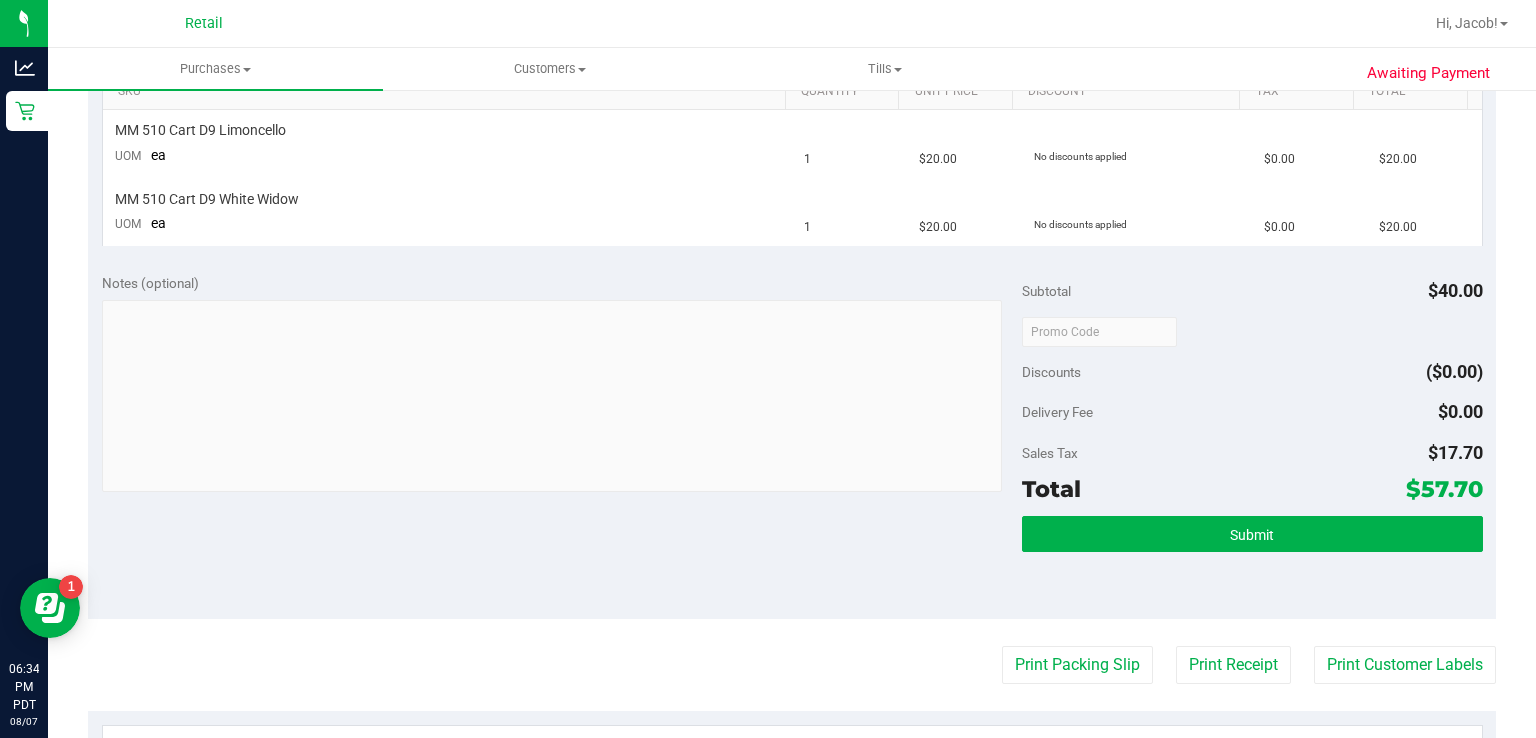 scroll, scrollTop: 526, scrollLeft: 0, axis: vertical 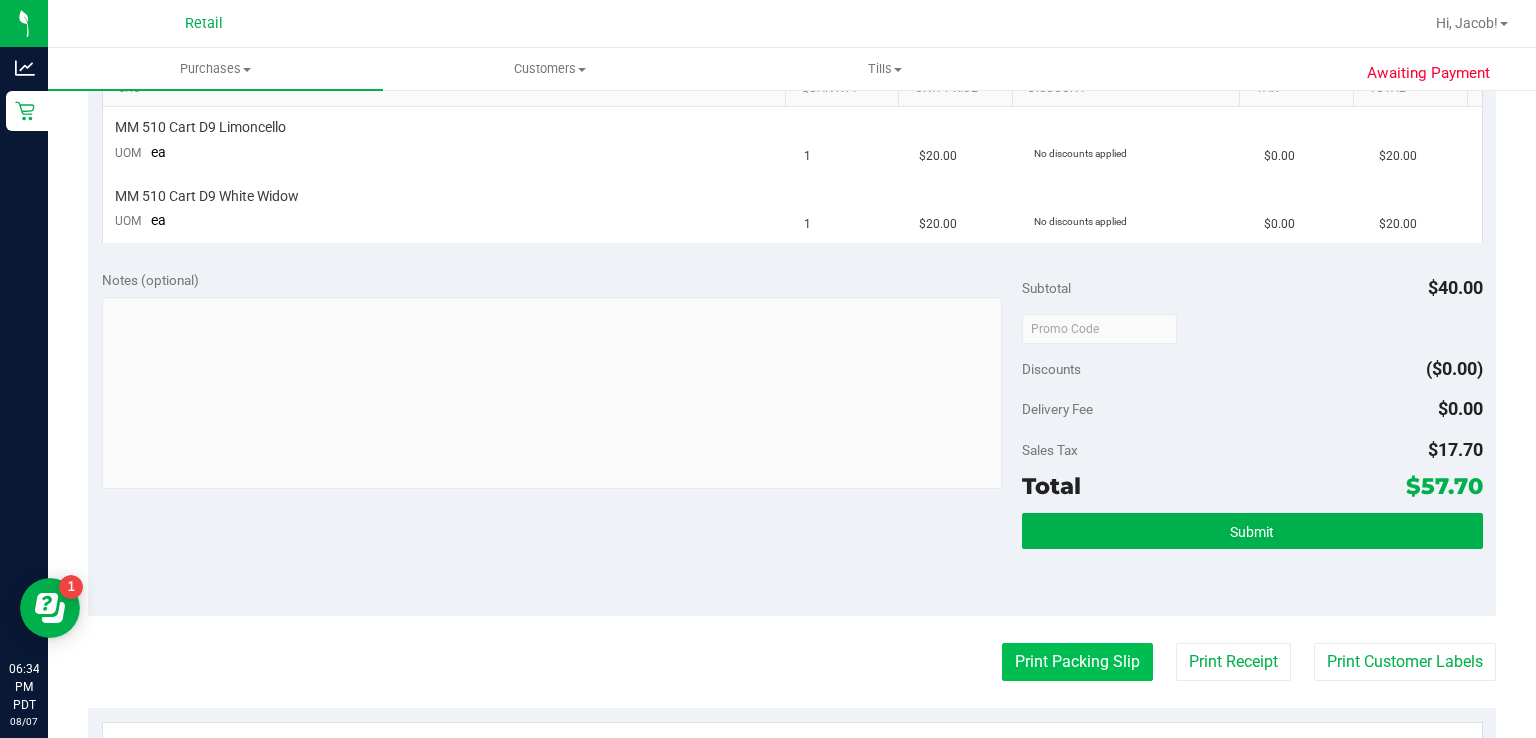 click on "Print Packing Slip" at bounding box center [1077, 662] 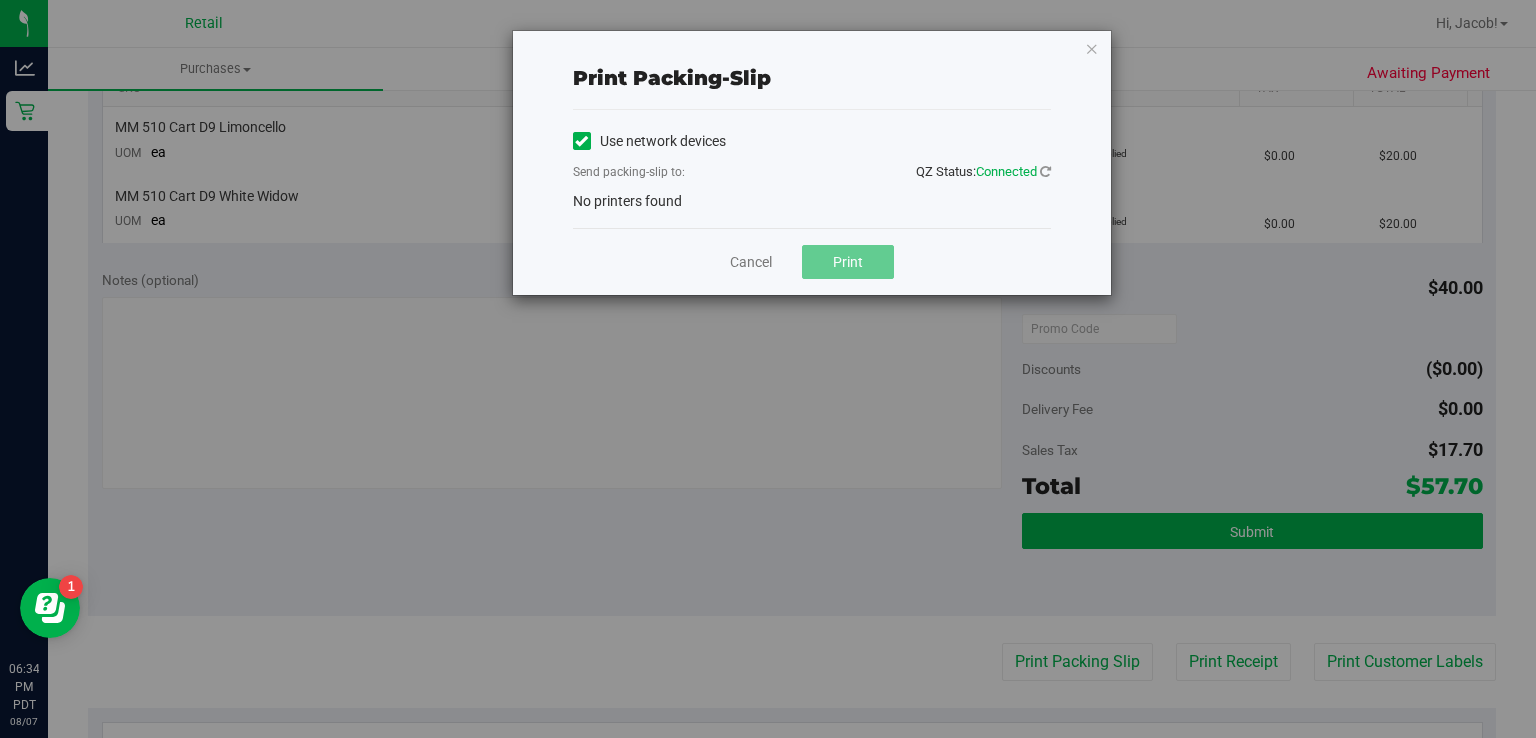 click on "Use network devices" at bounding box center (649, 141) 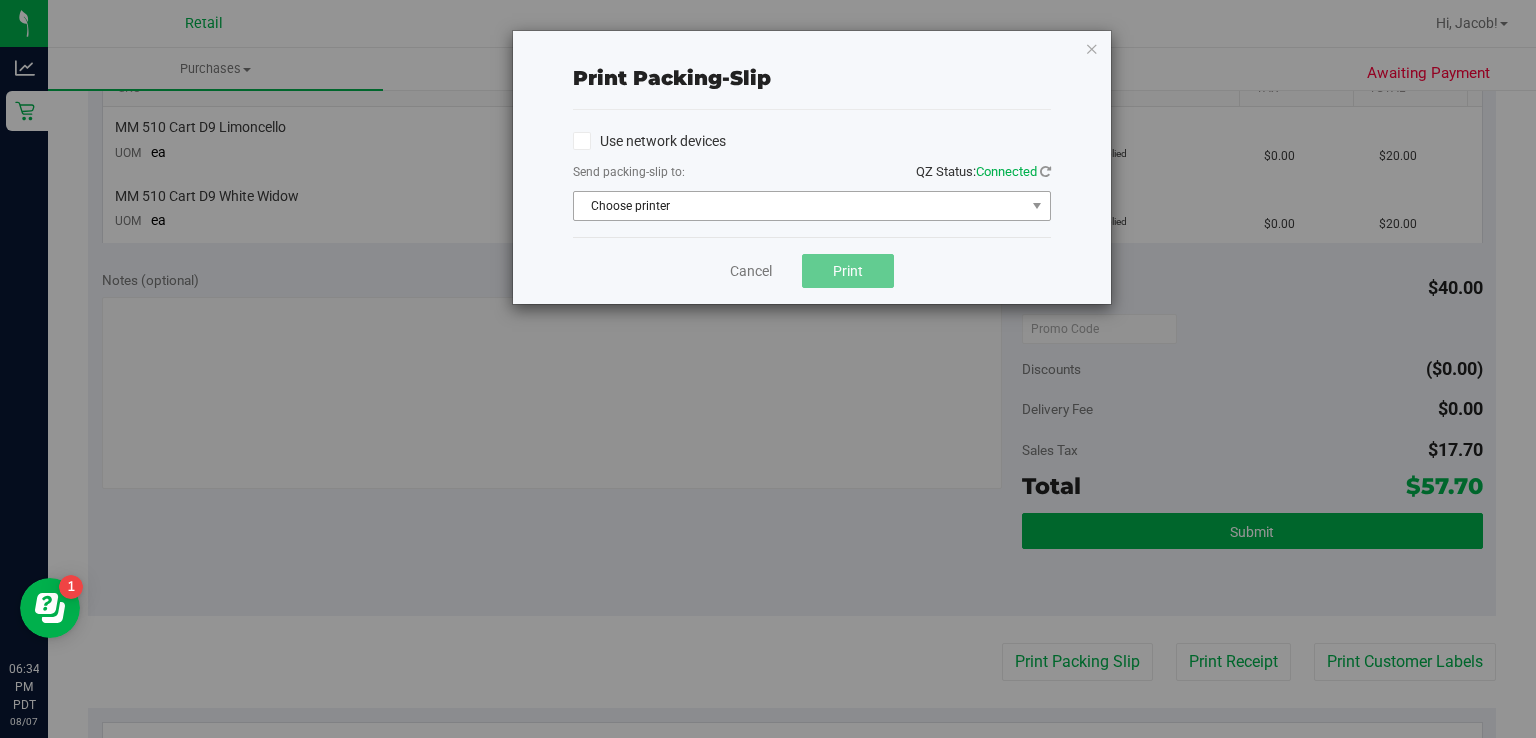 click on "Choose printer" at bounding box center [799, 206] 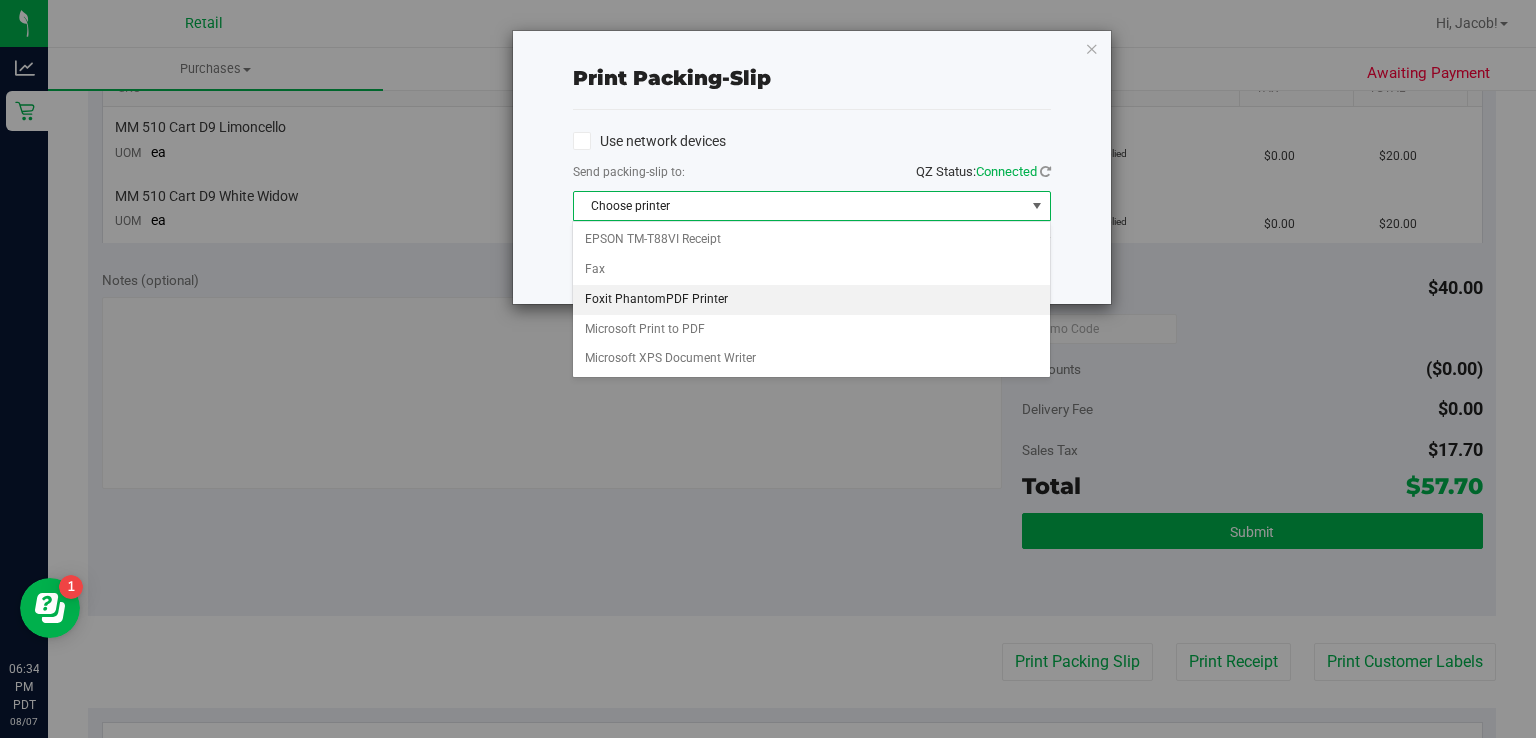 click on "[BRAND] [PRODUCT] [BRAND] [PRODUCT] [BRAND] [PRODUCT] [BRAND] [PRODUCT] [BRAND] [PRODUCT] [BRAND] [PRODUCT]" at bounding box center [811, 299] 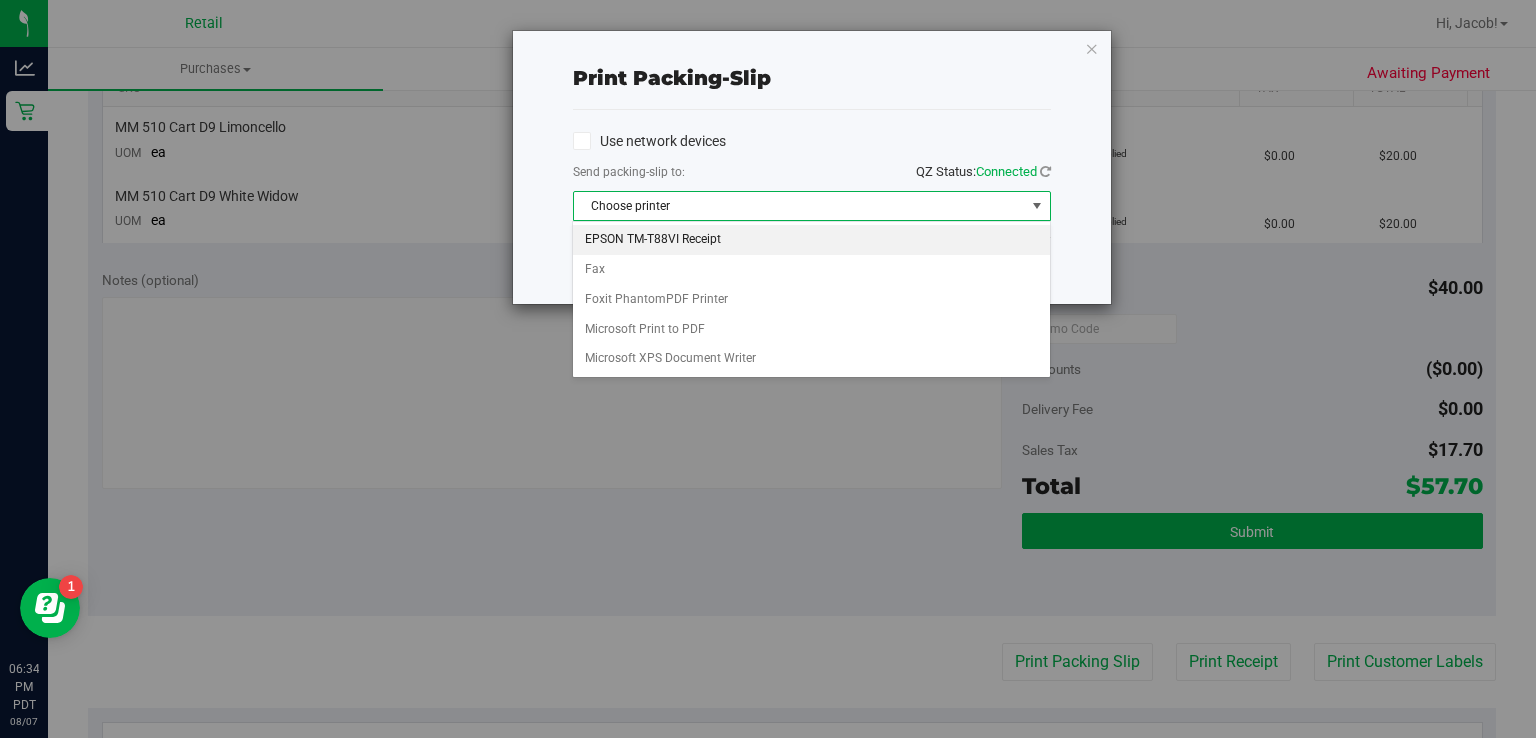 click on "EPSON TM-T88VI Receipt" at bounding box center [811, 240] 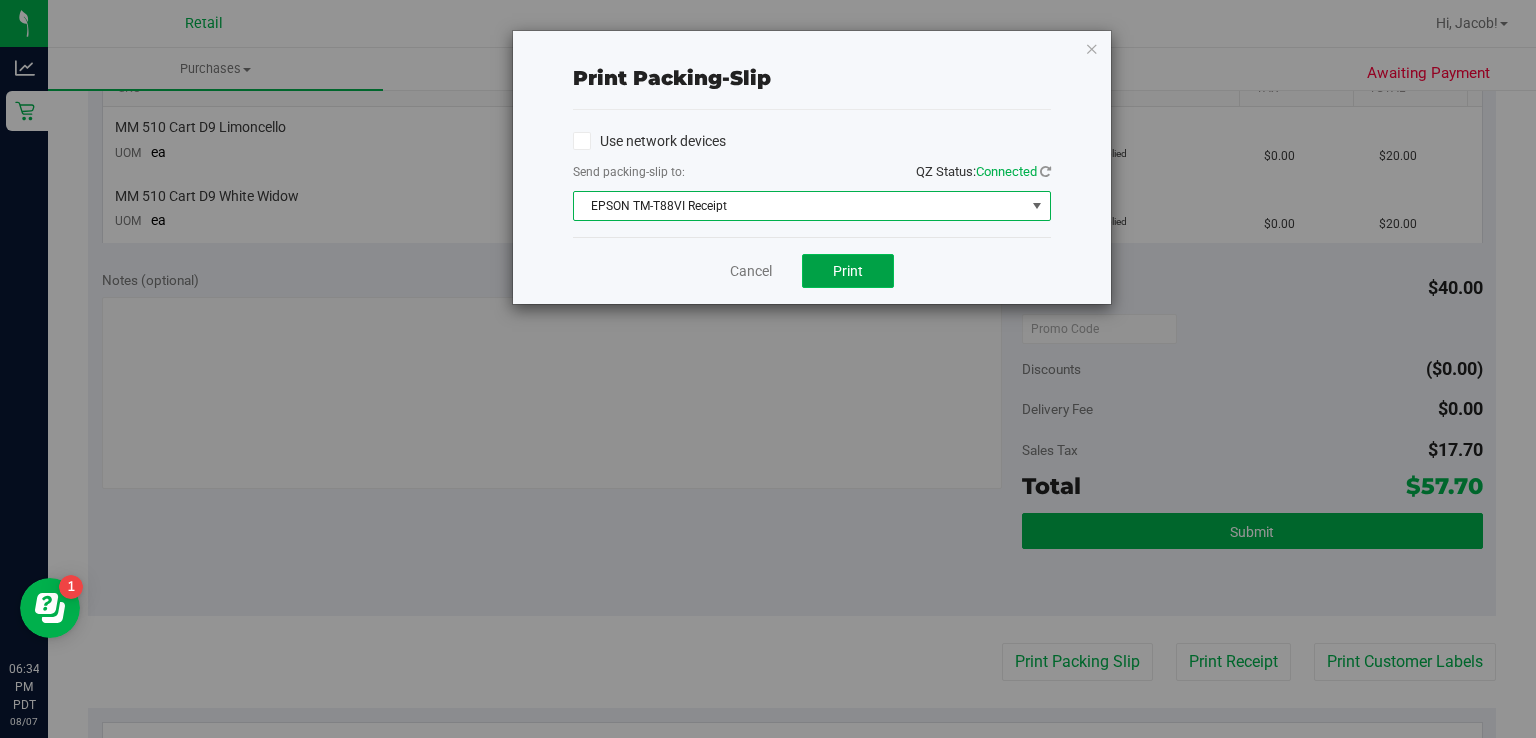 click on "Print" at bounding box center (848, 271) 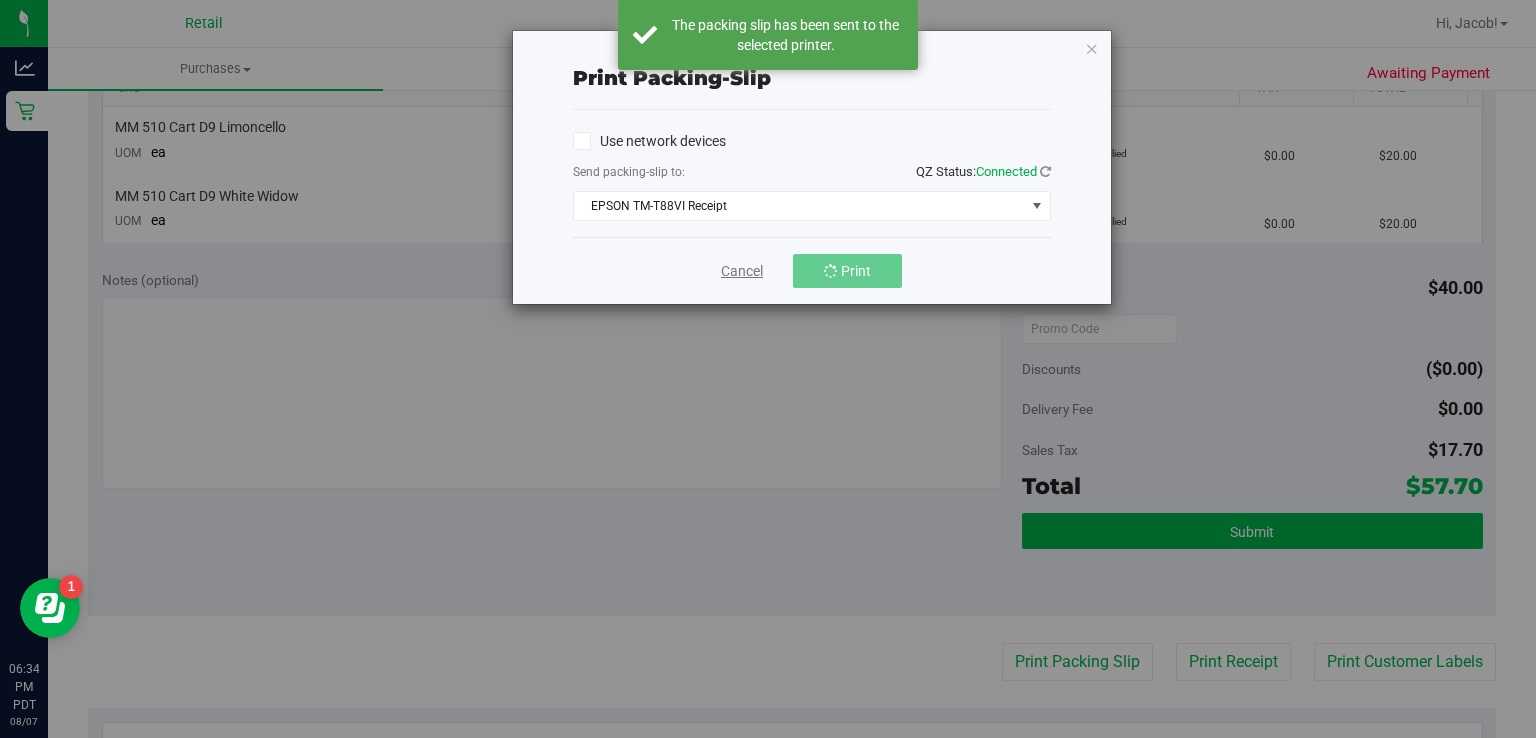 click on "Cancel" at bounding box center [742, 271] 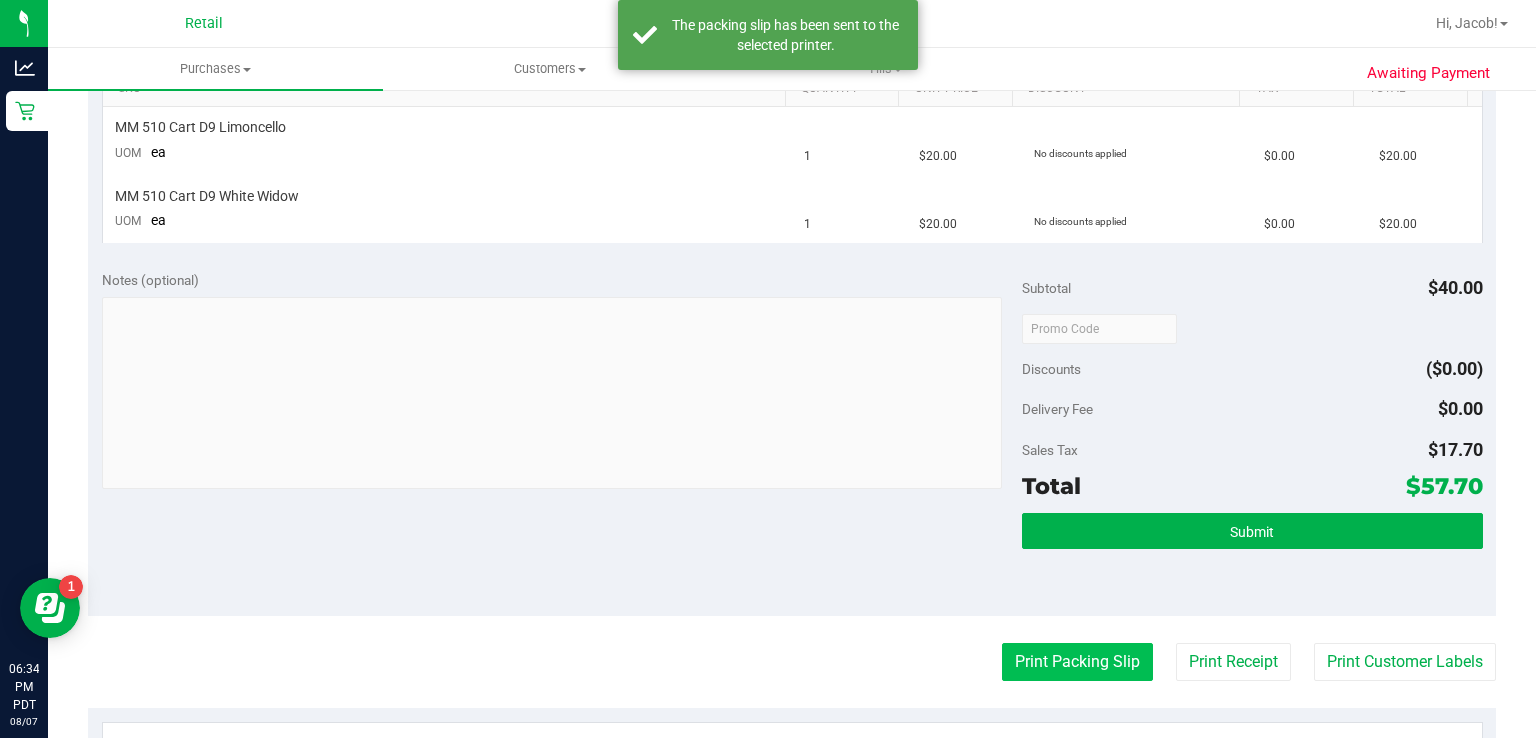 click on "Print Packing Slip" at bounding box center [1077, 662] 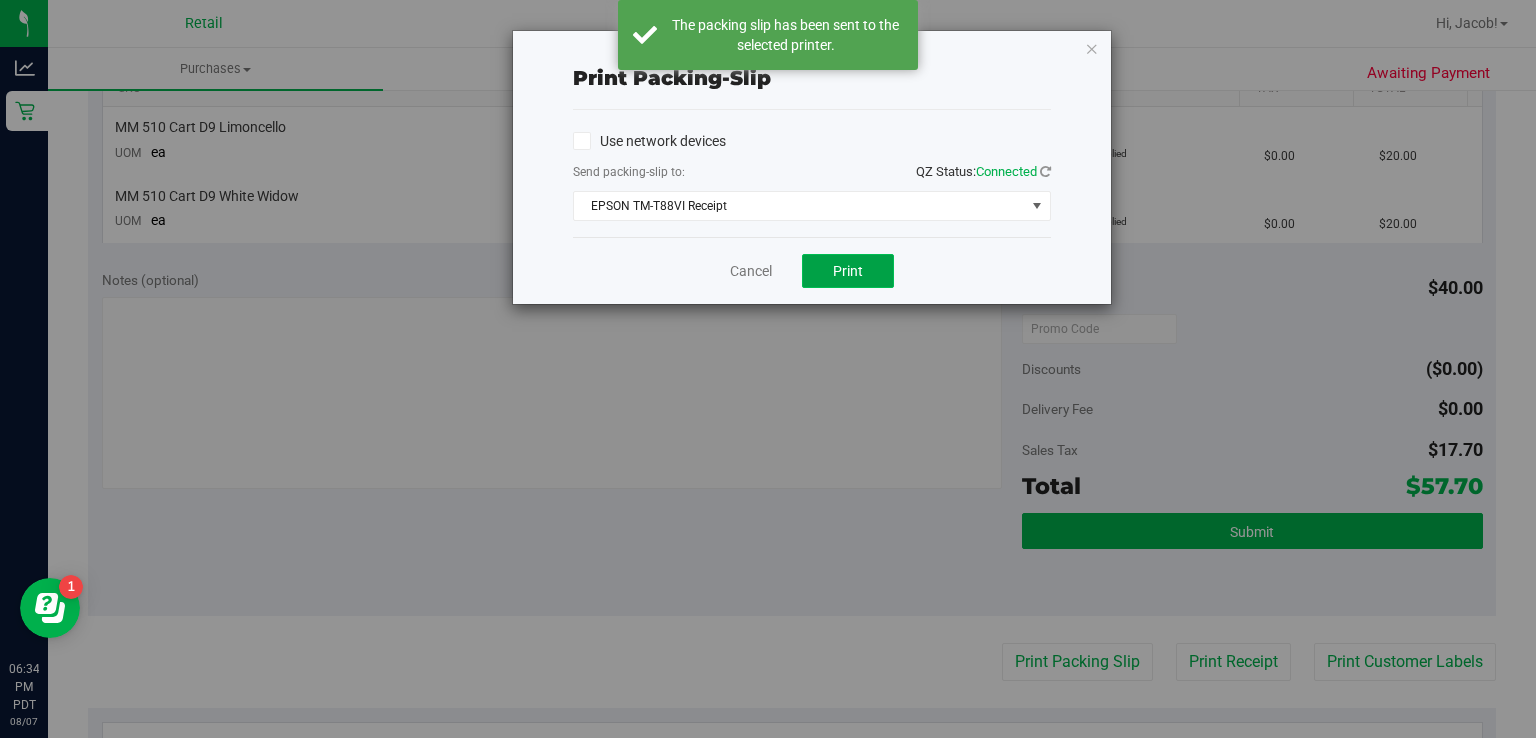 click on "Print" at bounding box center (848, 271) 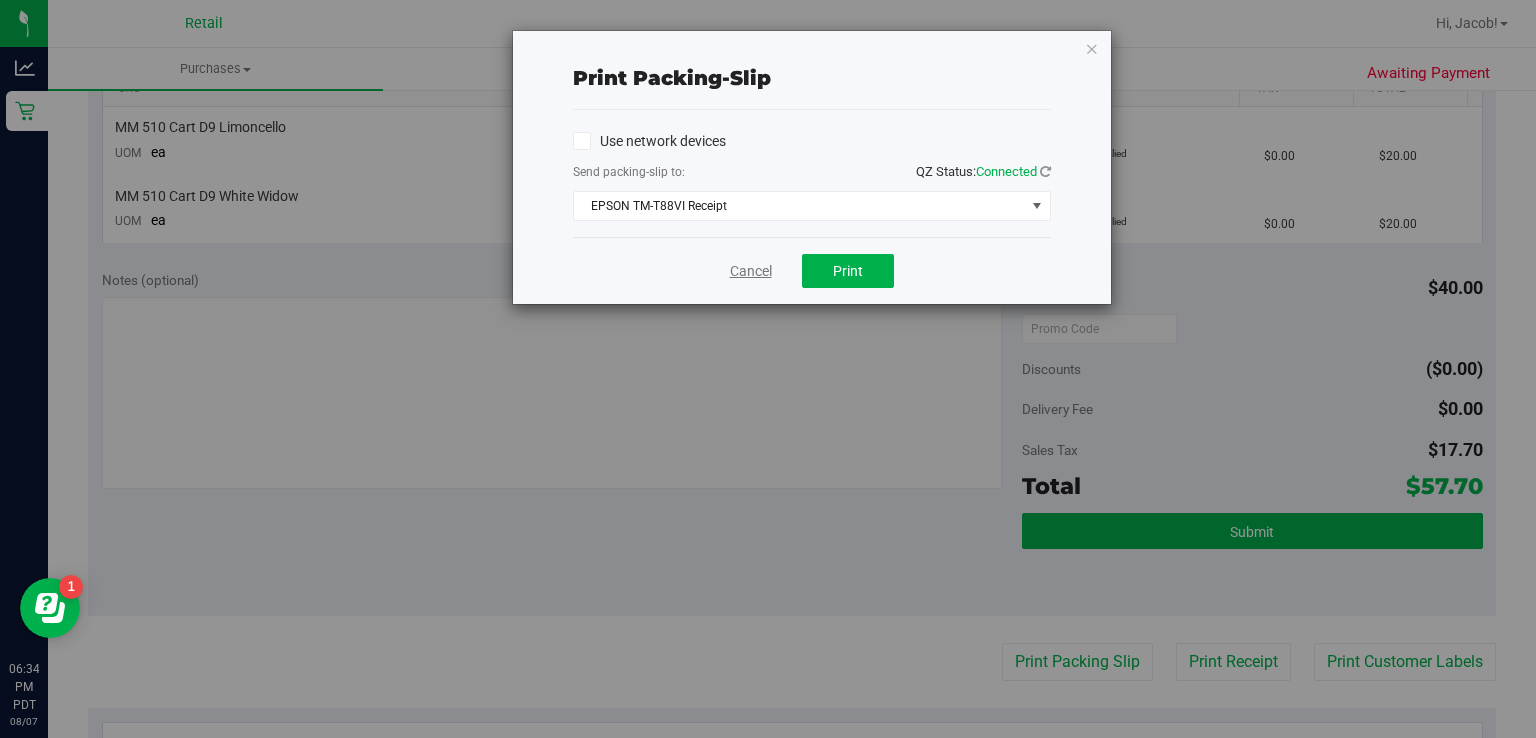 click on "Cancel" at bounding box center (751, 271) 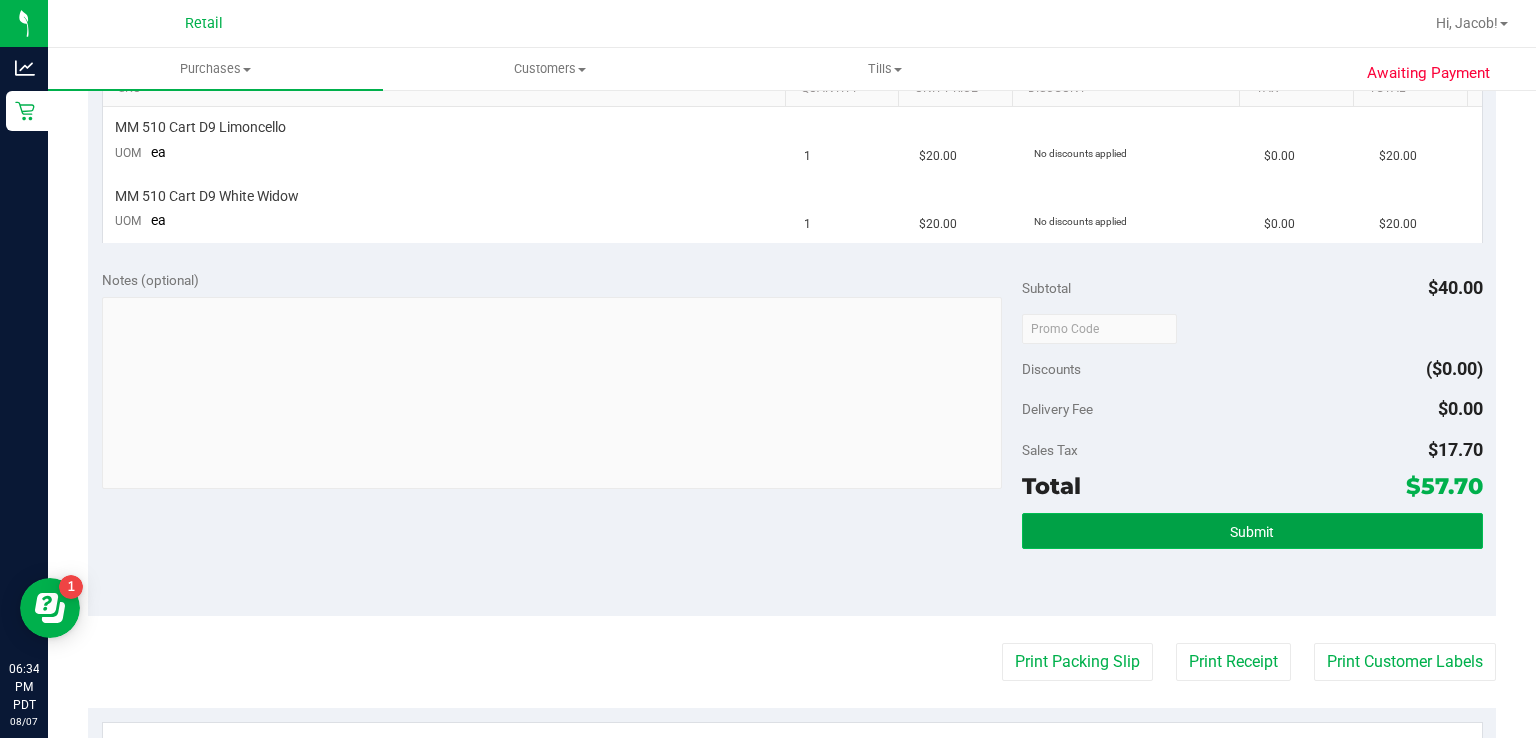 click on "Submit" at bounding box center [1252, 531] 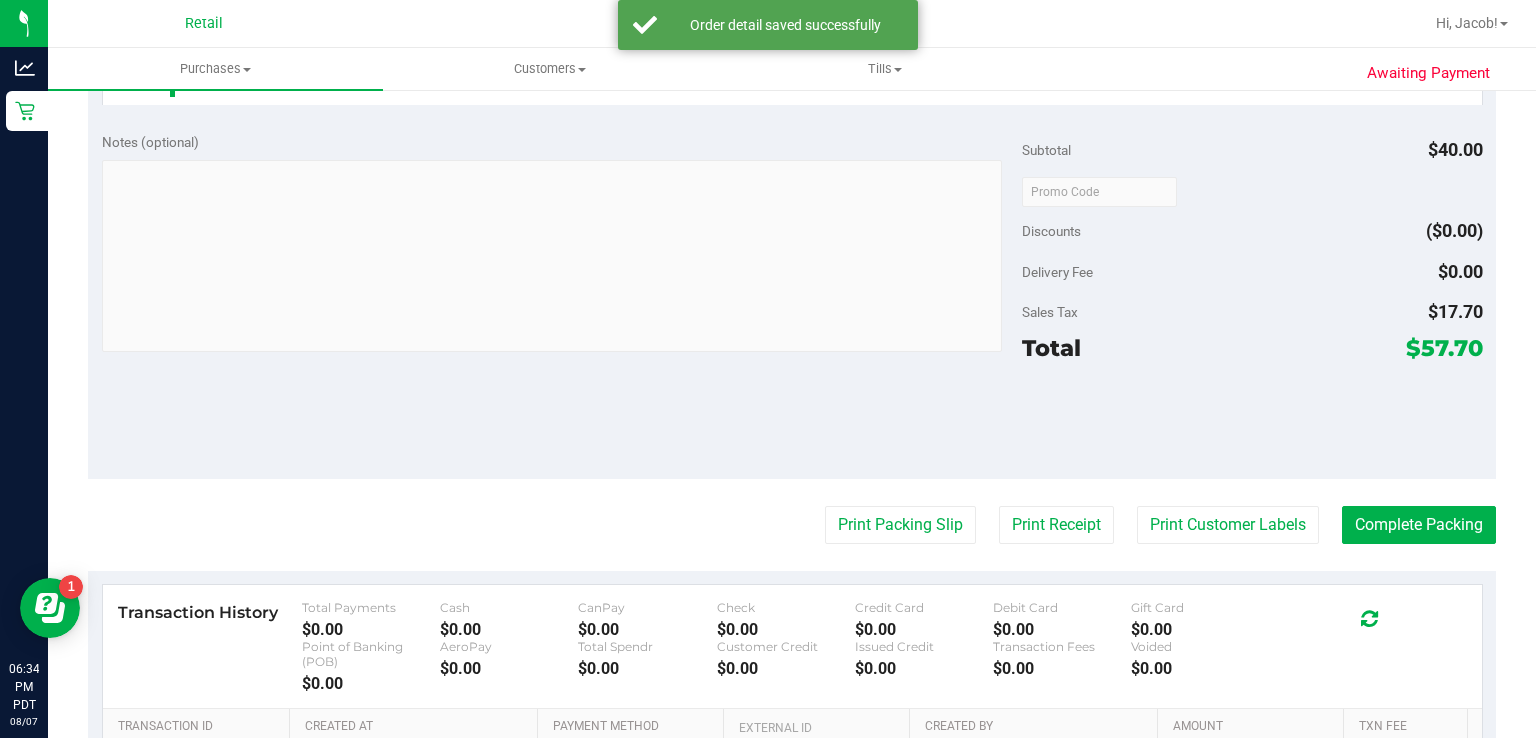 scroll, scrollTop: 759, scrollLeft: 0, axis: vertical 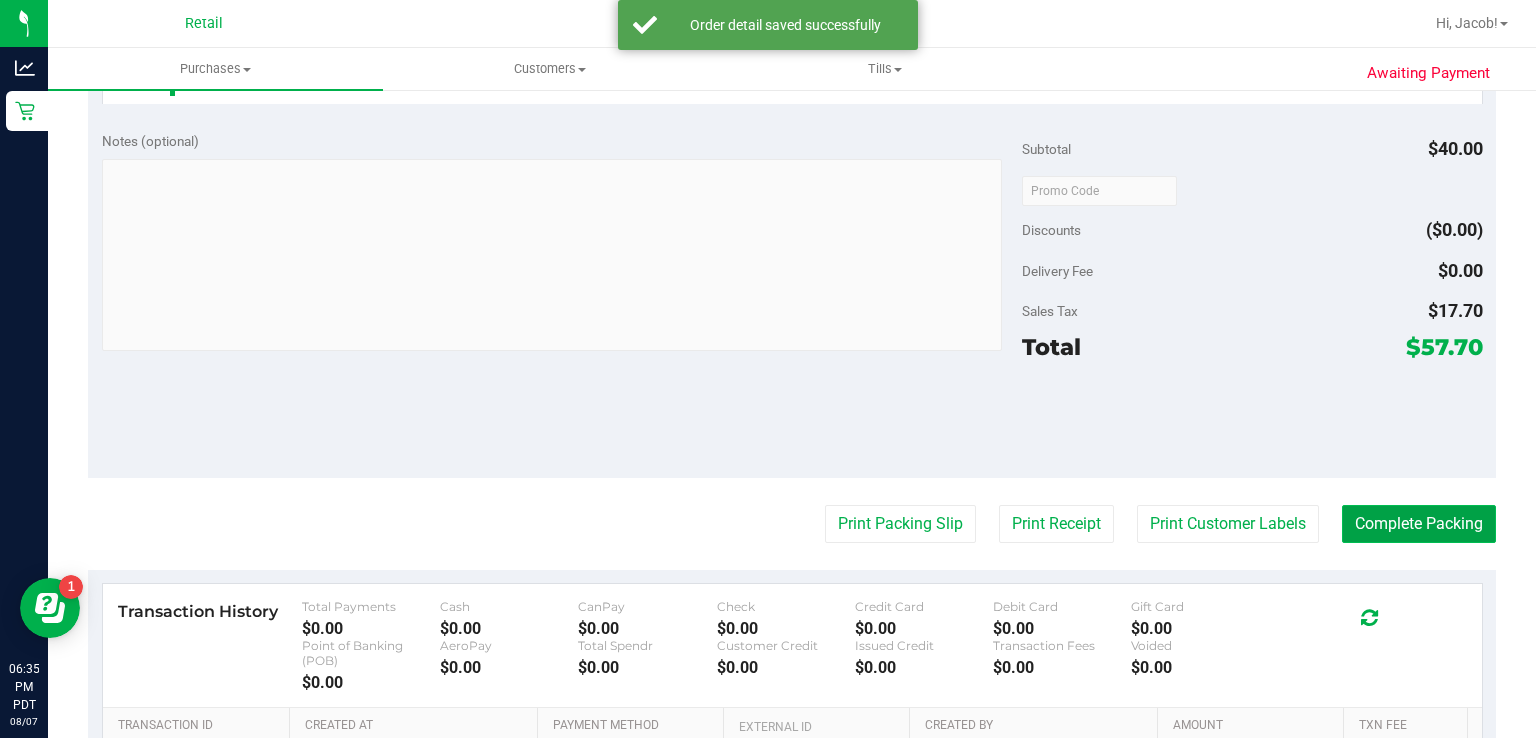click on "Complete Packing" at bounding box center (1419, 524) 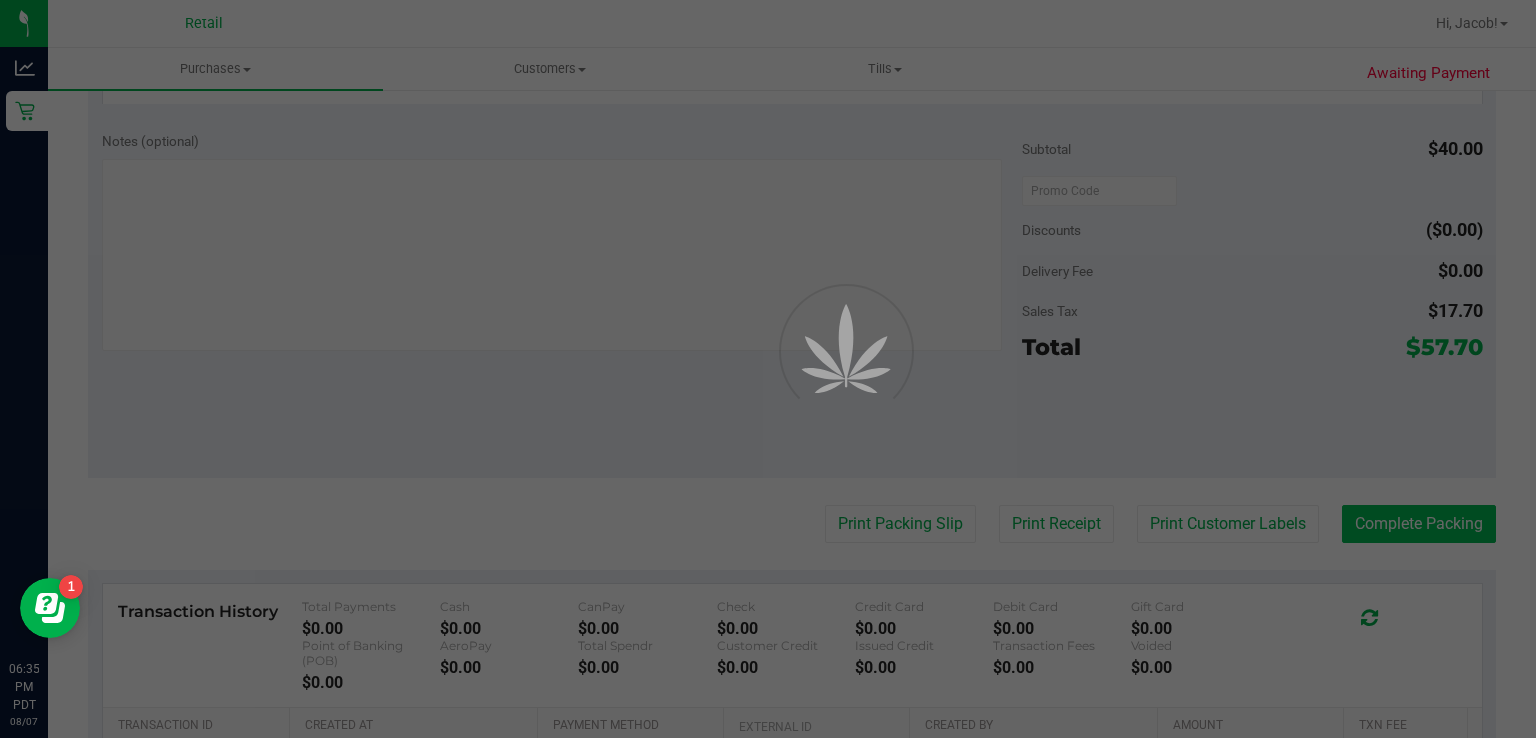 scroll, scrollTop: 0, scrollLeft: 0, axis: both 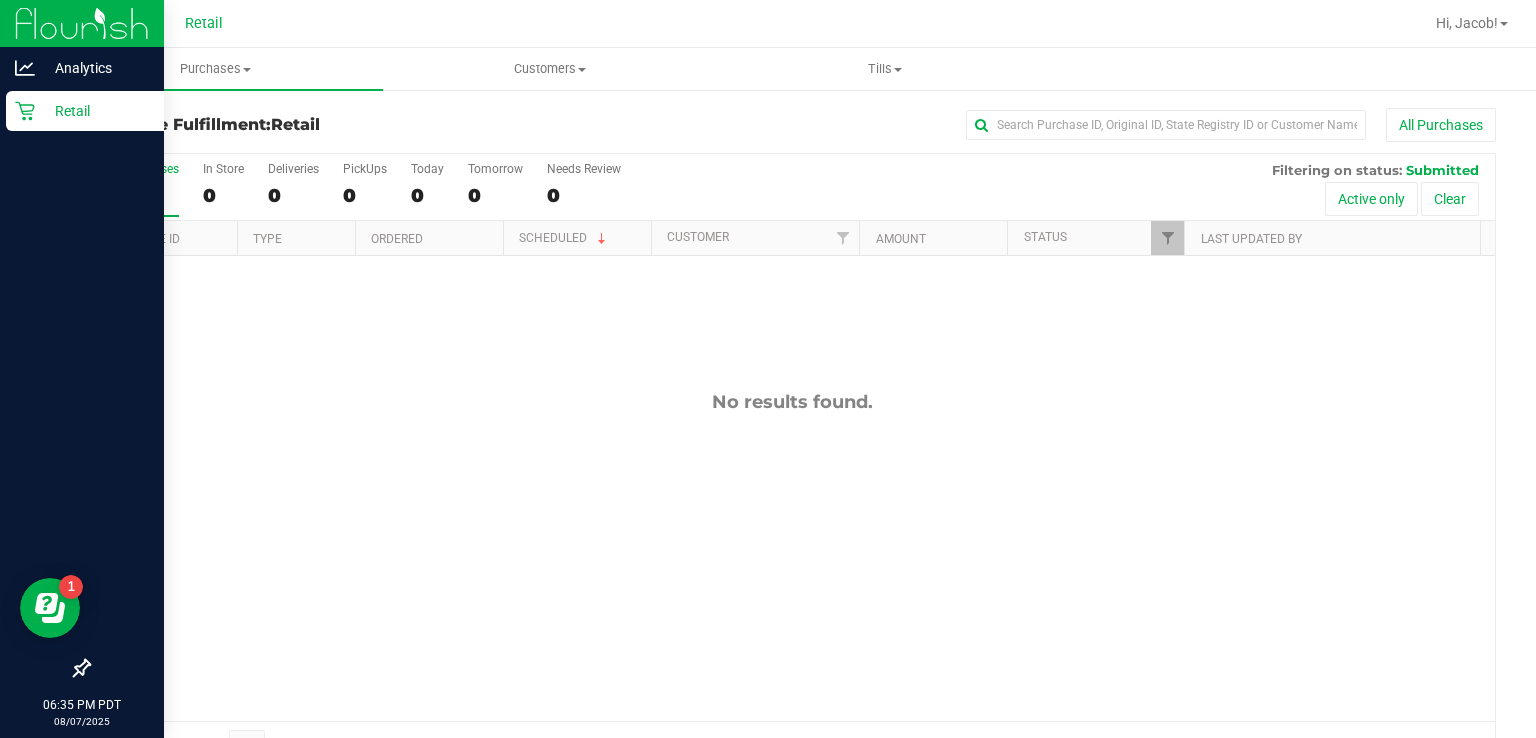 click on "Retail" at bounding box center (85, 111) 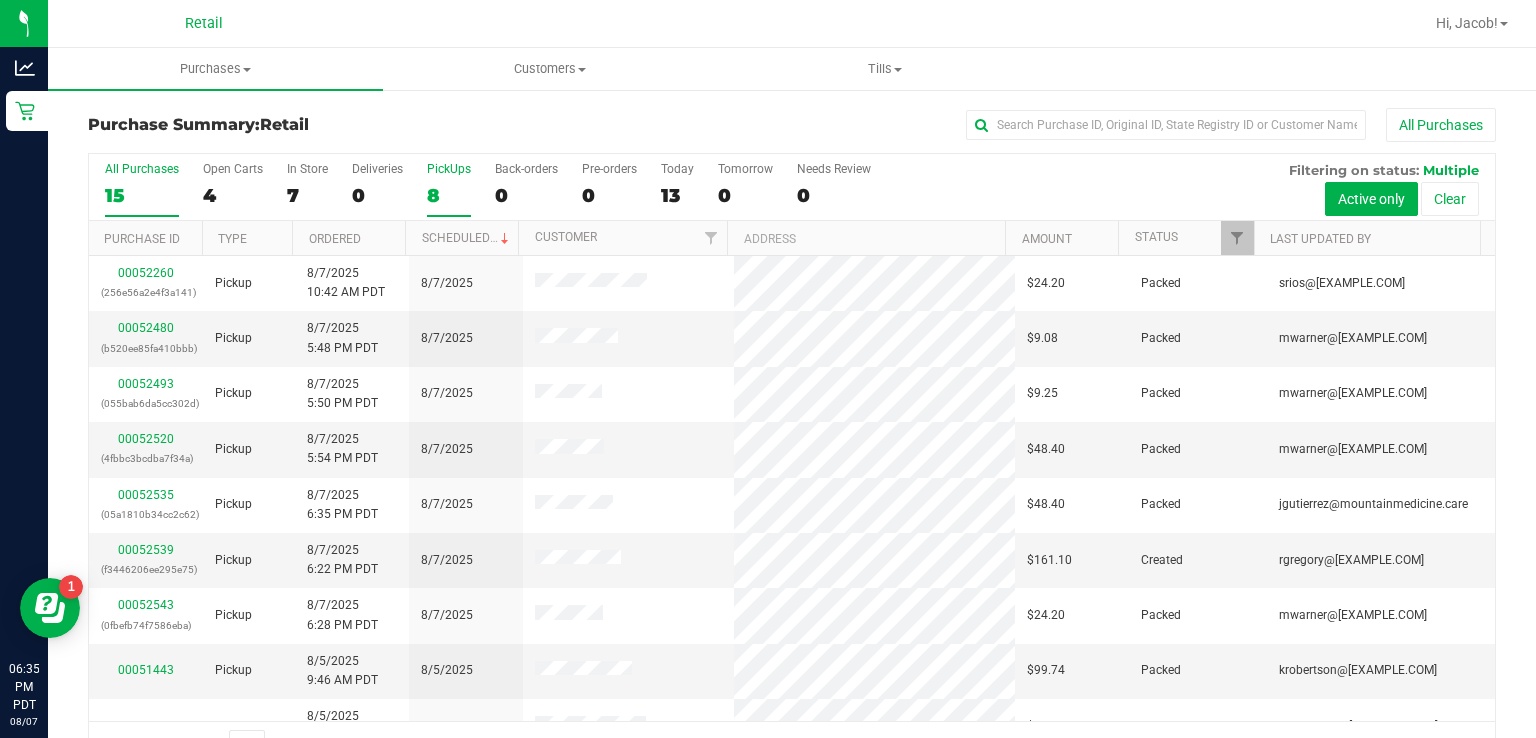 click on "8" at bounding box center (449, 195) 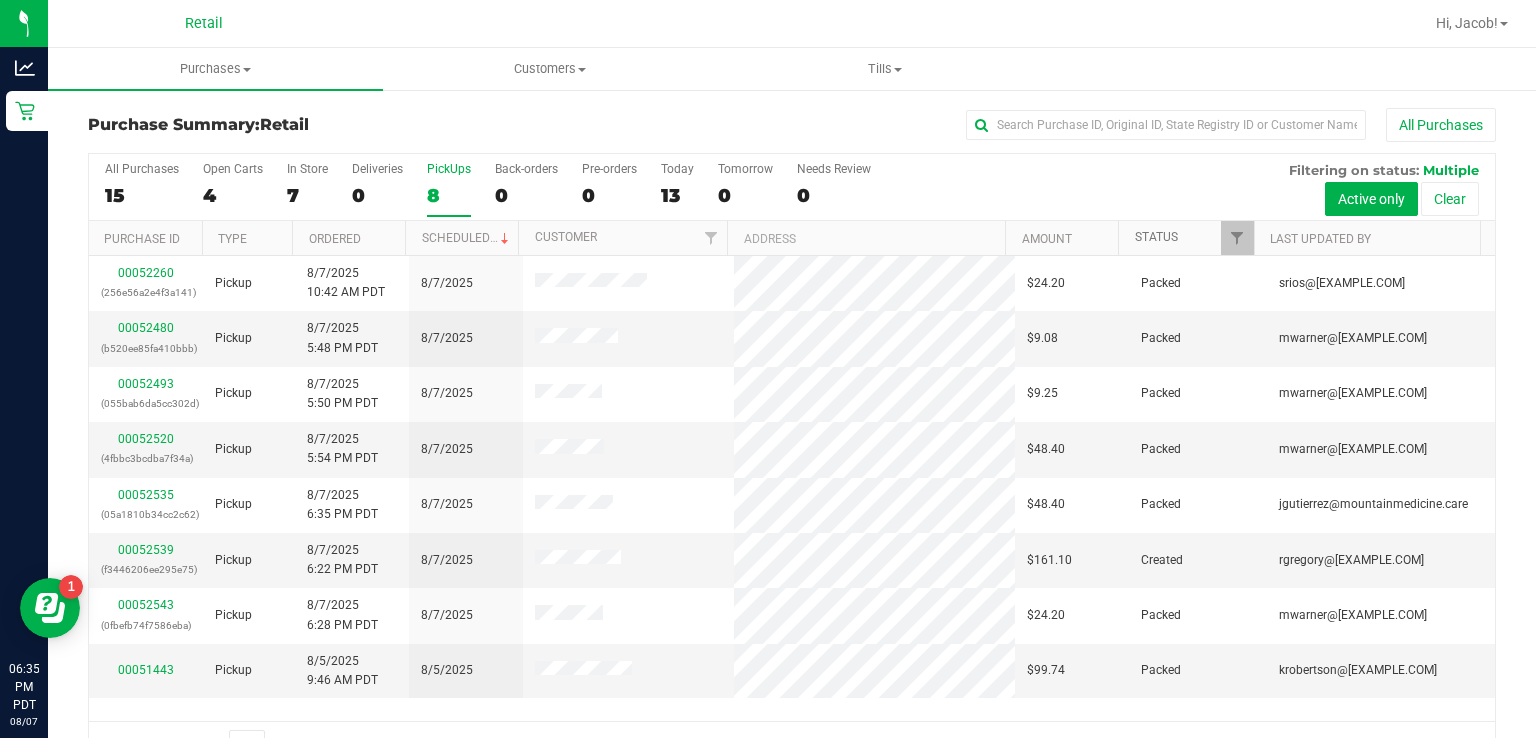 click on "Status" at bounding box center (1156, 237) 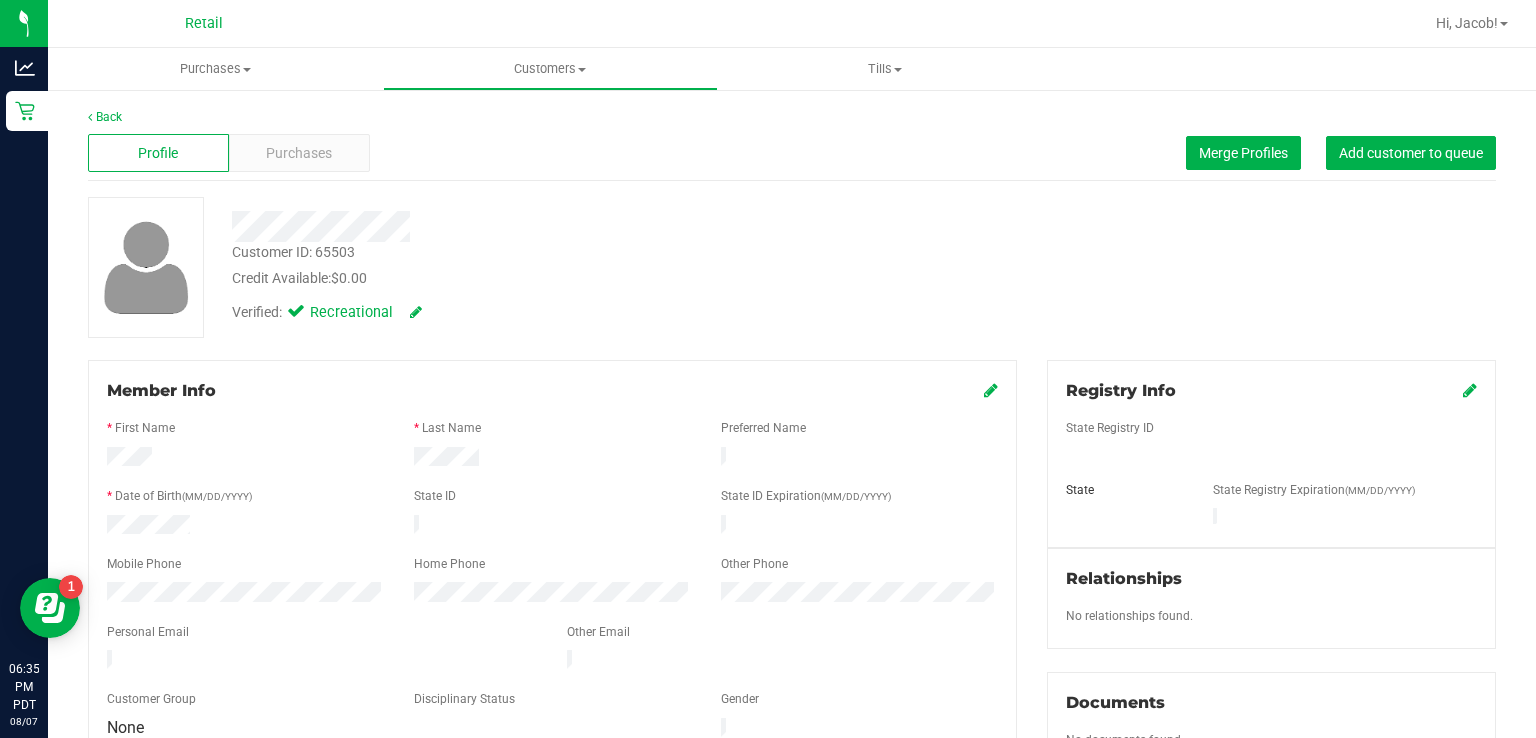 click on "Purchases" at bounding box center [299, 153] 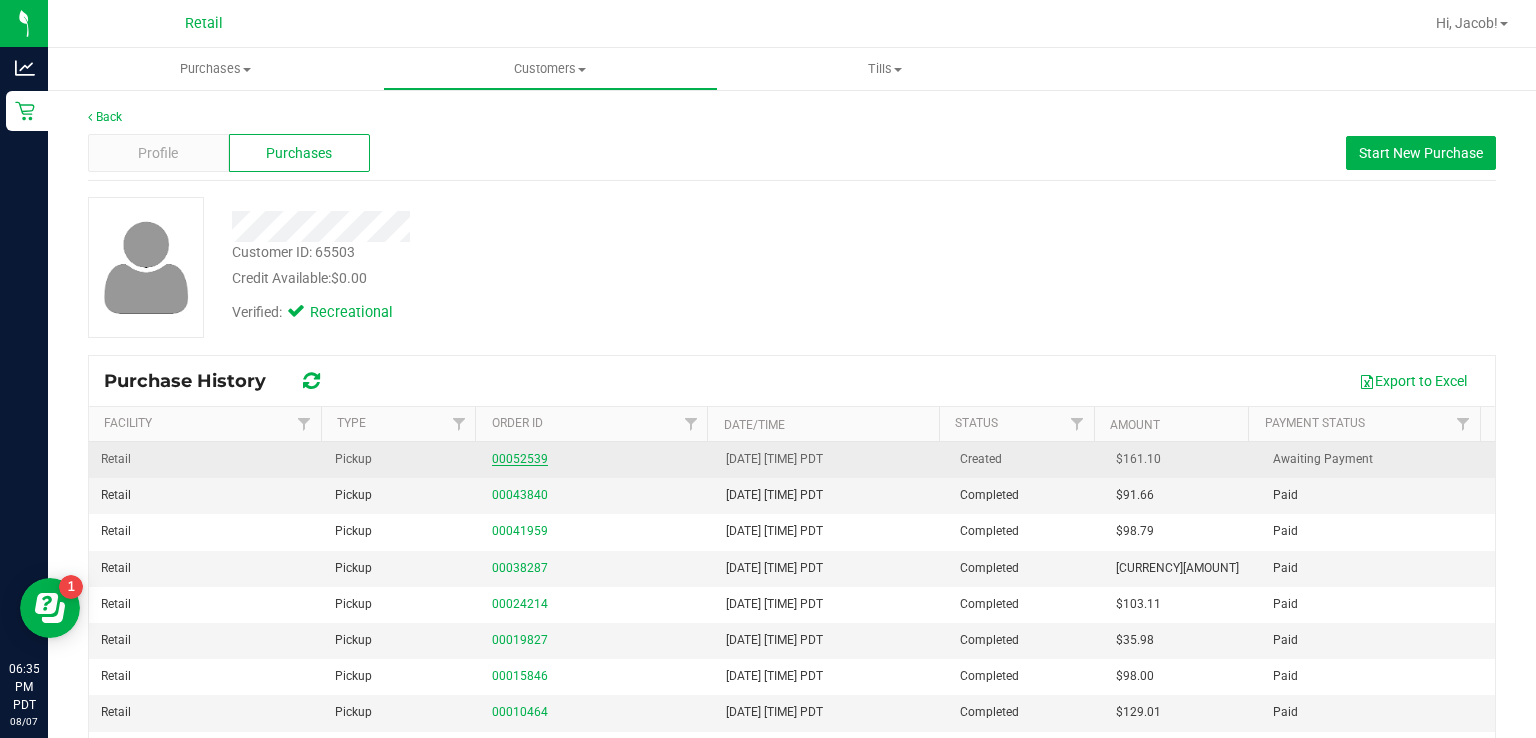 click on "00052539" at bounding box center (520, 459) 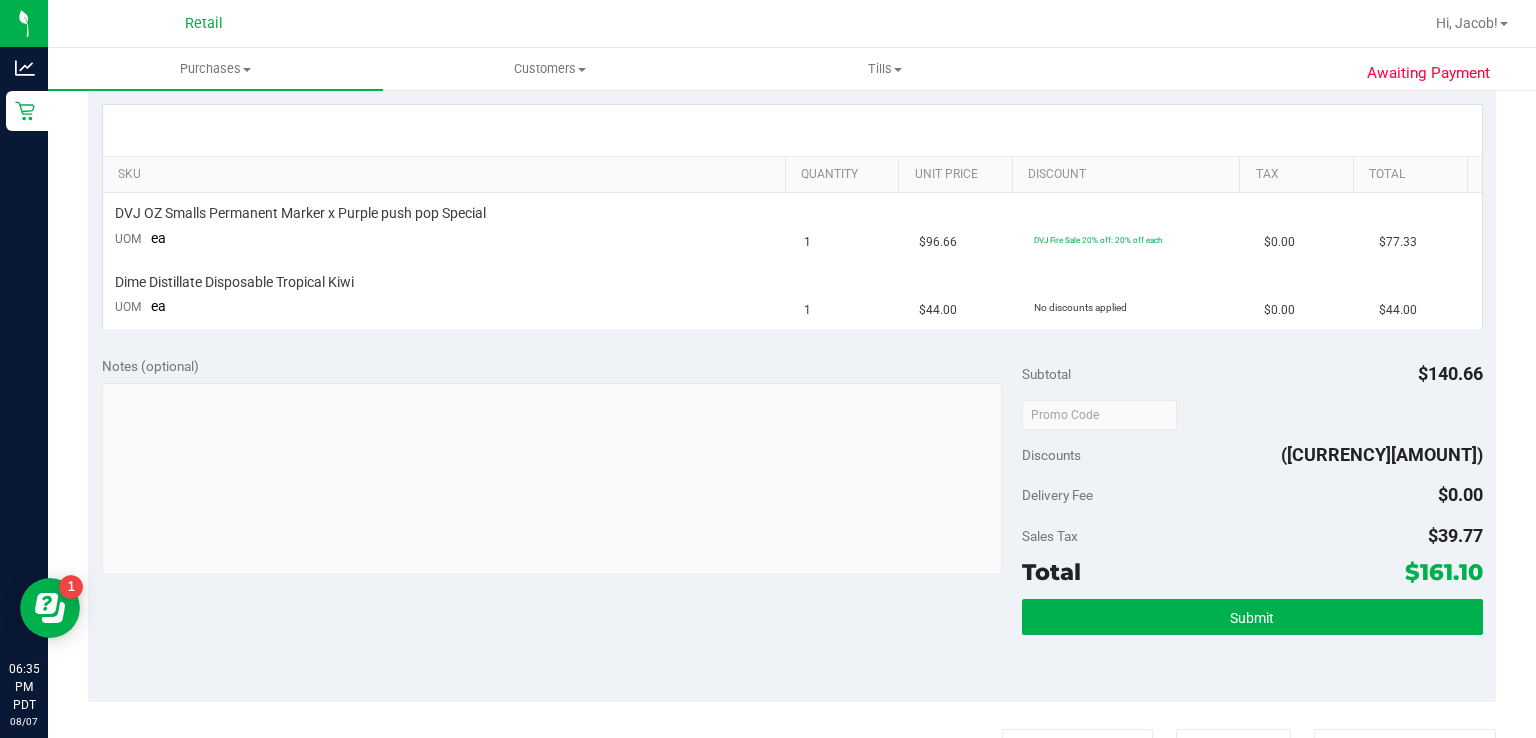 scroll, scrollTop: 527, scrollLeft: 0, axis: vertical 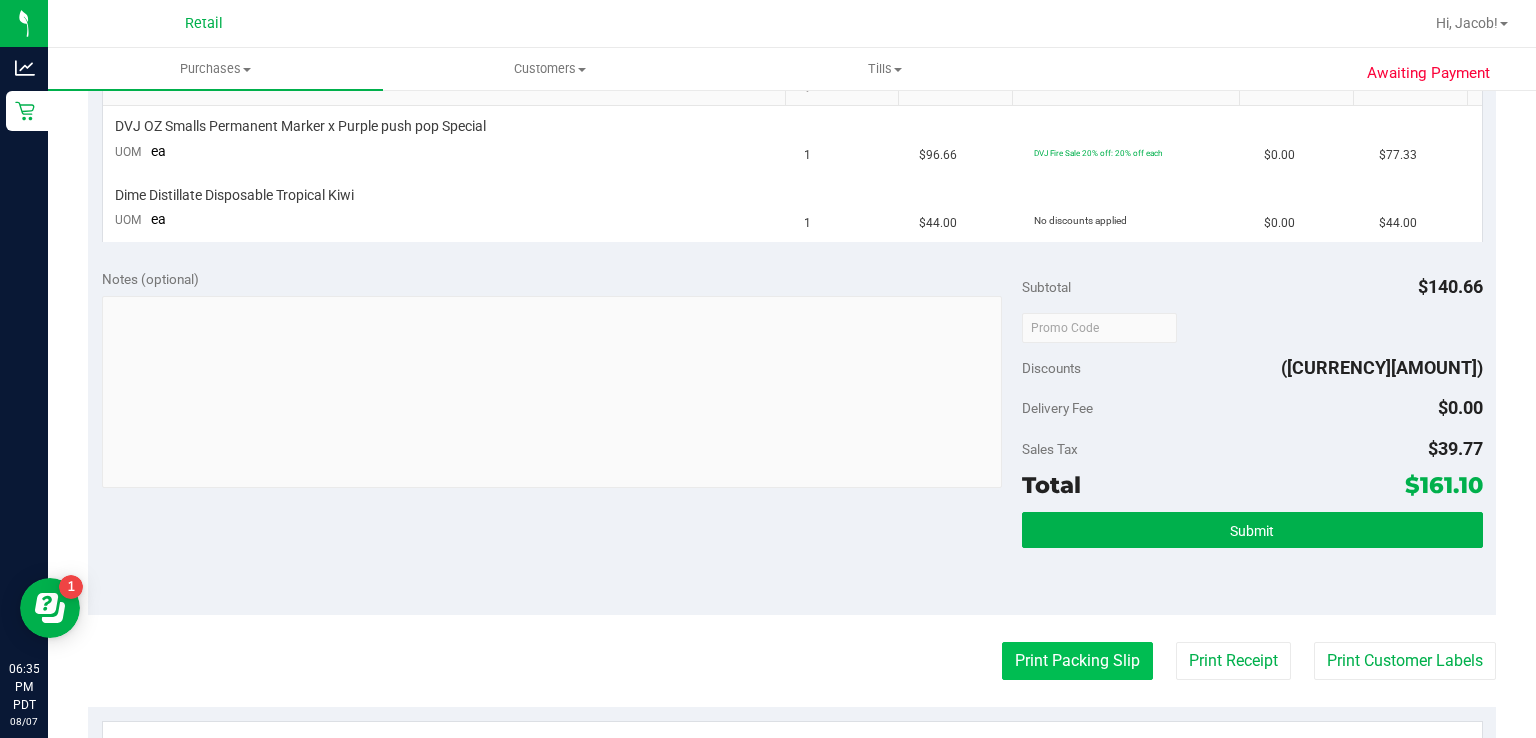 click on "Print Packing Slip" at bounding box center (1077, 661) 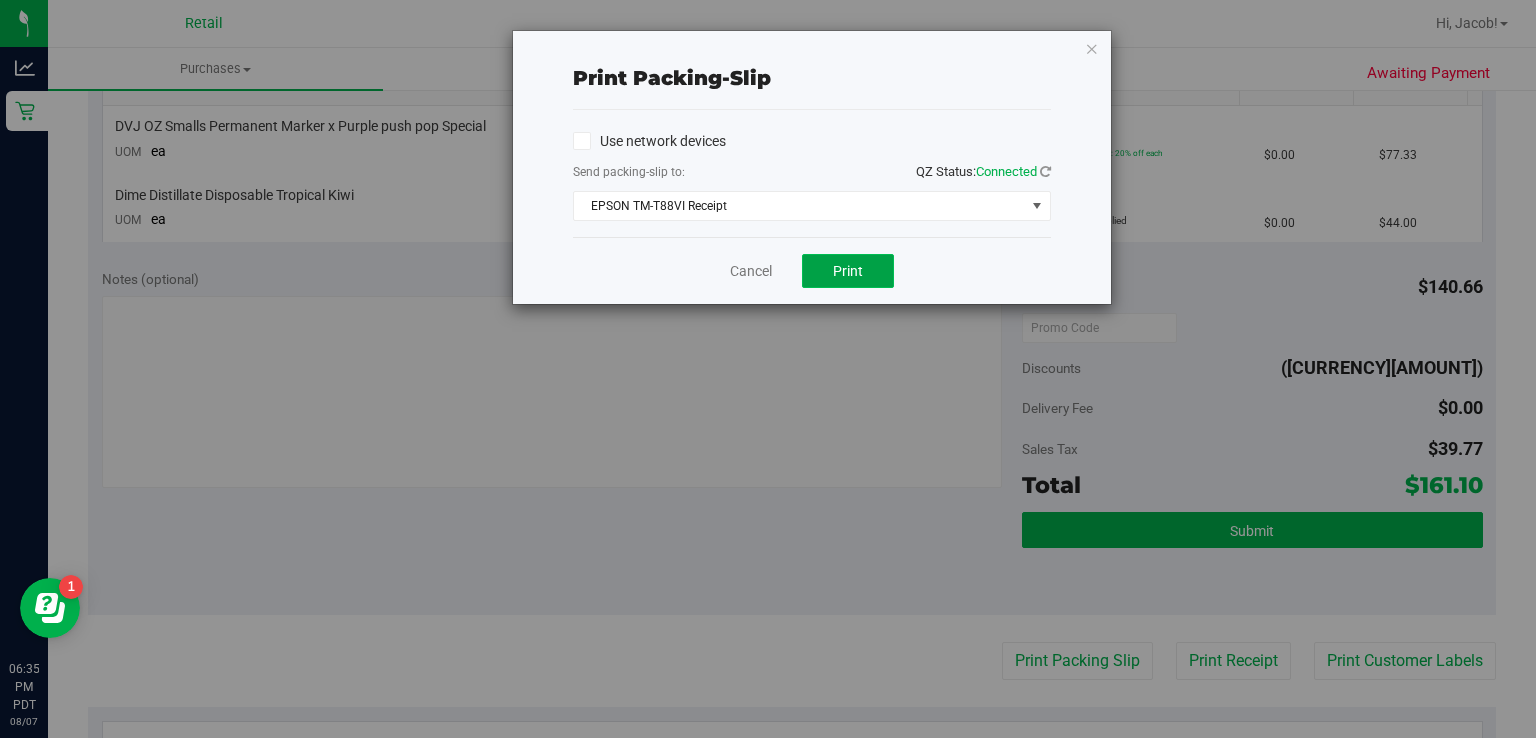 click on "Print" at bounding box center [848, 271] 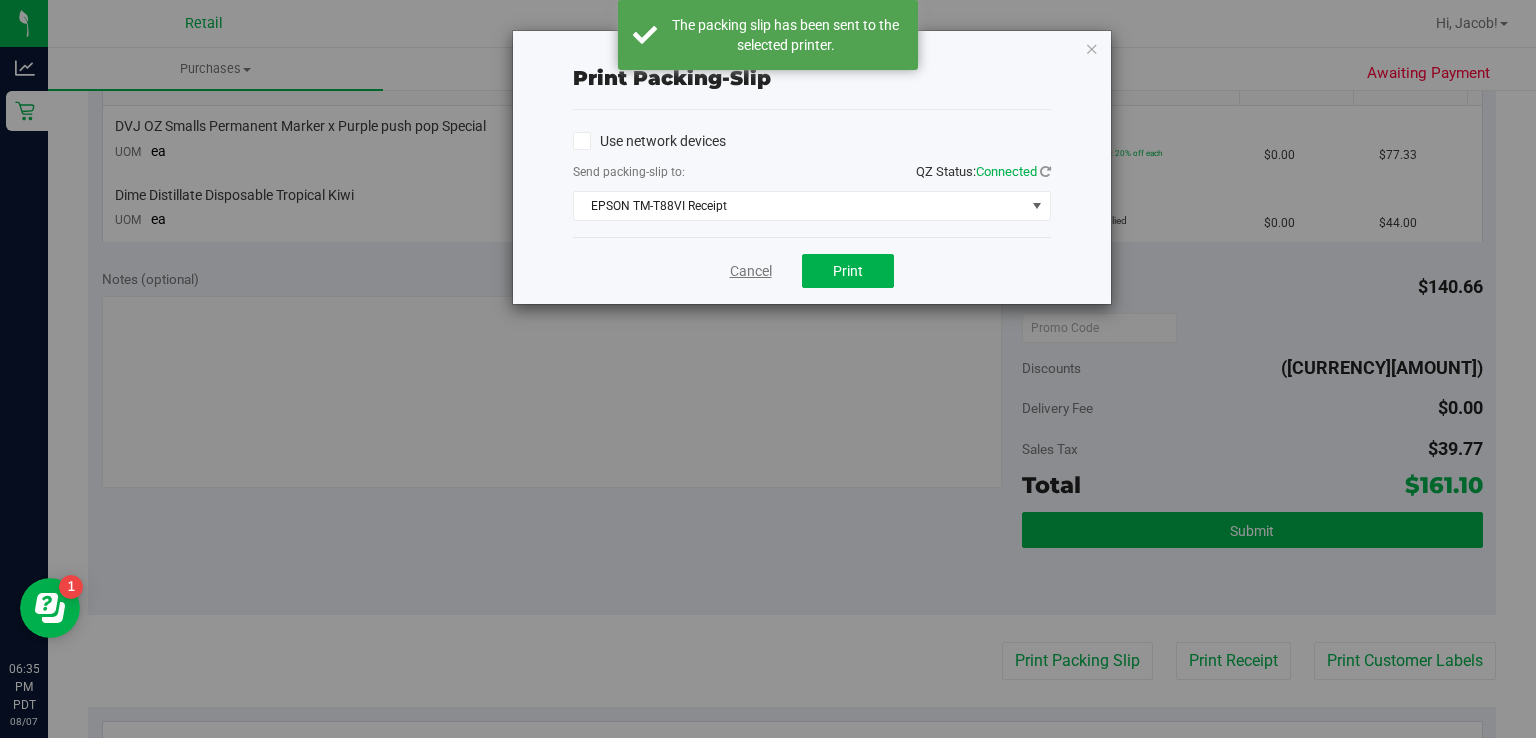 click on "Cancel" at bounding box center [751, 271] 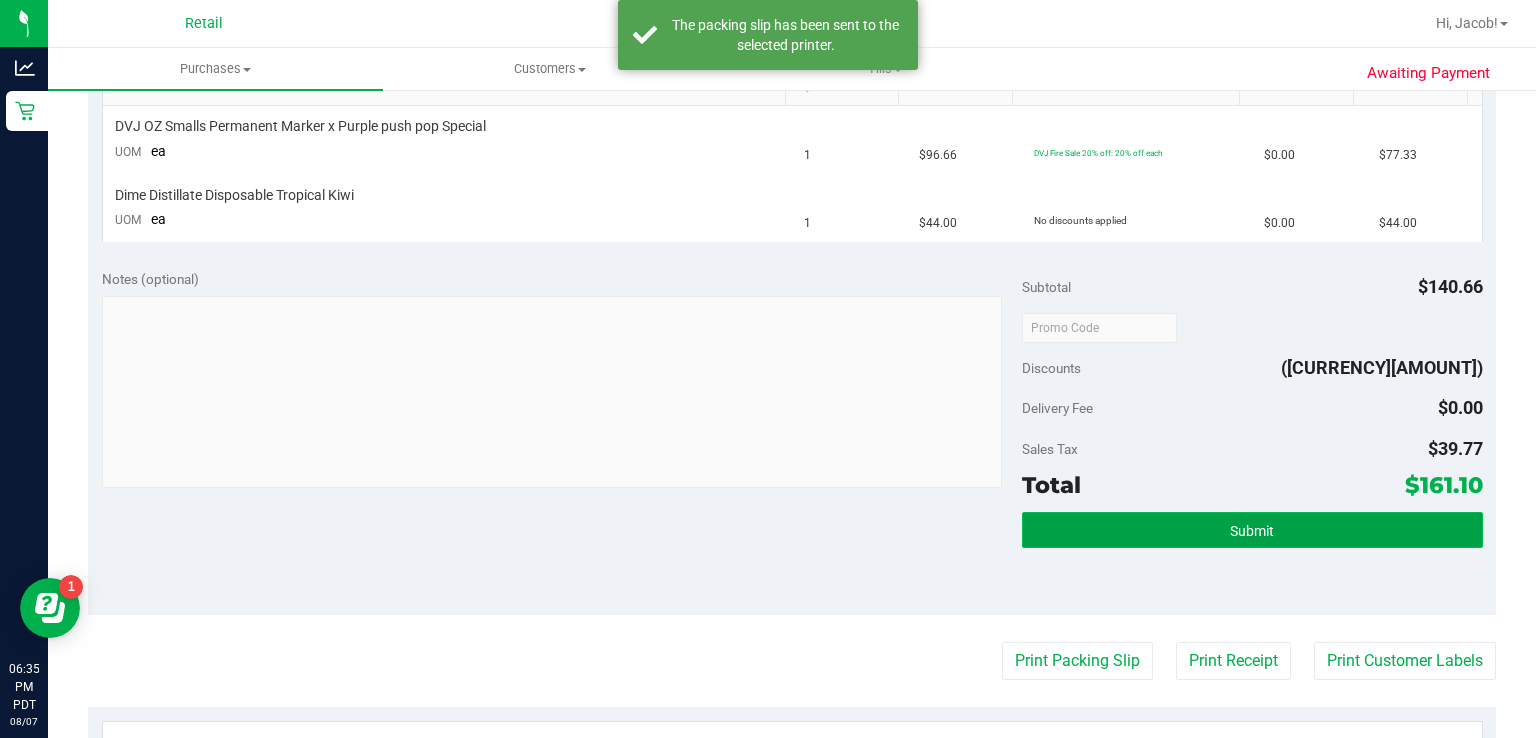 click on "Submit" at bounding box center (1252, 531) 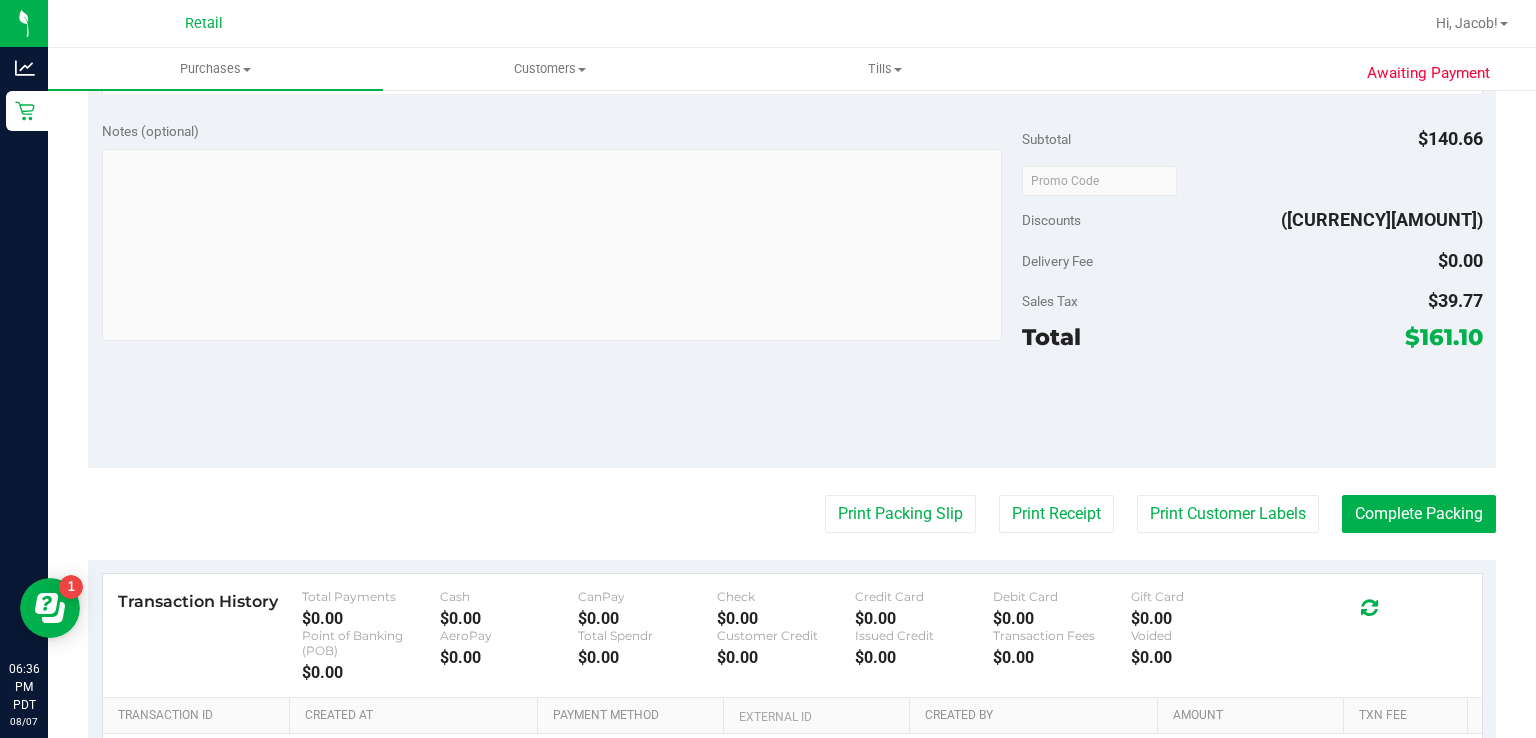 scroll, scrollTop: 774, scrollLeft: 0, axis: vertical 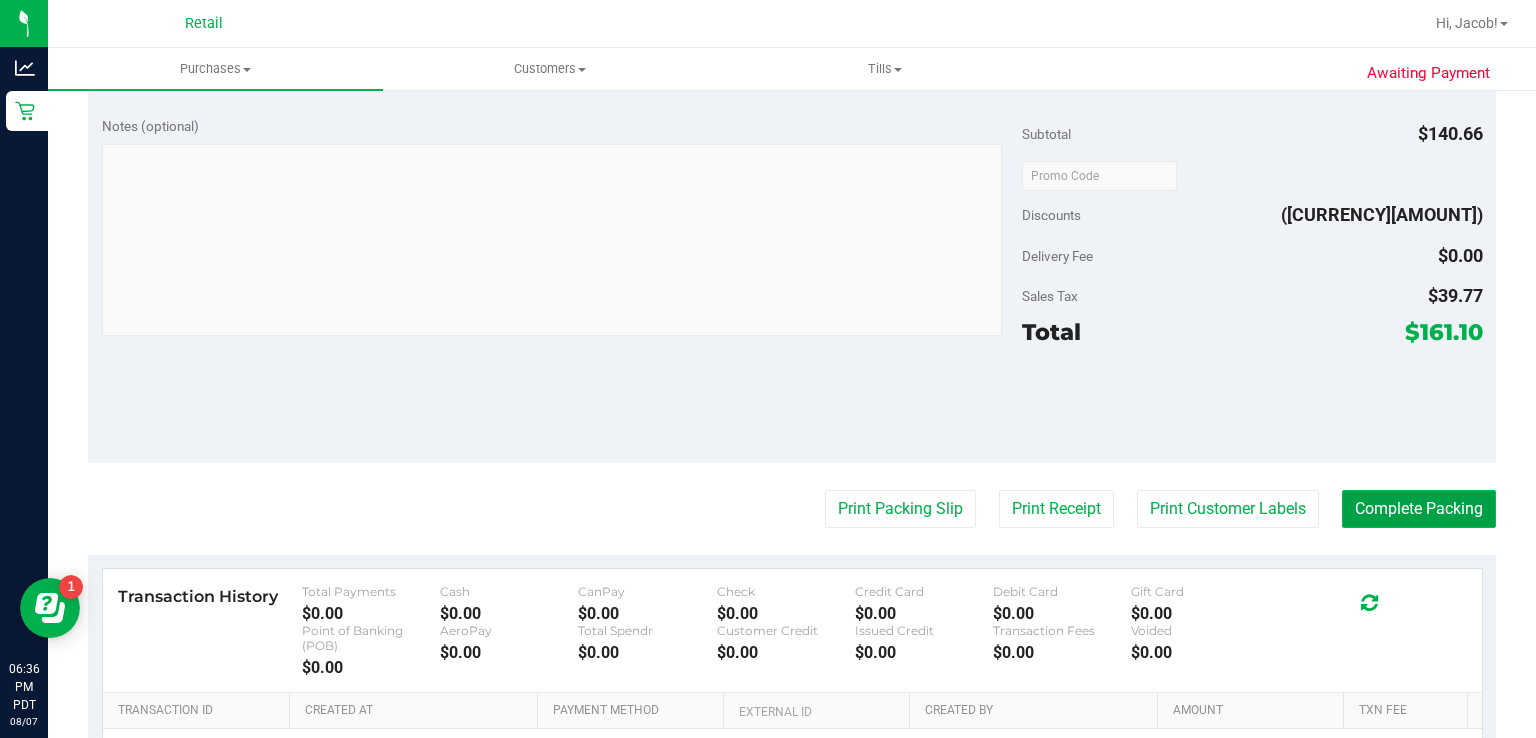 click on "Complete Packing" at bounding box center [1419, 509] 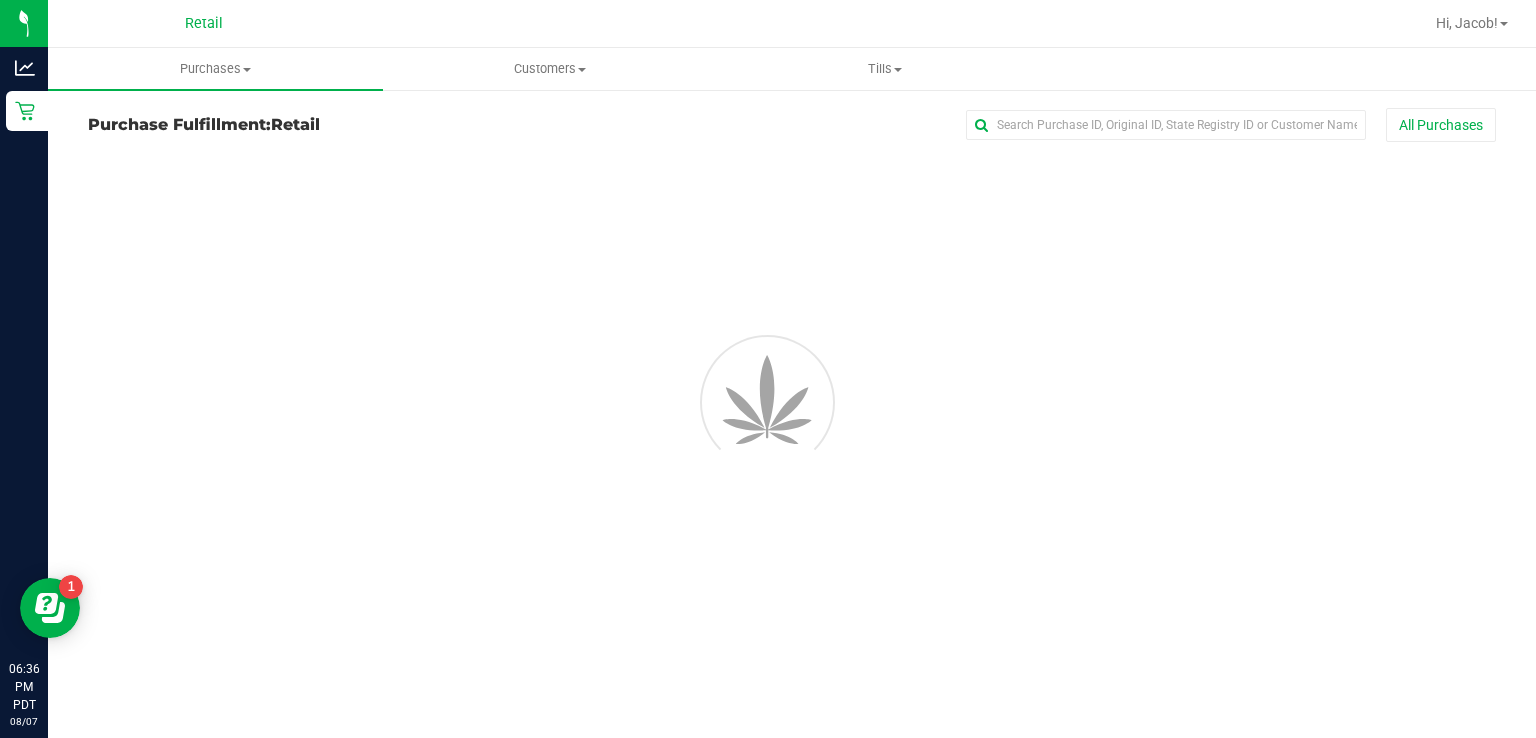 scroll, scrollTop: 0, scrollLeft: 0, axis: both 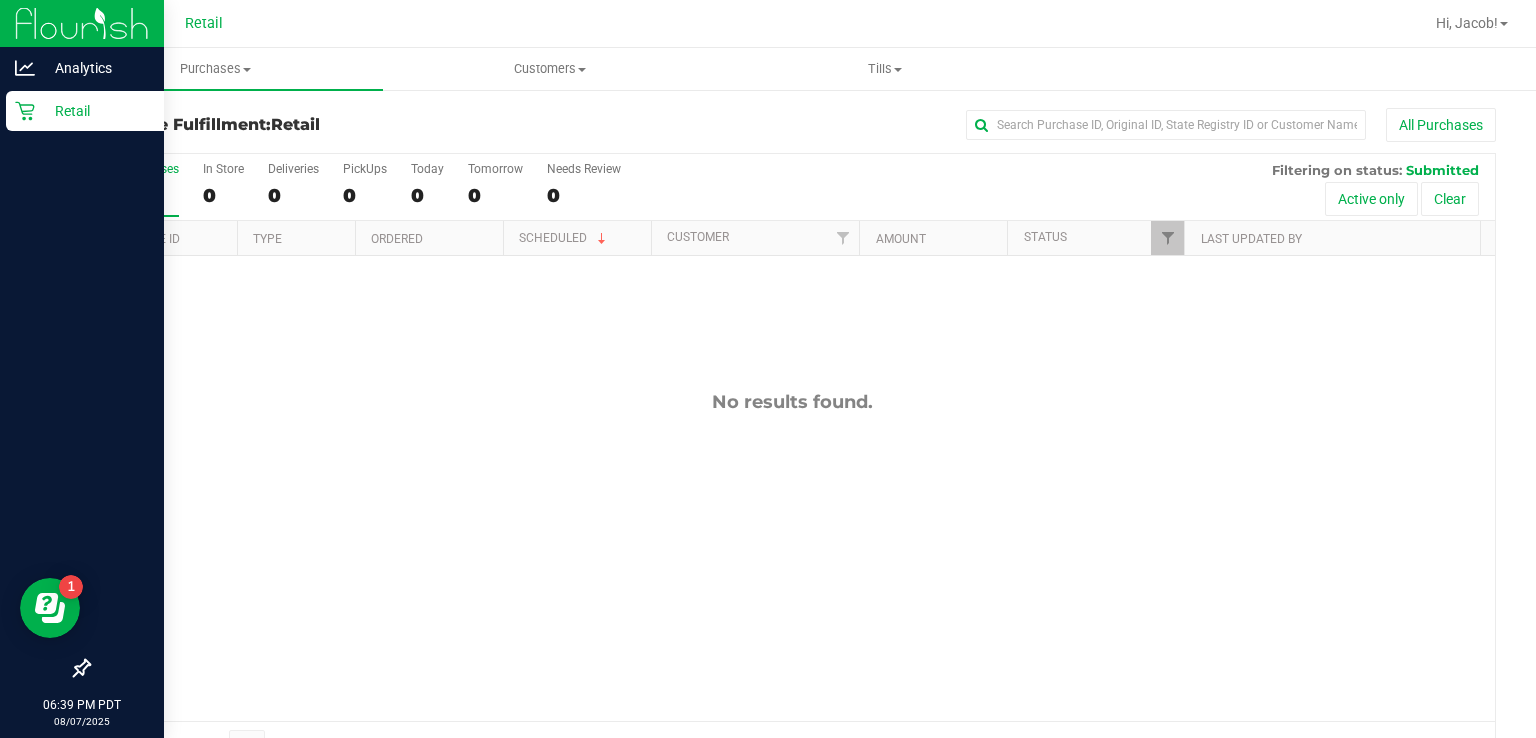 click on "Retail" at bounding box center (82, 112) 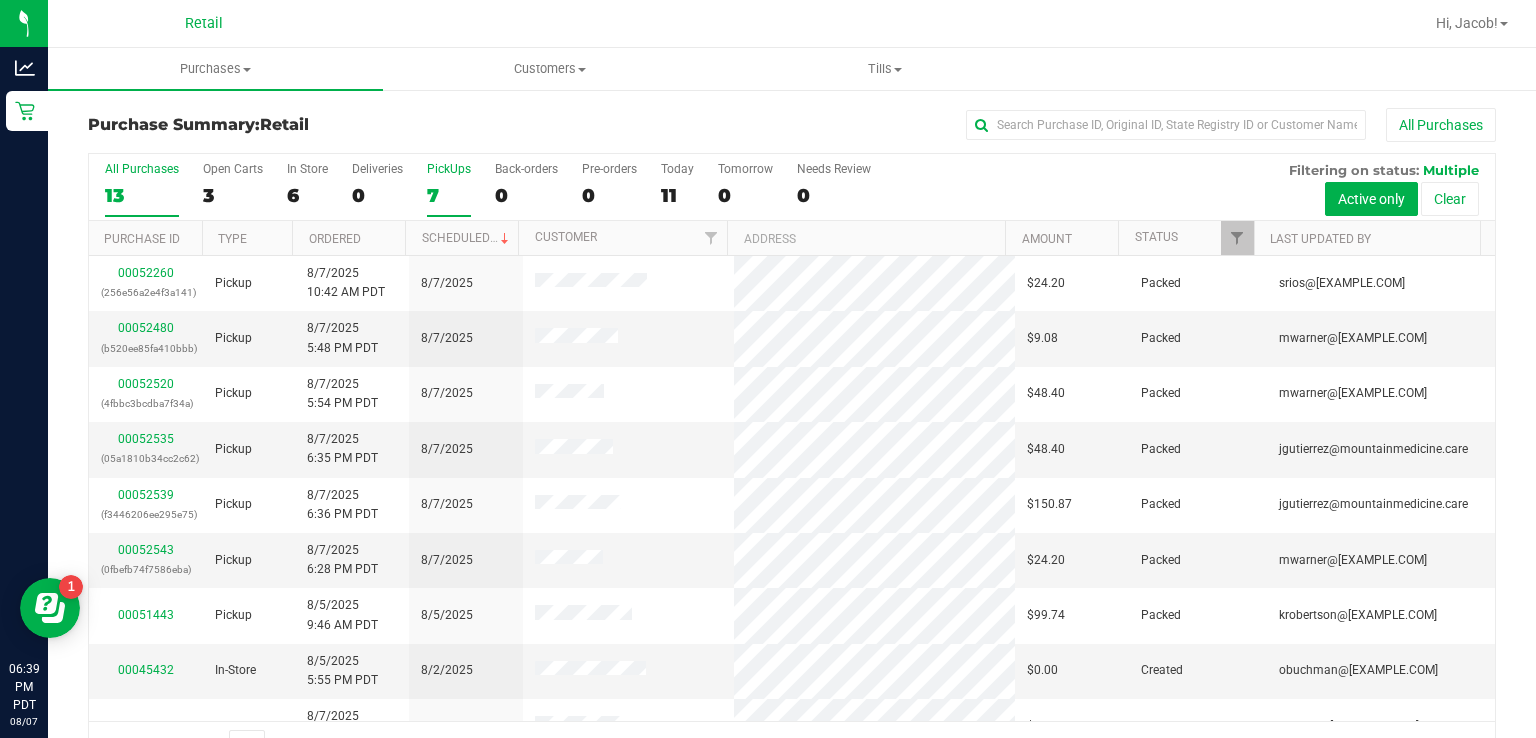 click on "7" at bounding box center [449, 195] 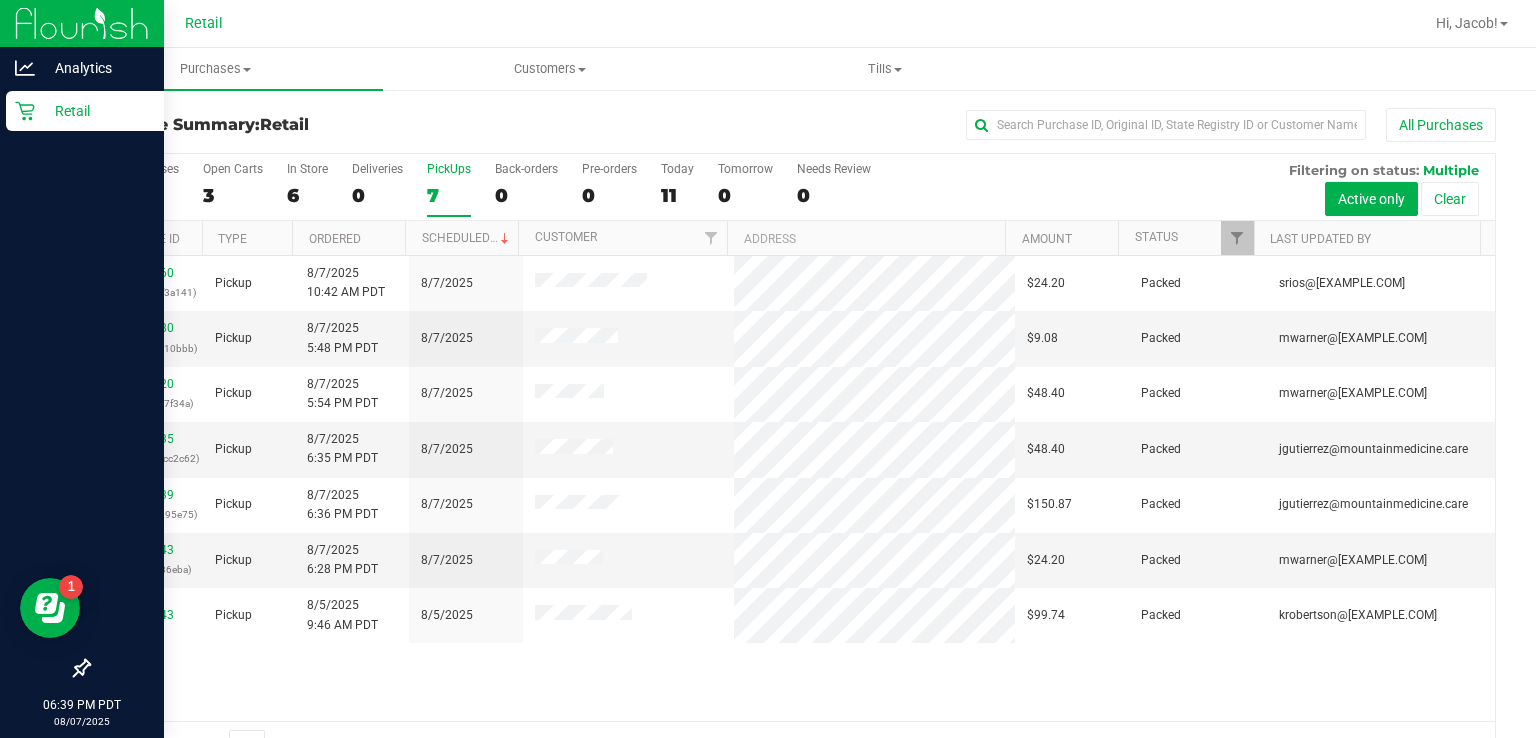 click on "Retail" at bounding box center (85, 111) 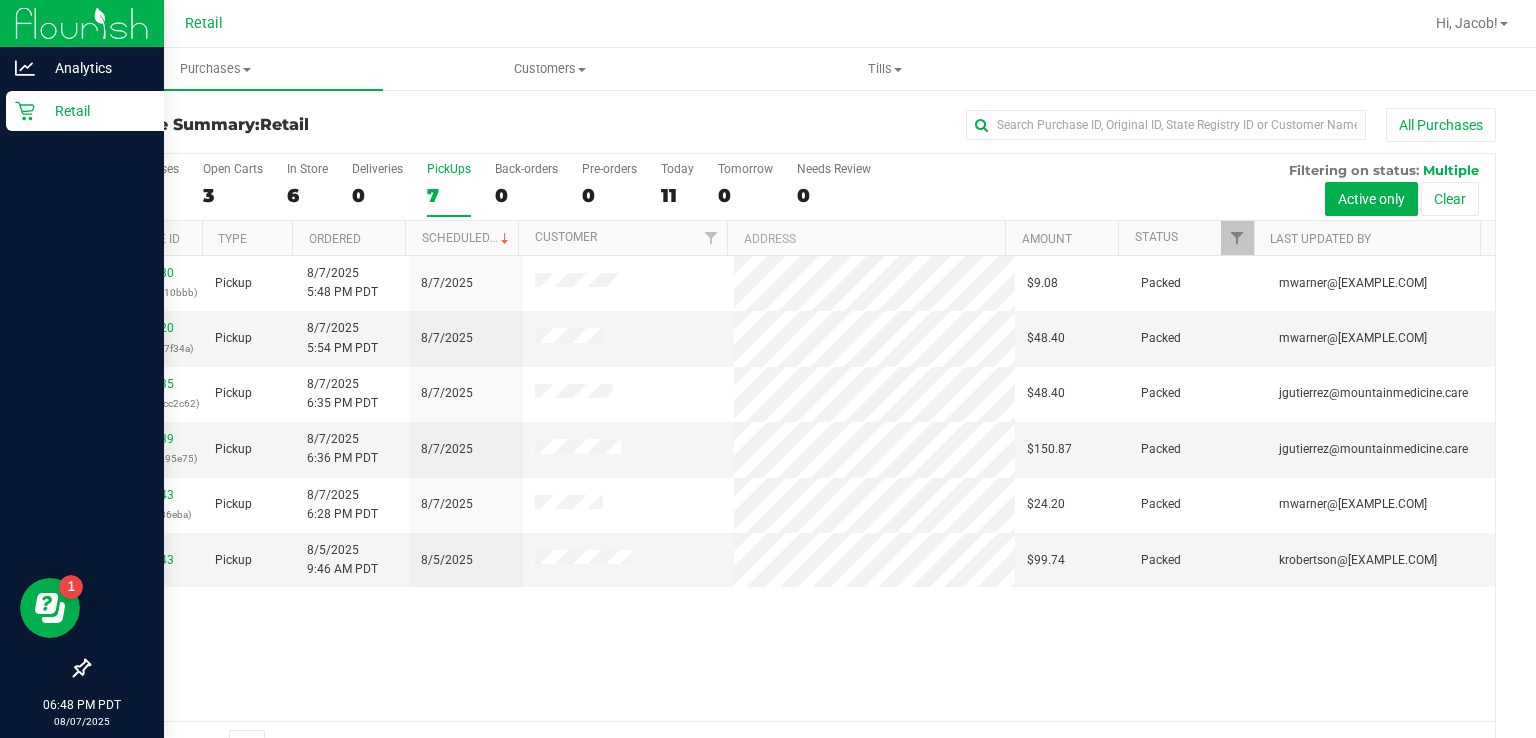 click on "Retail" at bounding box center [95, 111] 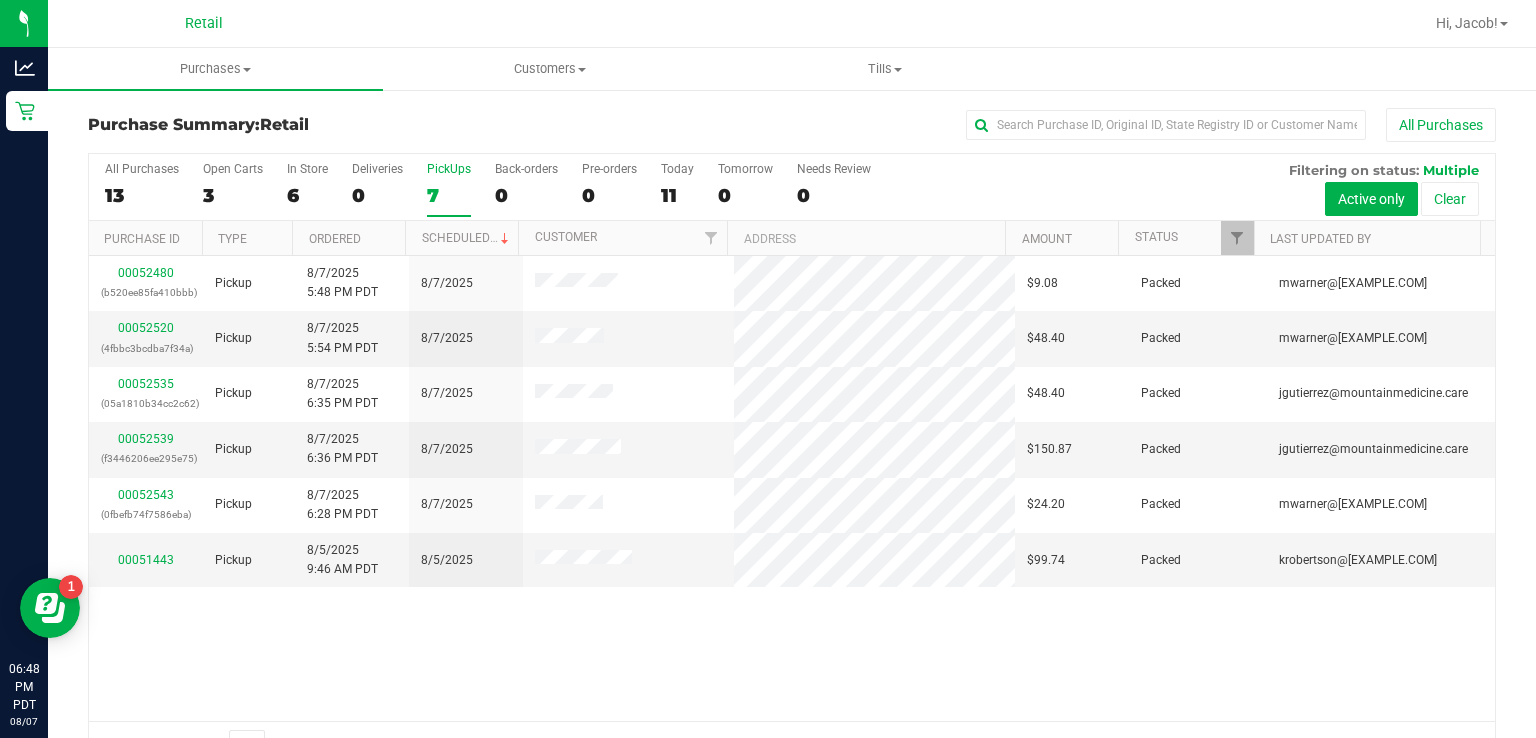 click on "7" at bounding box center [449, 195] 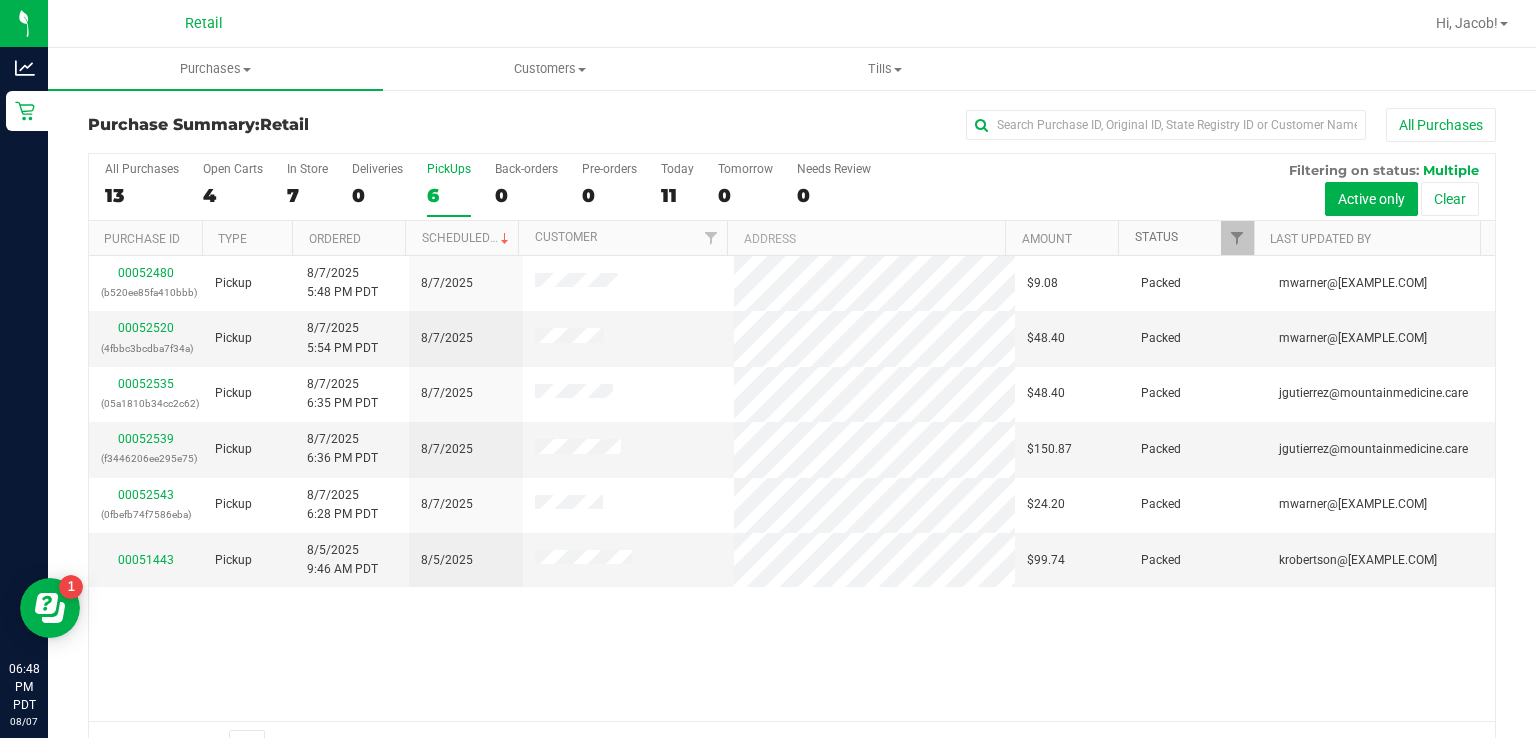 click on "Status" at bounding box center [1156, 237] 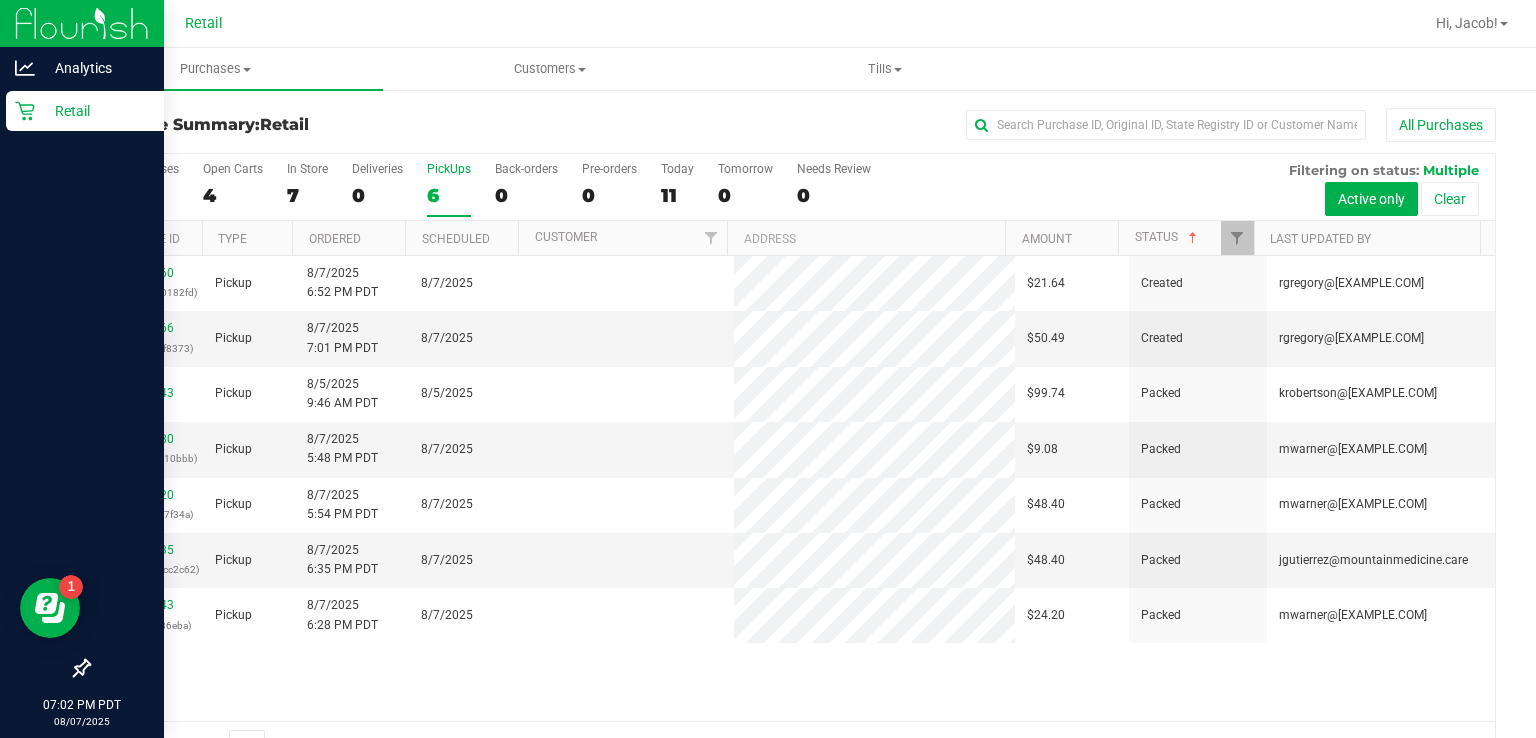click on "Retail" at bounding box center [85, 111] 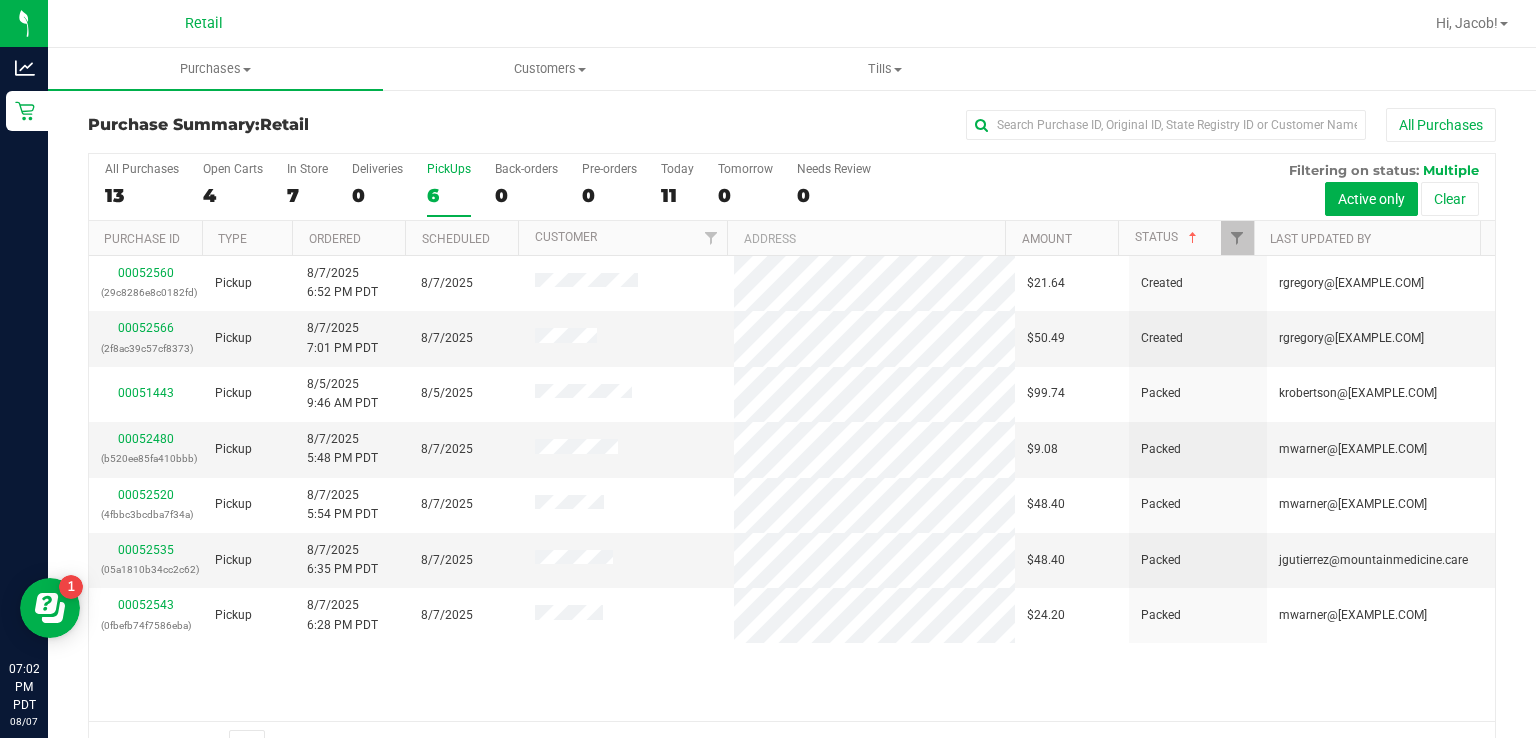 click on "6" at bounding box center [449, 195] 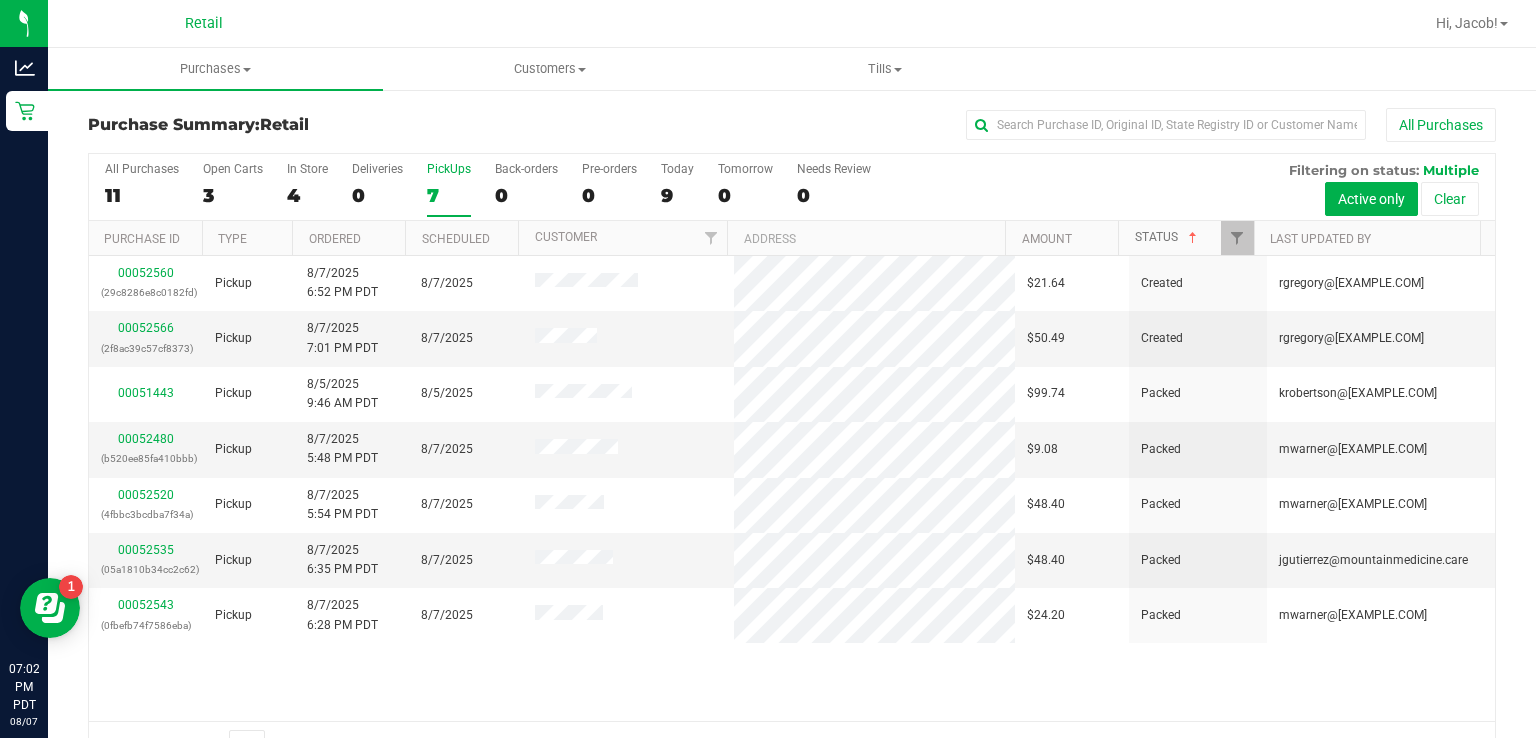 click on "Status" at bounding box center (1168, 237) 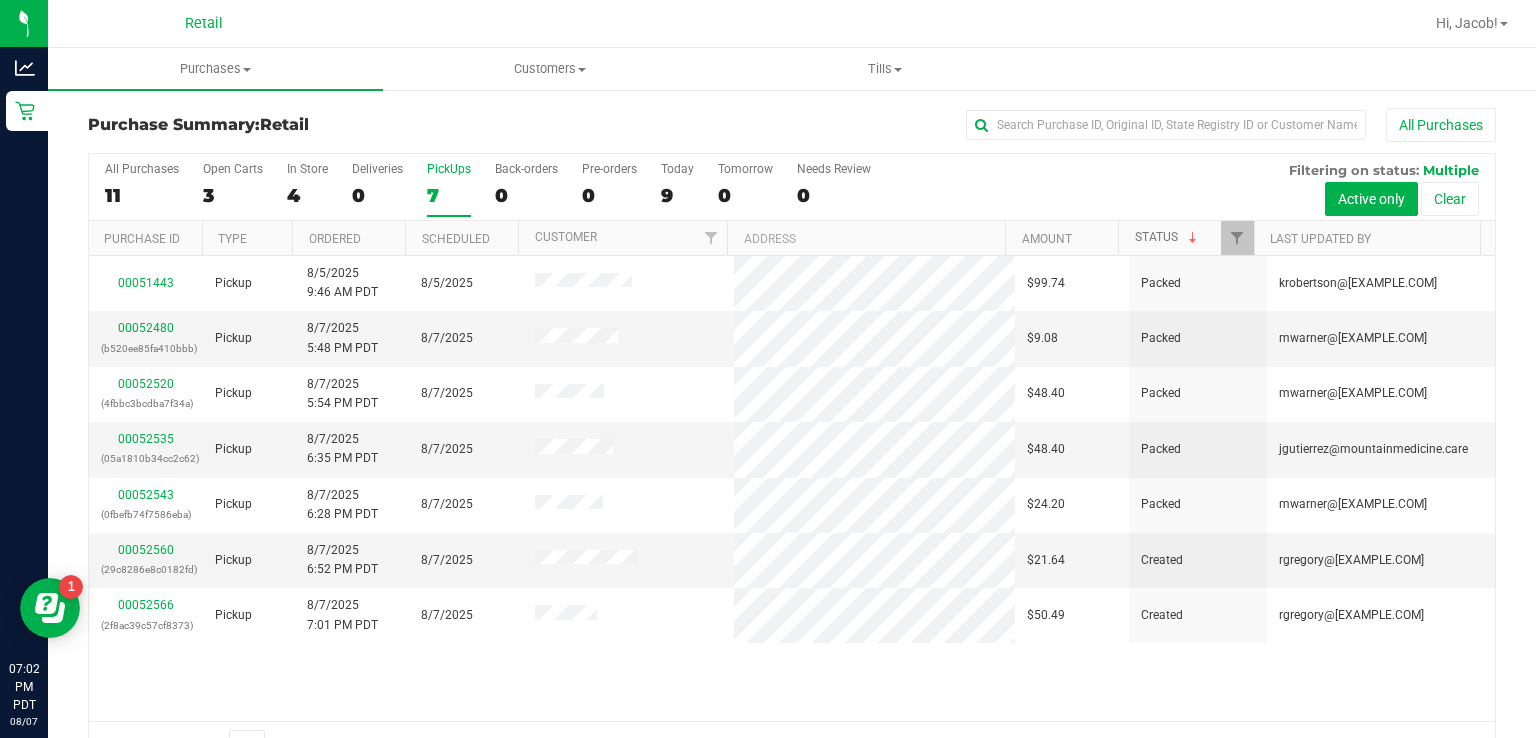 click on "Status" at bounding box center [1168, 237] 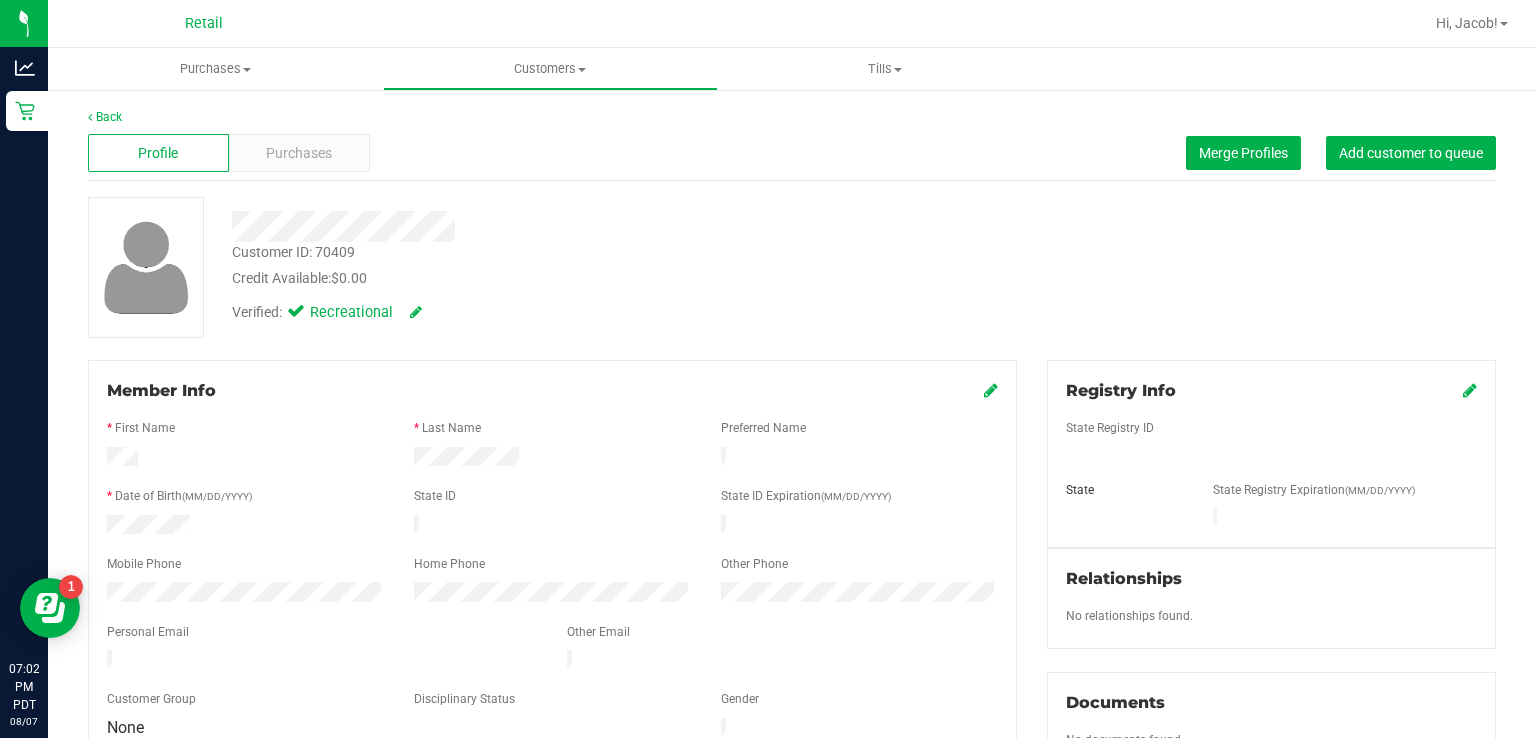 click on "Purchases" at bounding box center [299, 153] 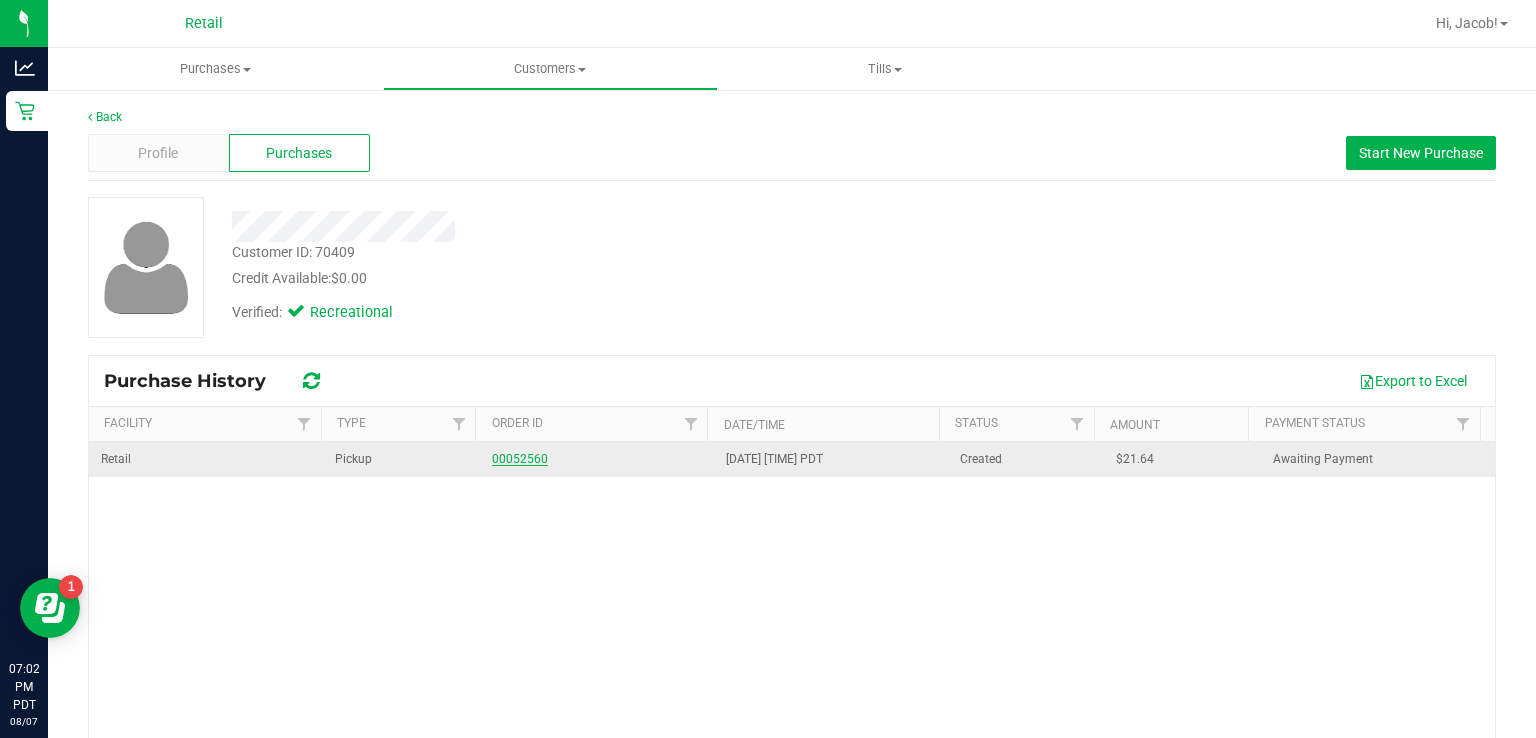 click on "00052560" at bounding box center [520, 459] 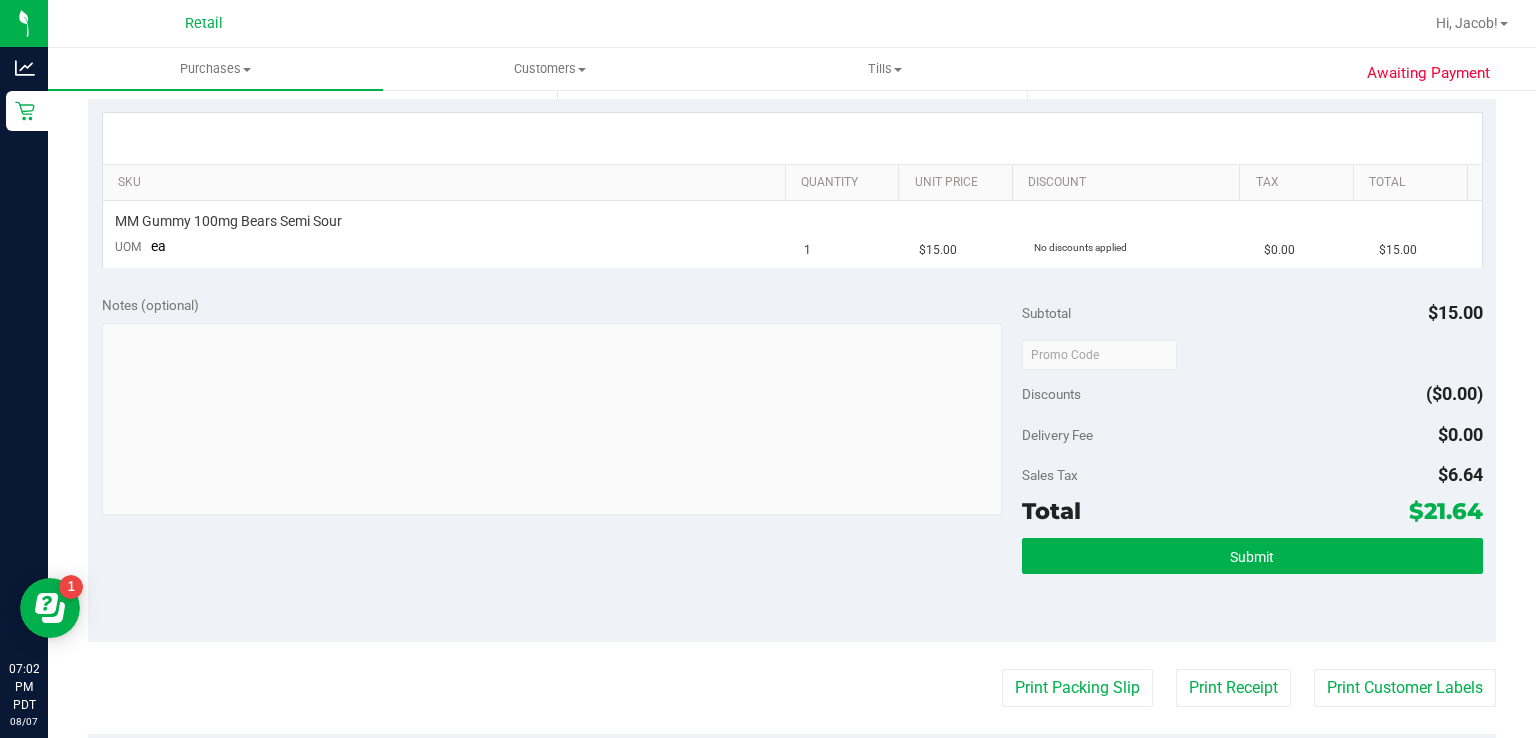 scroll, scrollTop: 434, scrollLeft: 0, axis: vertical 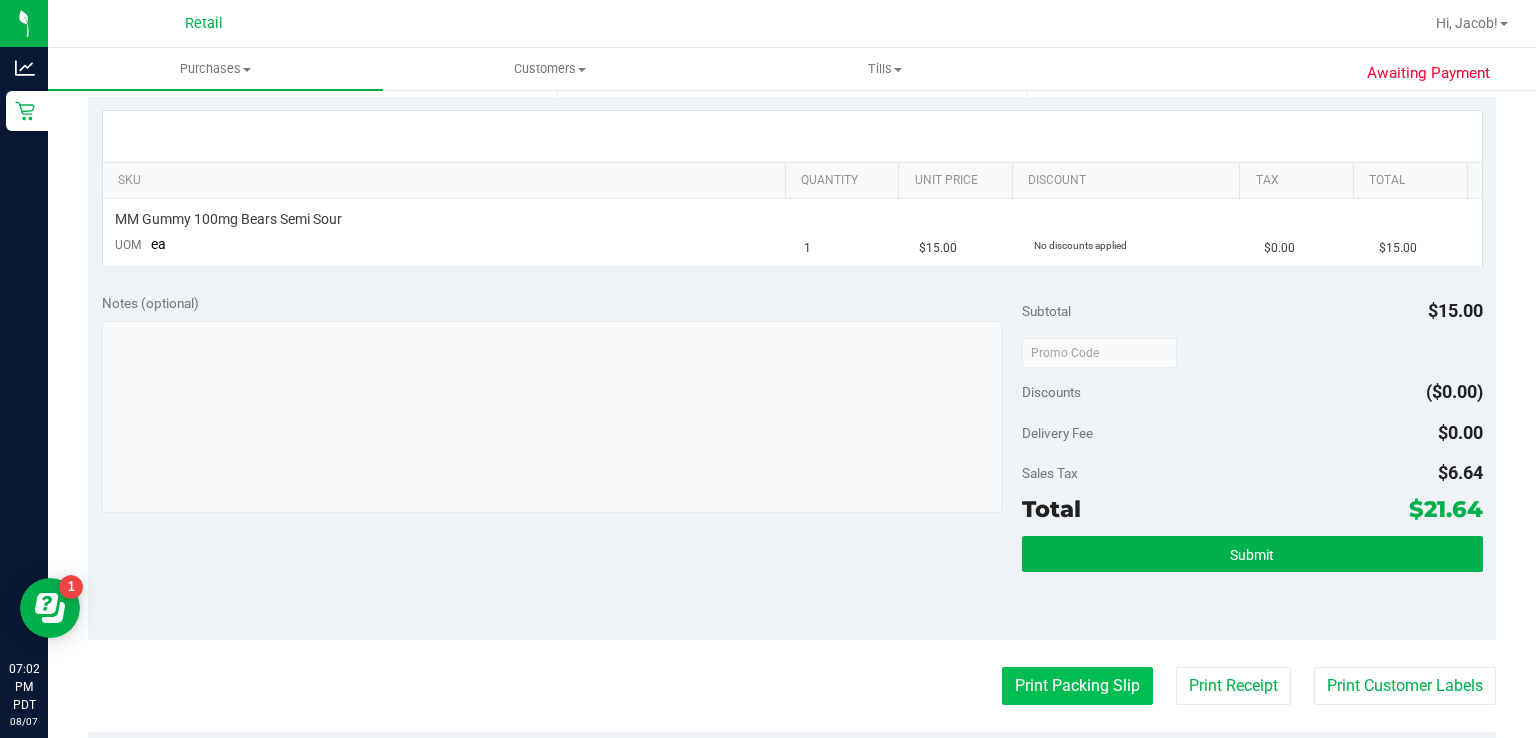 click on "Print Packing Slip" at bounding box center [1077, 686] 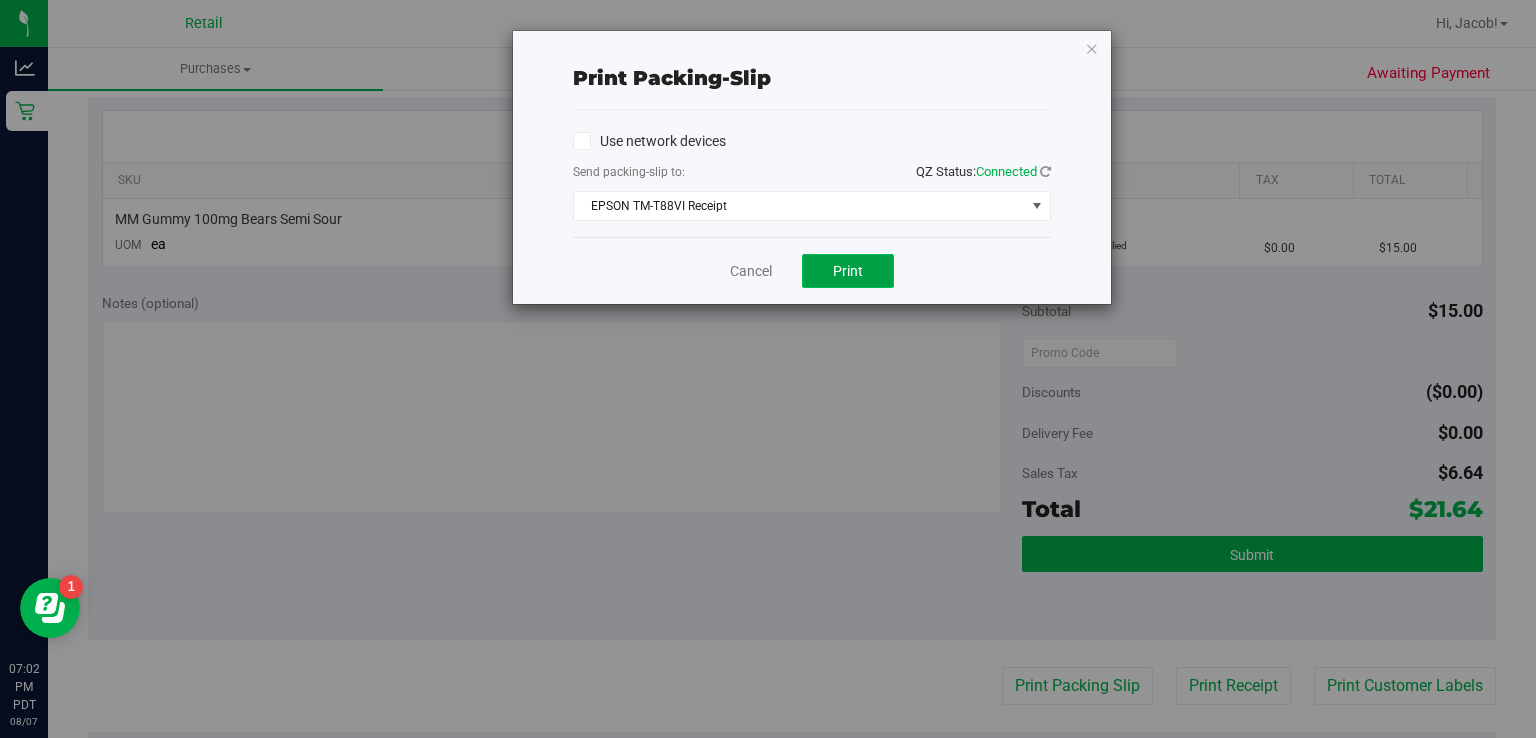 click on "Print" at bounding box center [848, 271] 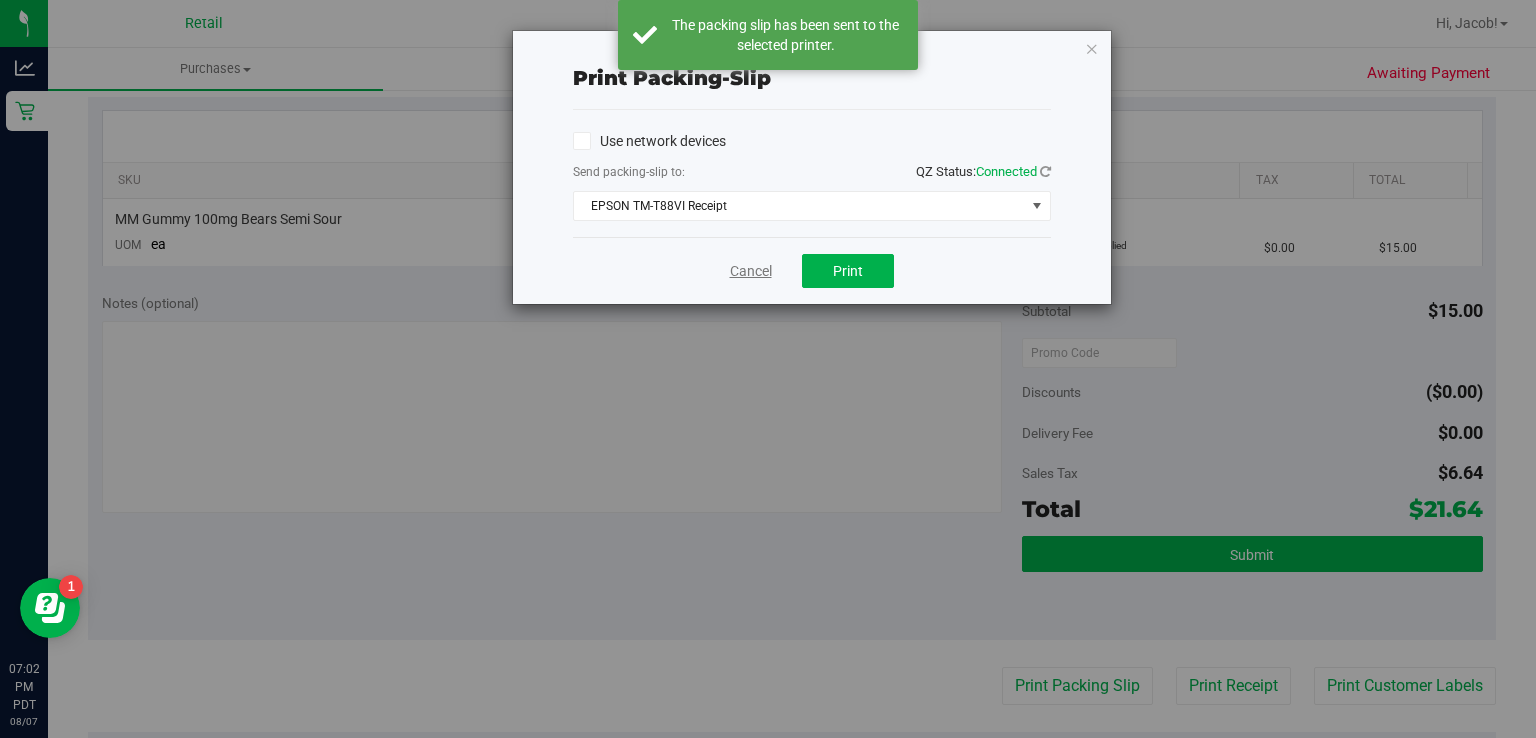 click on "Cancel" at bounding box center (751, 271) 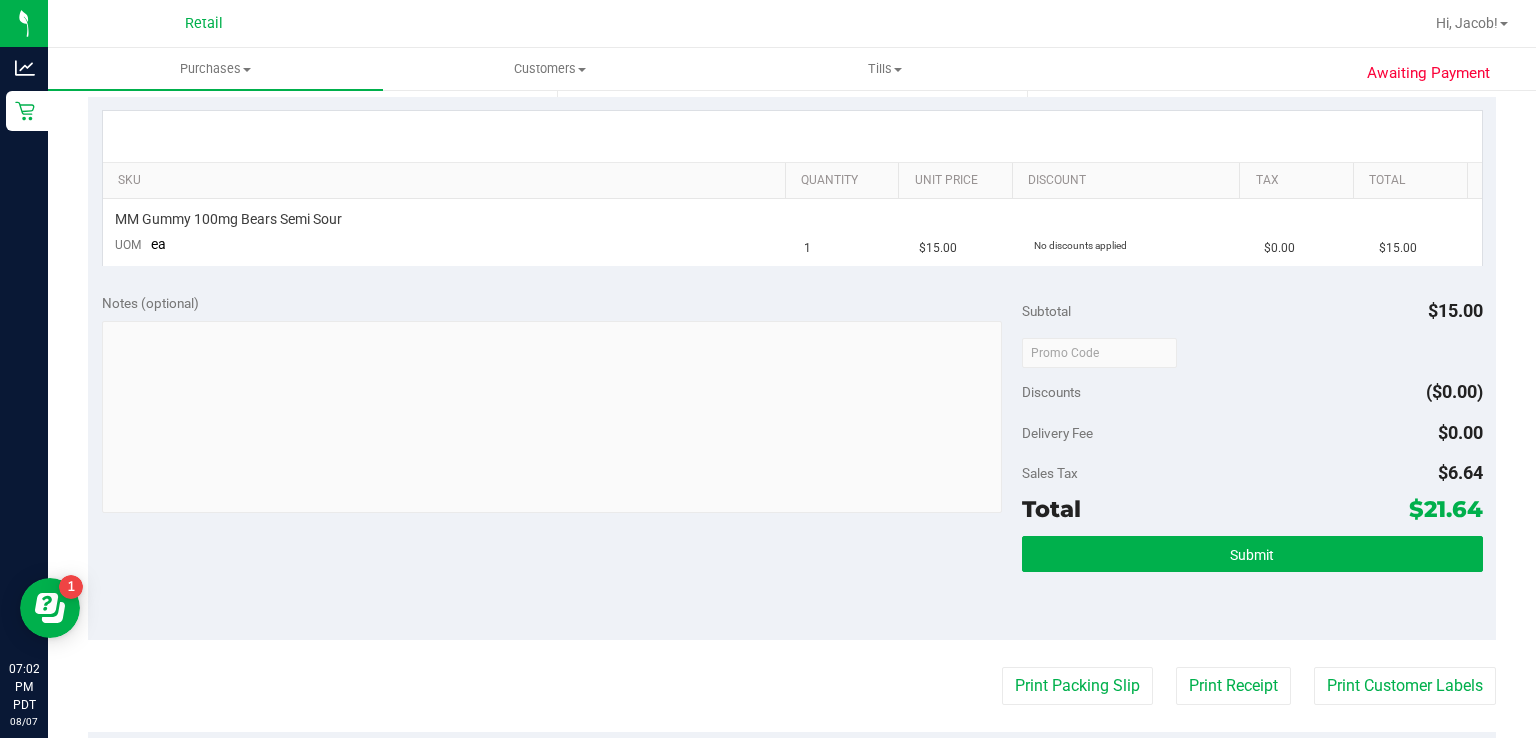 click on "Submit" at bounding box center [1252, 581] 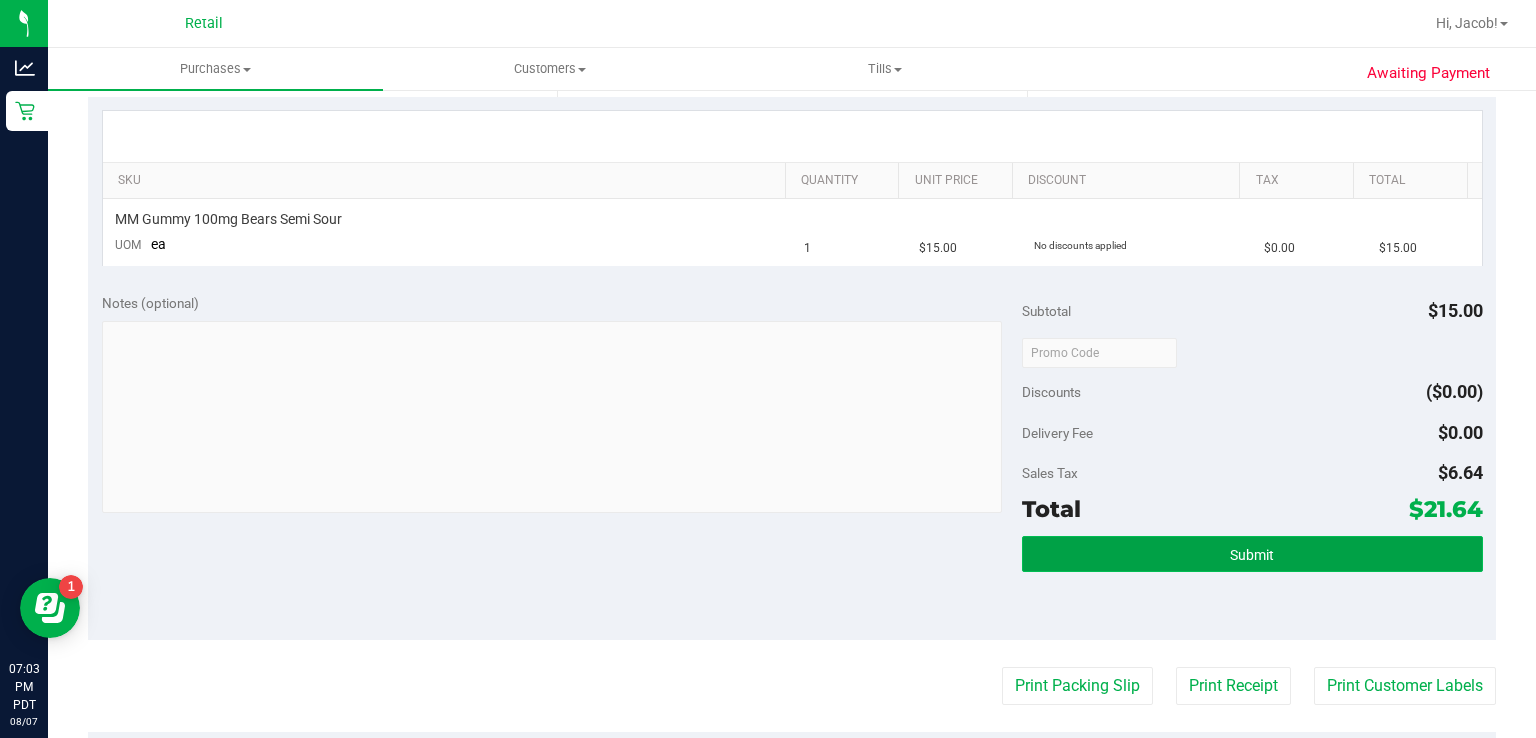 click on "Submit" at bounding box center (1252, 554) 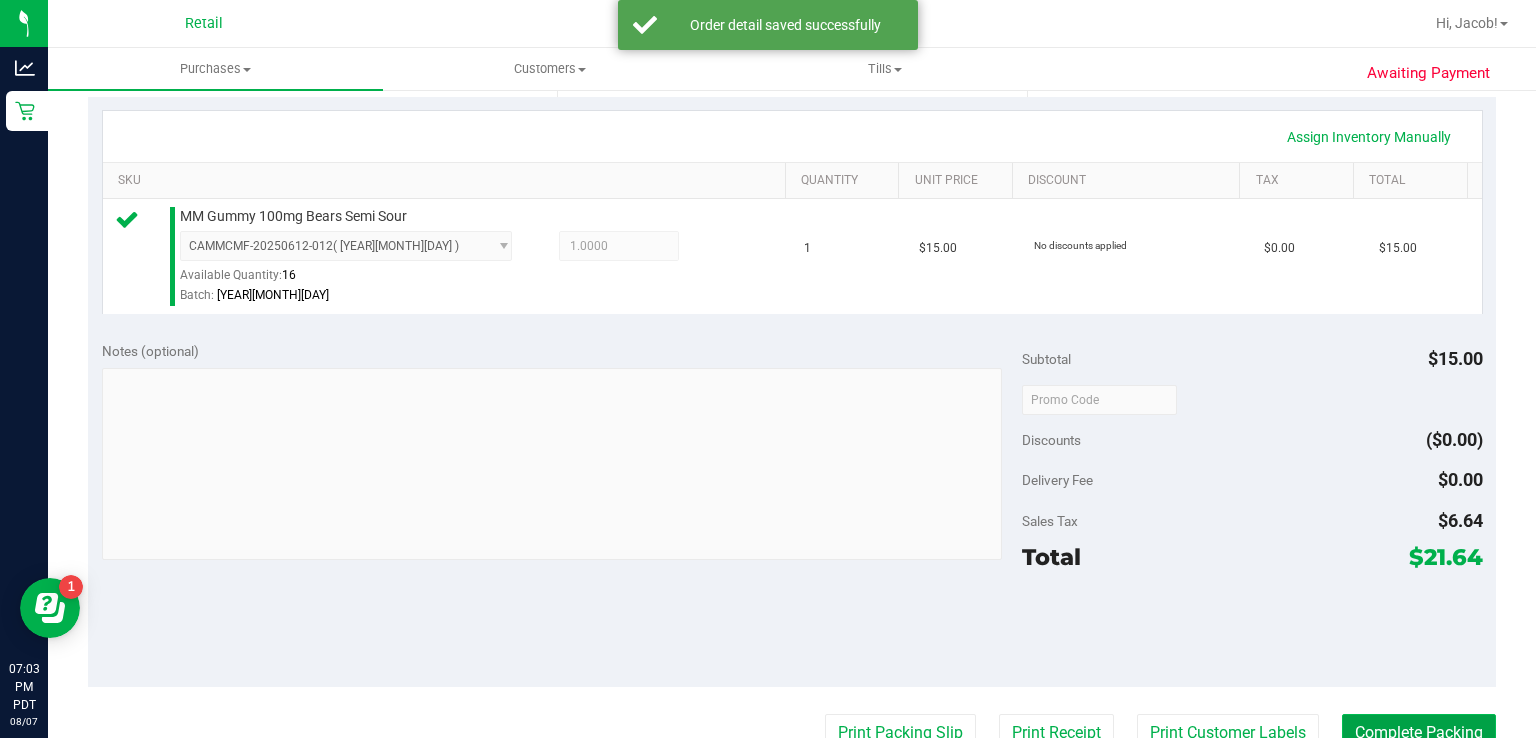 click on "Complete Packing" at bounding box center (1419, 733) 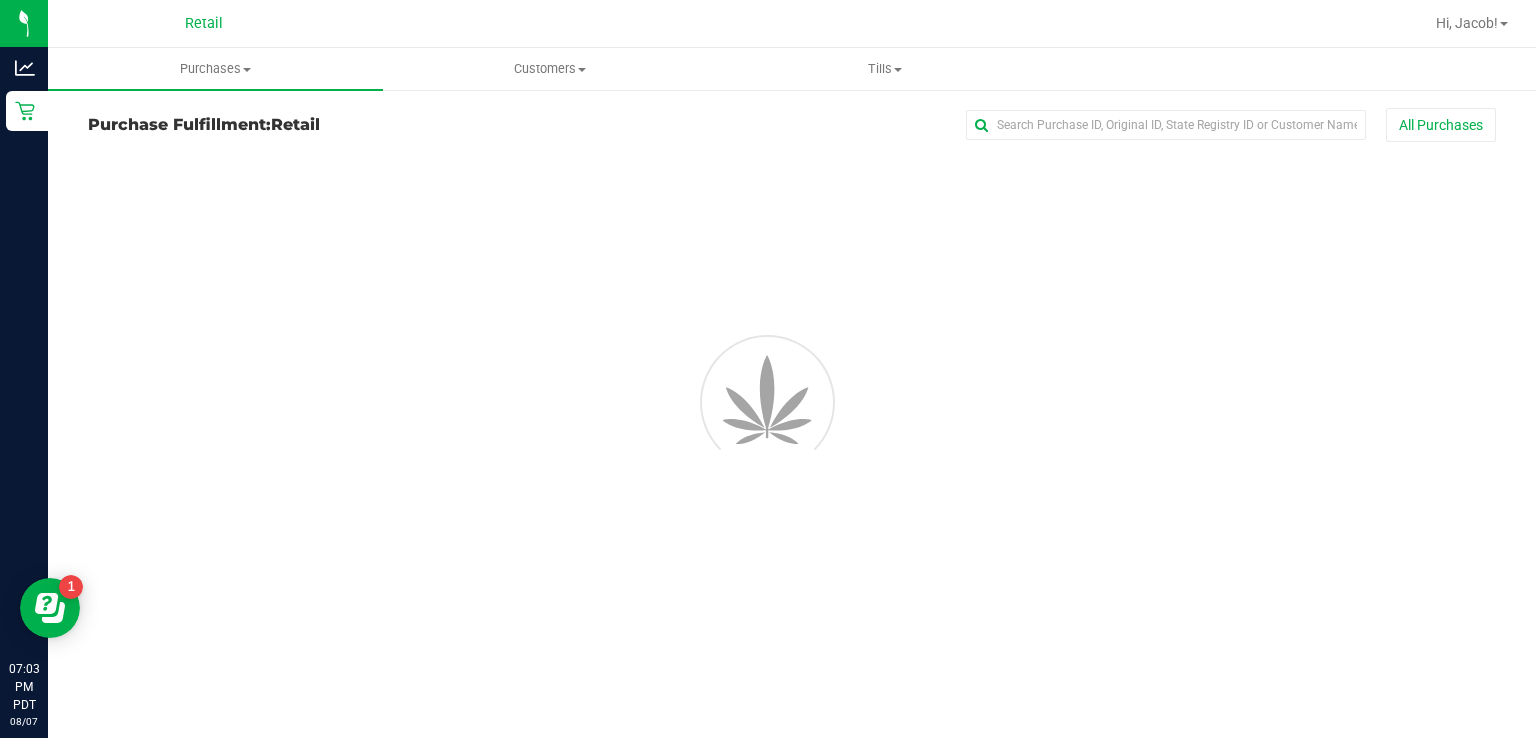 scroll, scrollTop: 0, scrollLeft: 0, axis: both 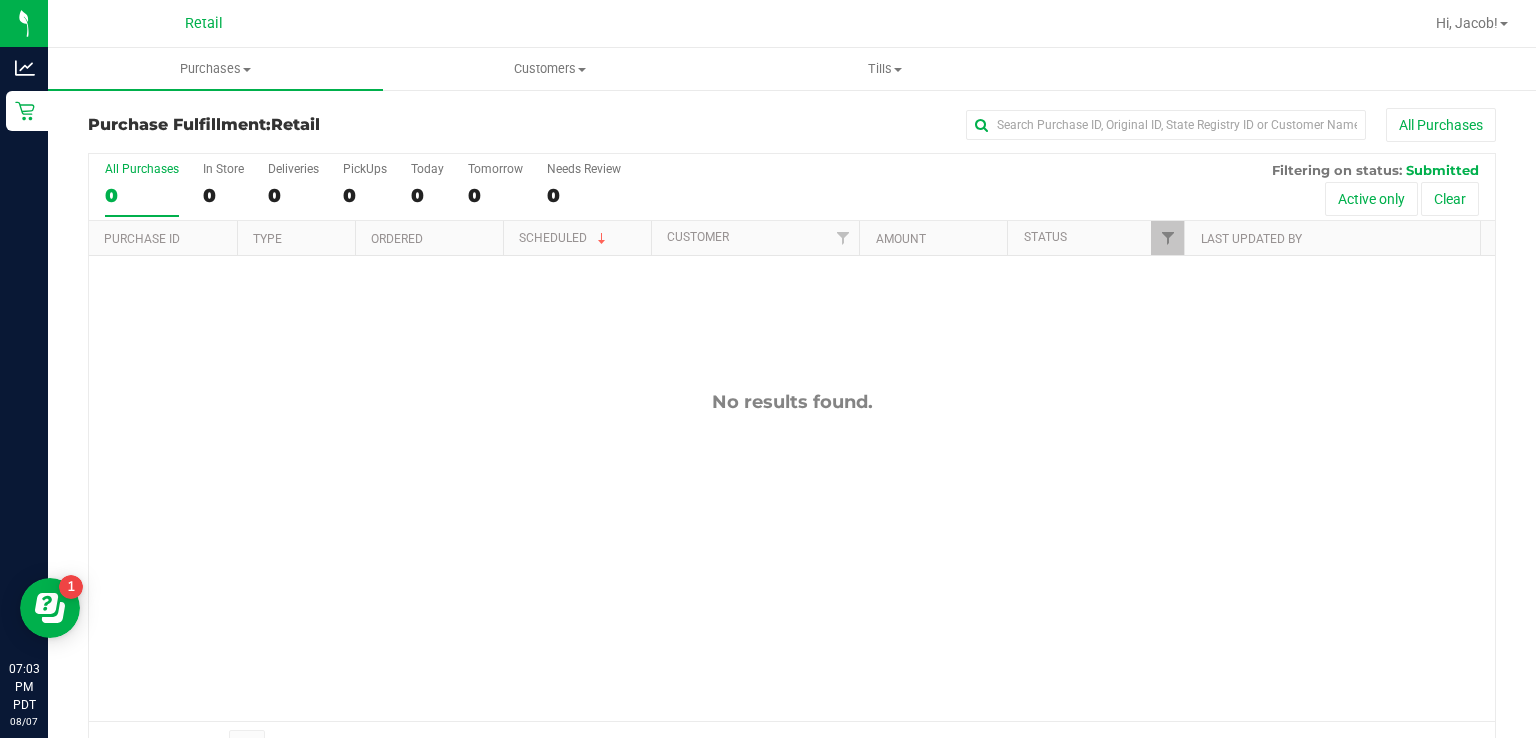 click on "No results found." at bounding box center (792, 556) 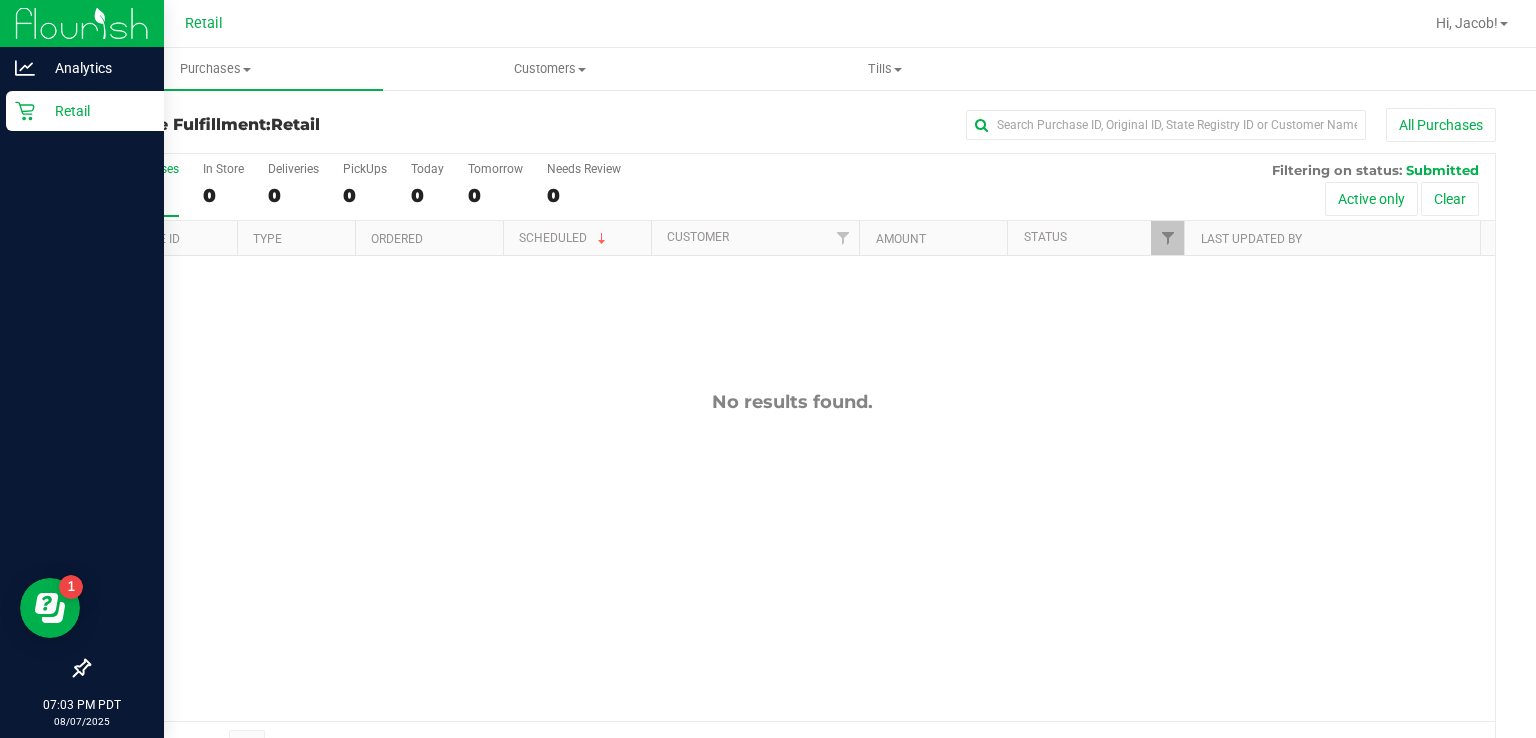 click on "Retail" at bounding box center [82, 112] 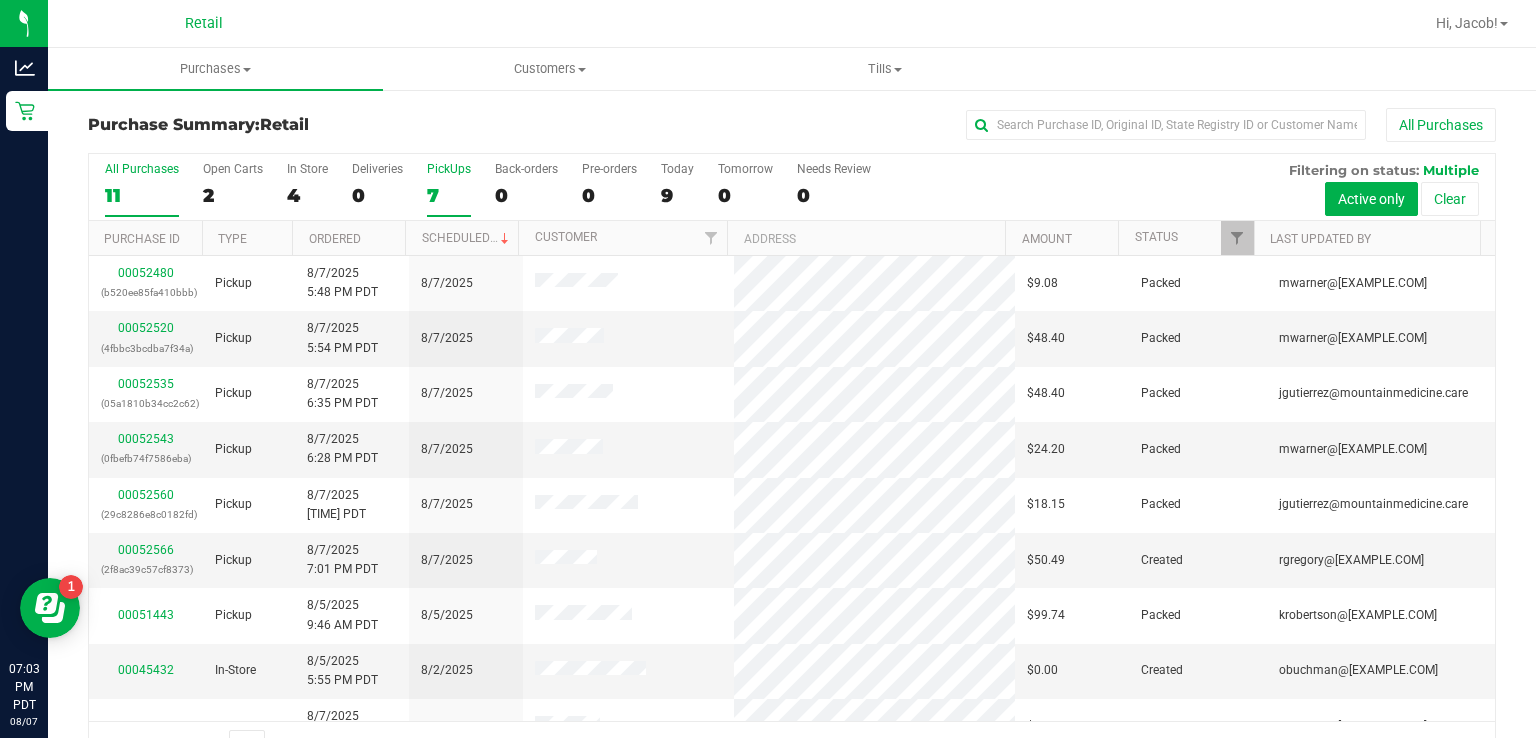 click on "7" at bounding box center [449, 195] 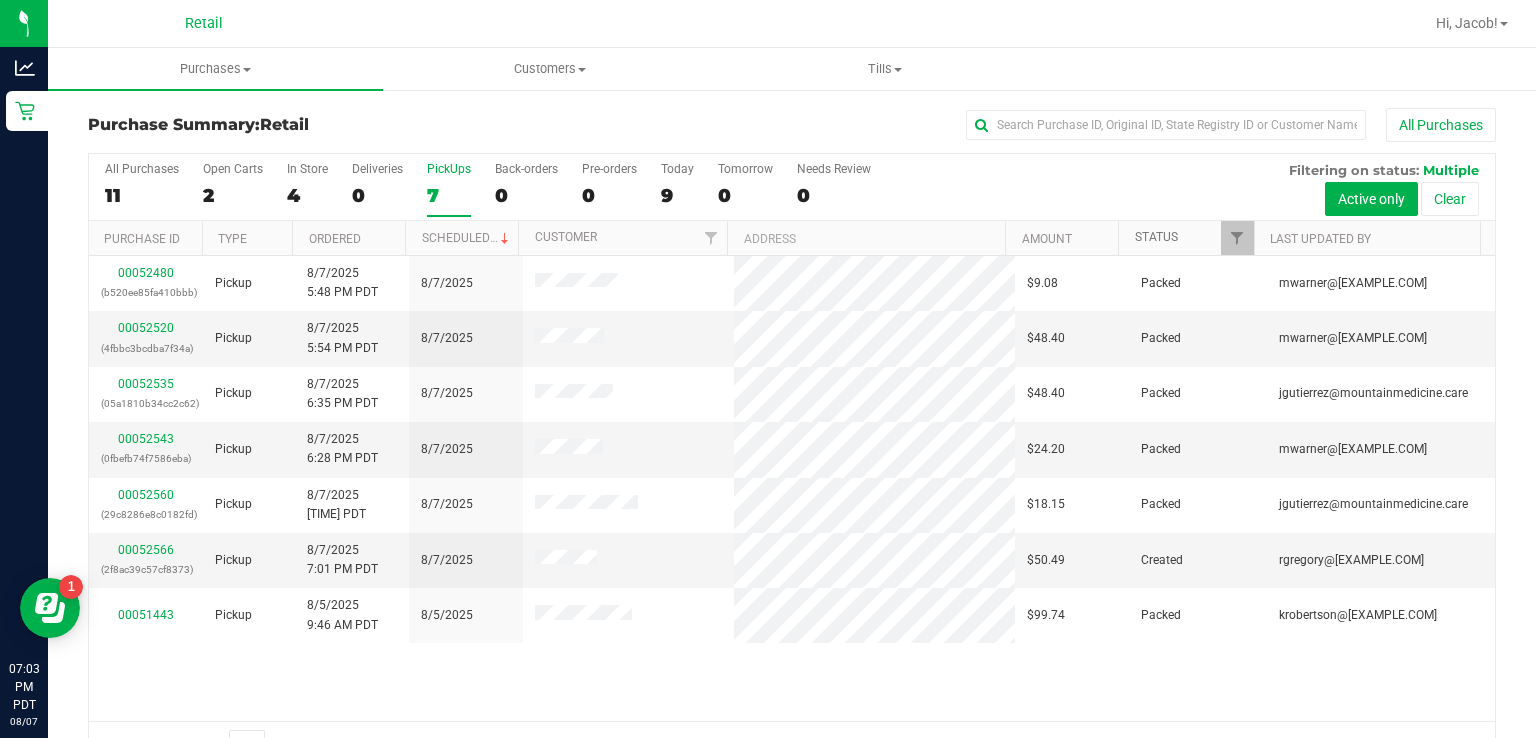 click on "Status" at bounding box center (1156, 237) 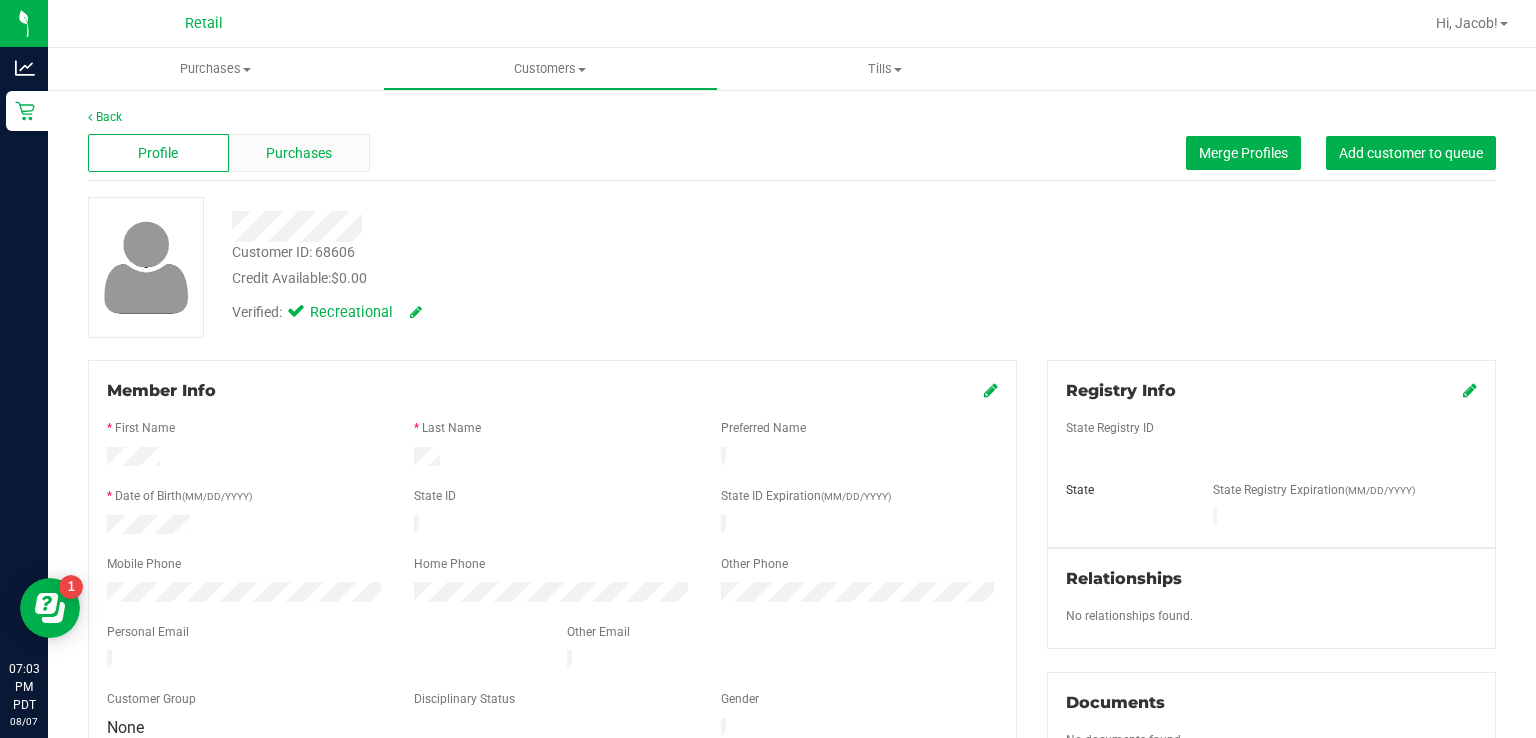 click on "Purchases" at bounding box center (299, 153) 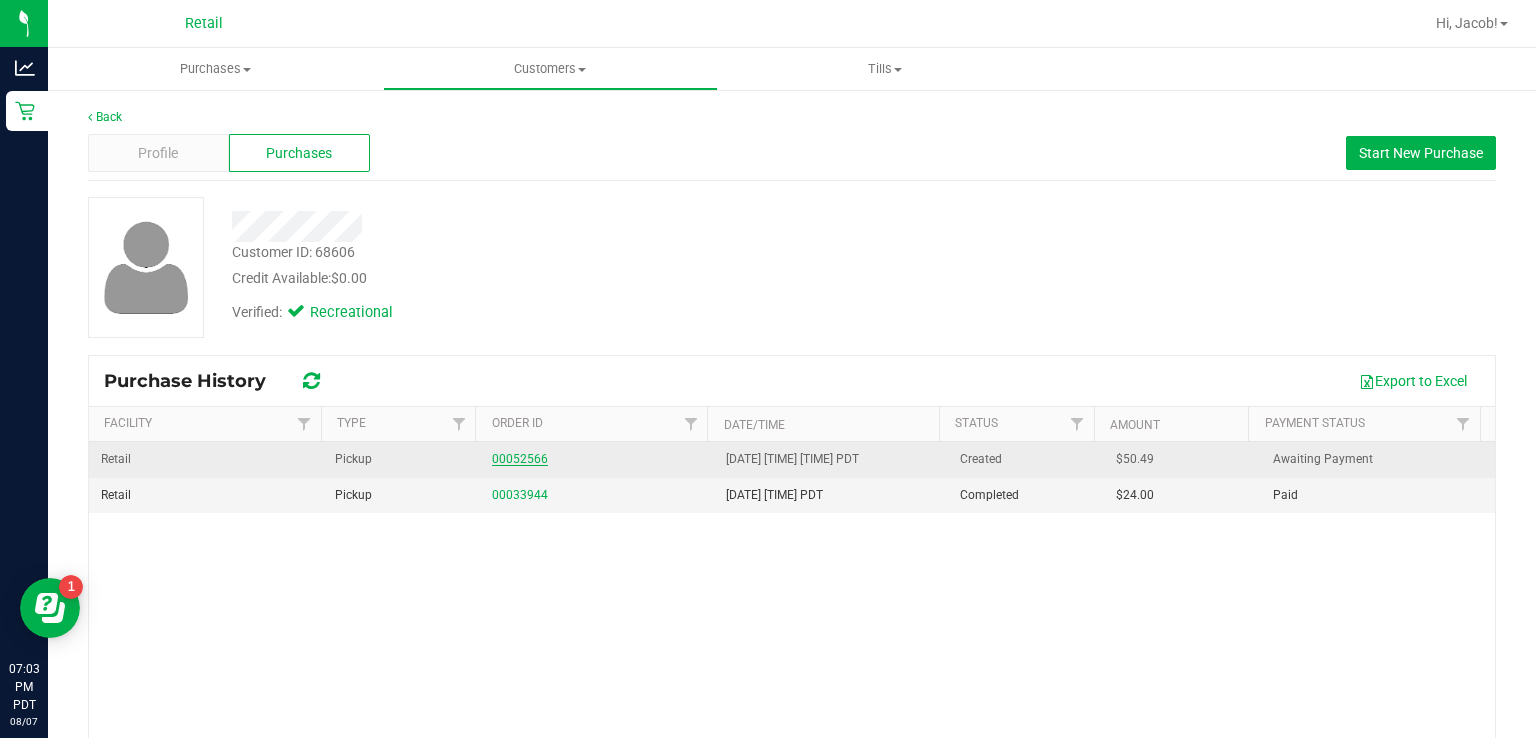 click on "00052566" at bounding box center (520, 459) 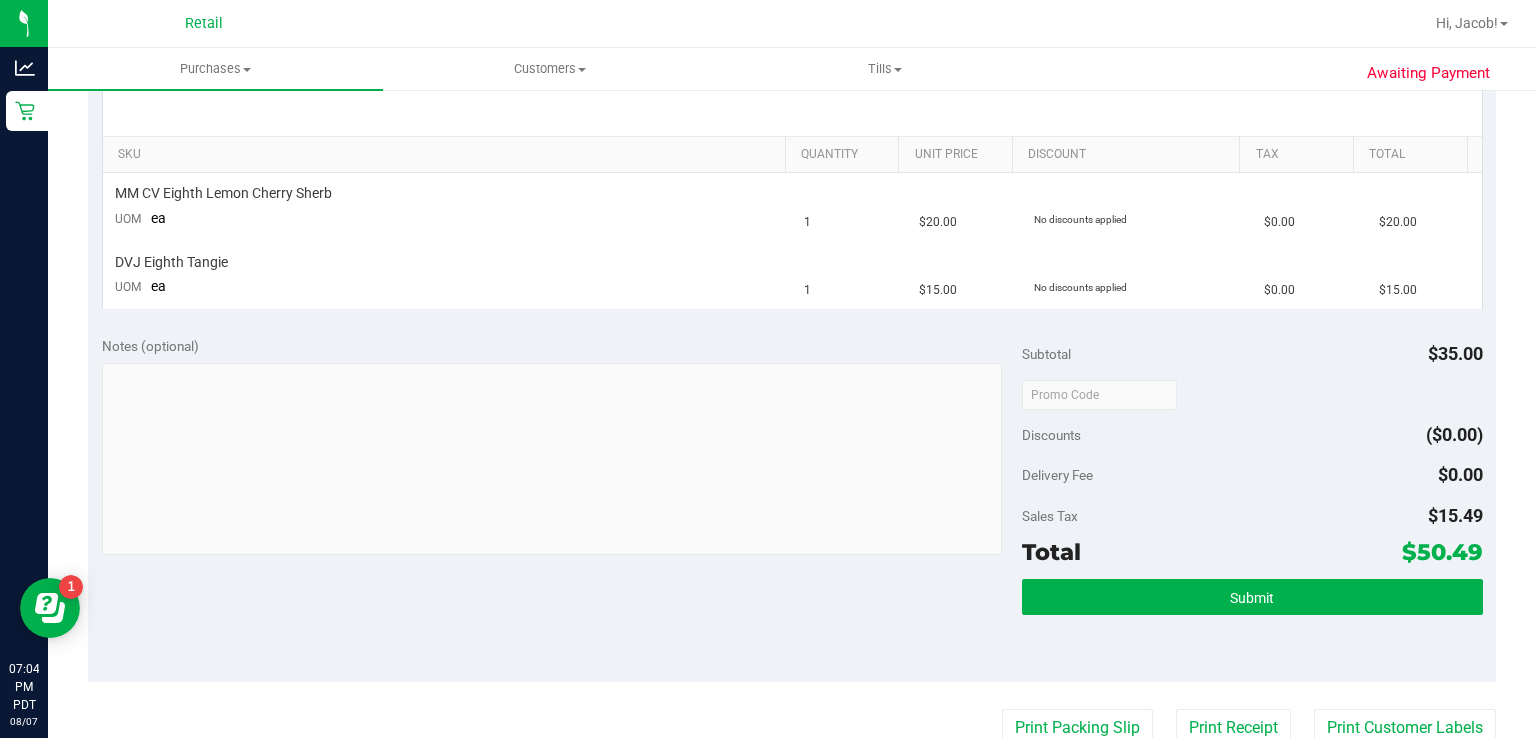 scroll, scrollTop: 491, scrollLeft: 0, axis: vertical 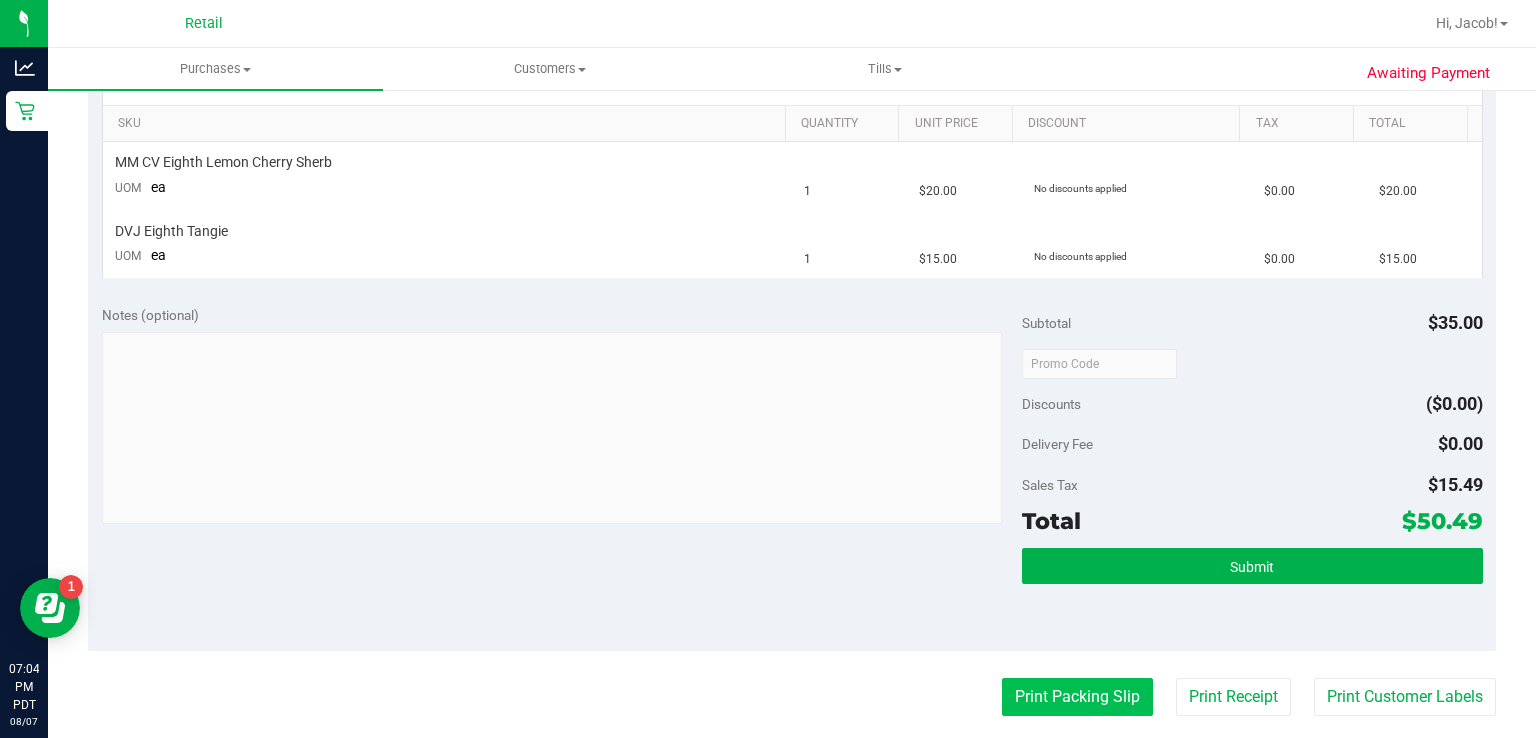 click on "Print Packing Slip" at bounding box center [1077, 697] 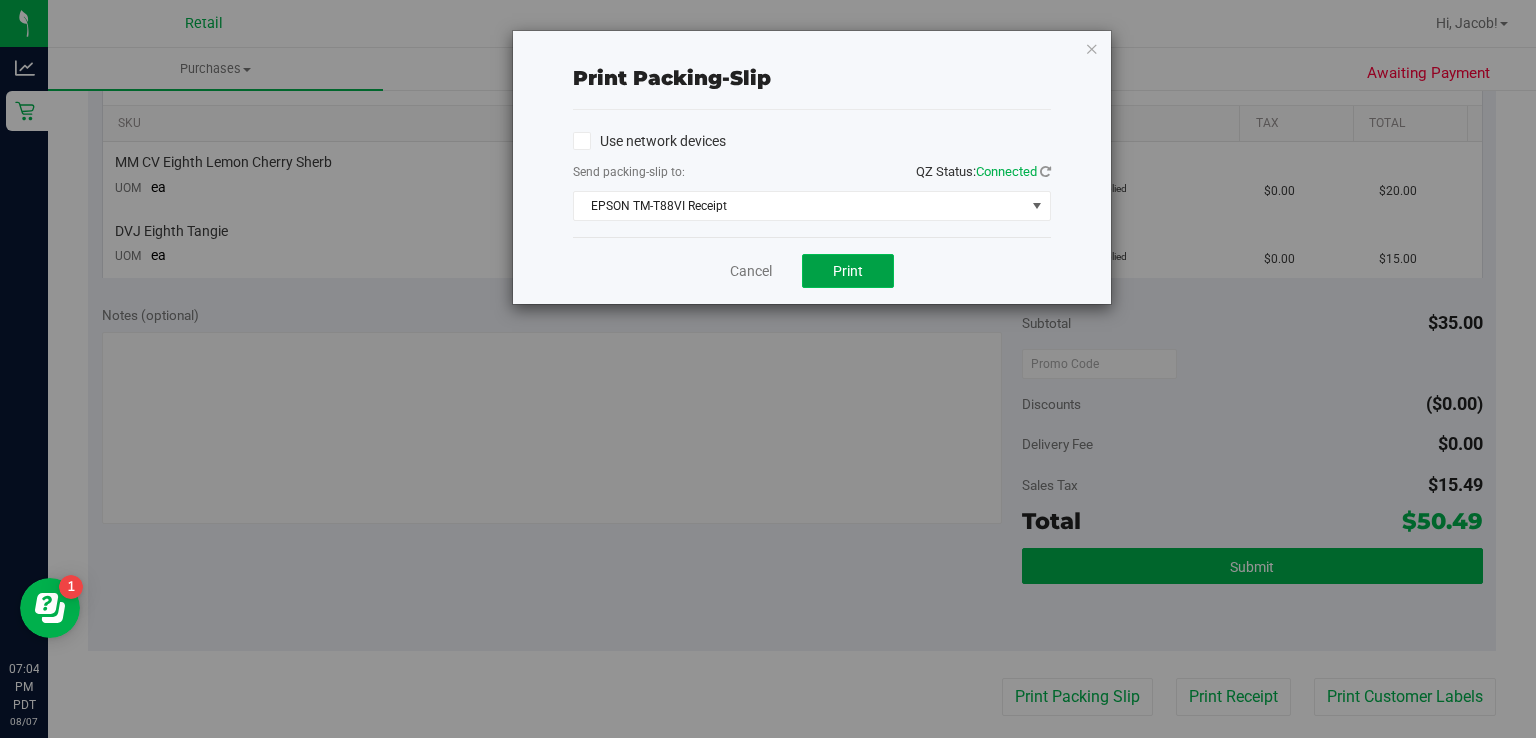 click on "Print" at bounding box center (848, 271) 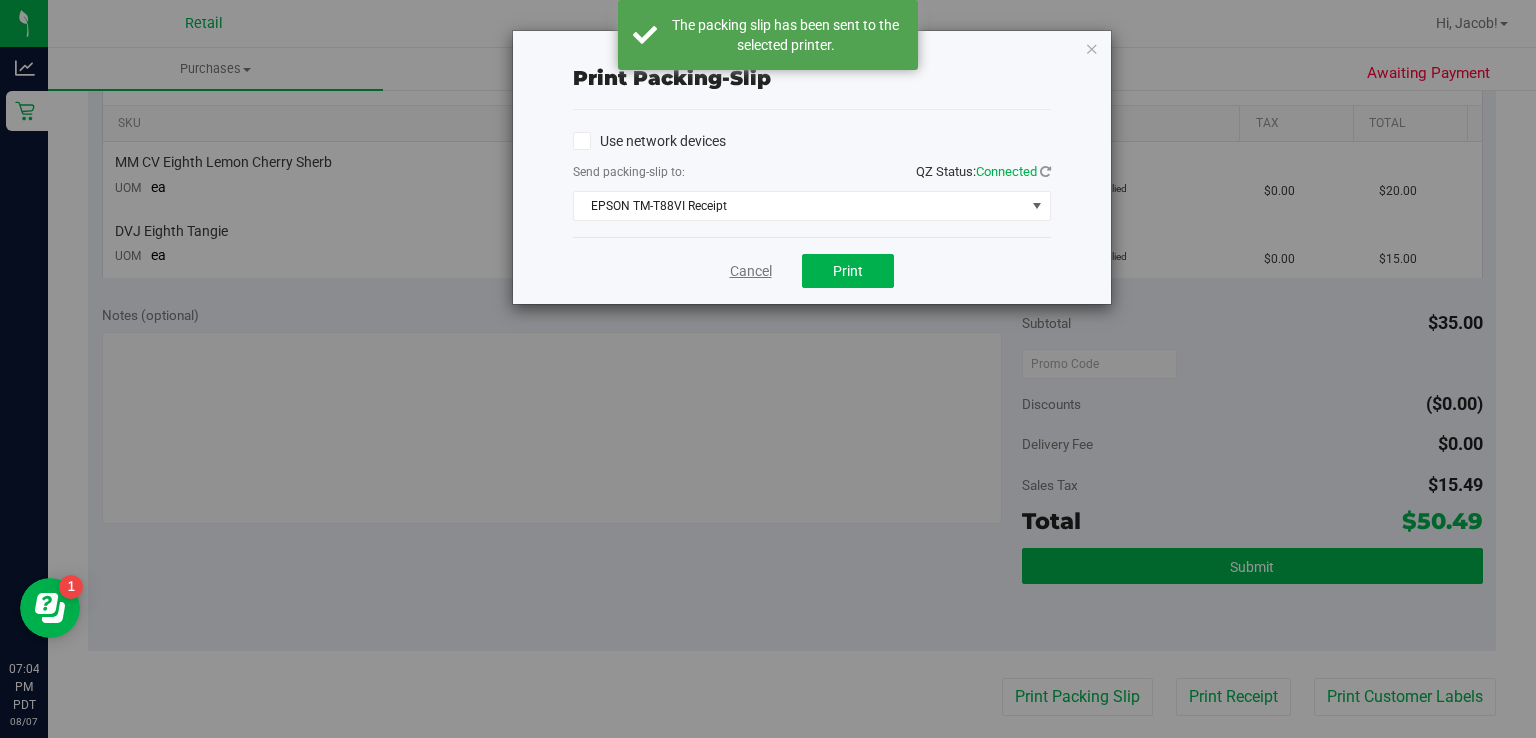 click on "Cancel" at bounding box center (751, 271) 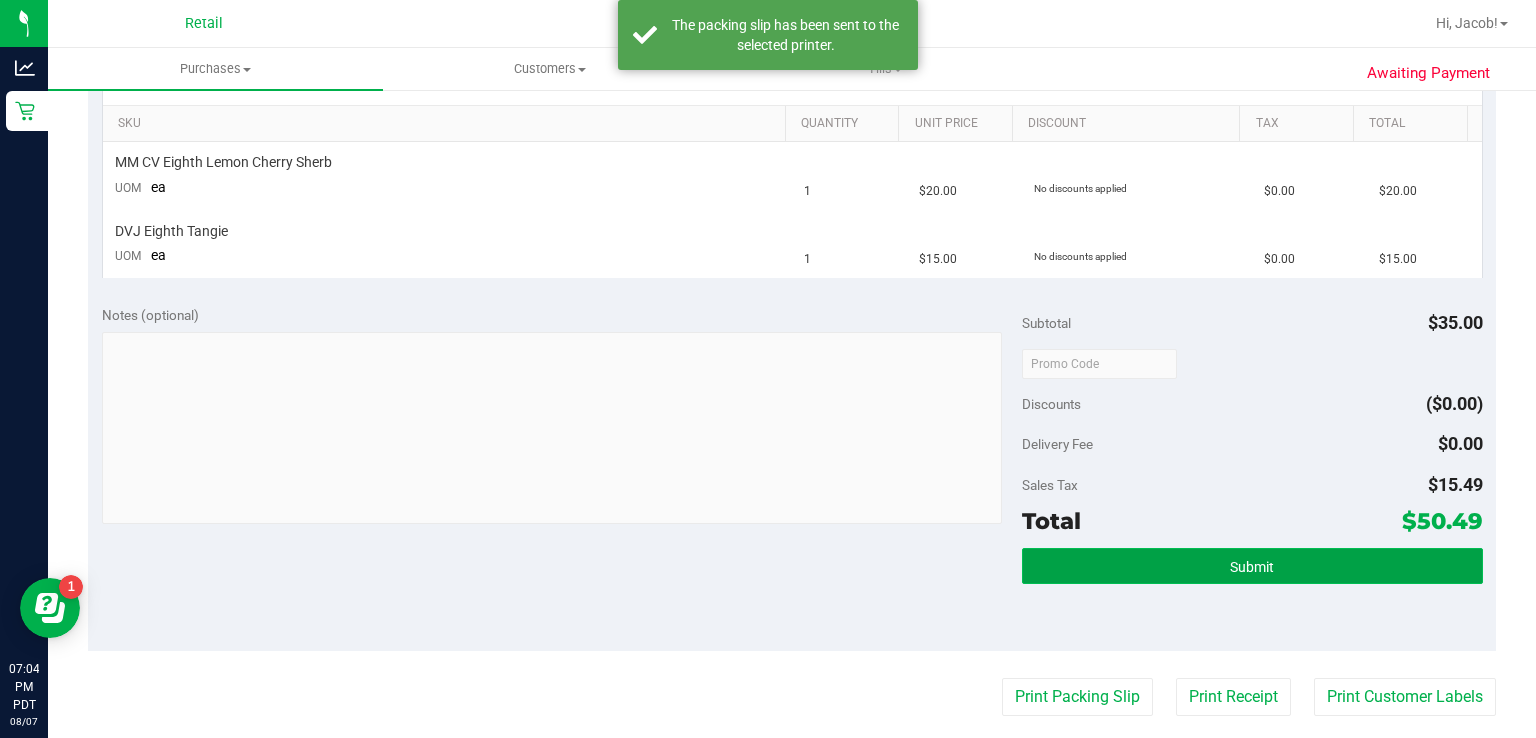click on "Submit" at bounding box center [1252, 566] 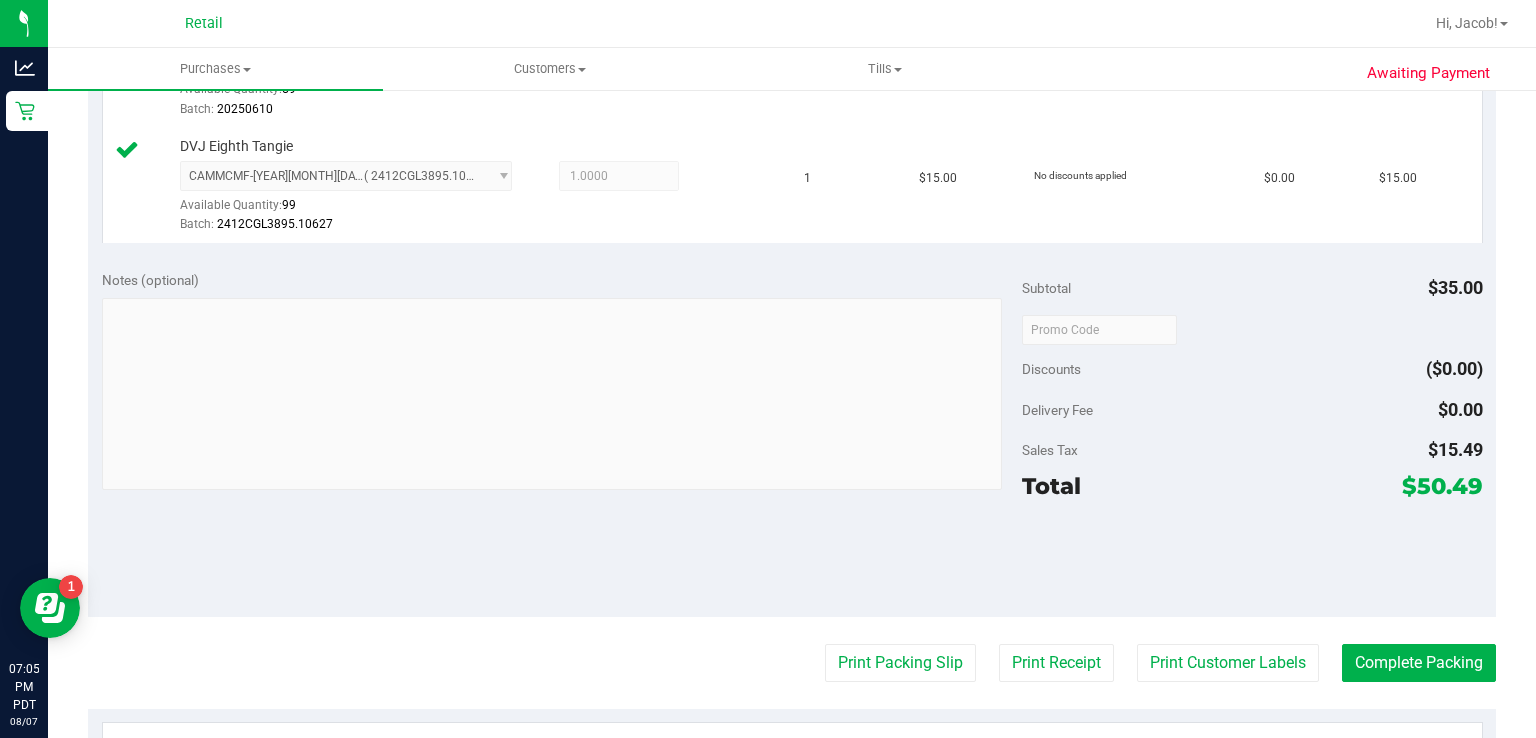 scroll, scrollTop: 692, scrollLeft: 0, axis: vertical 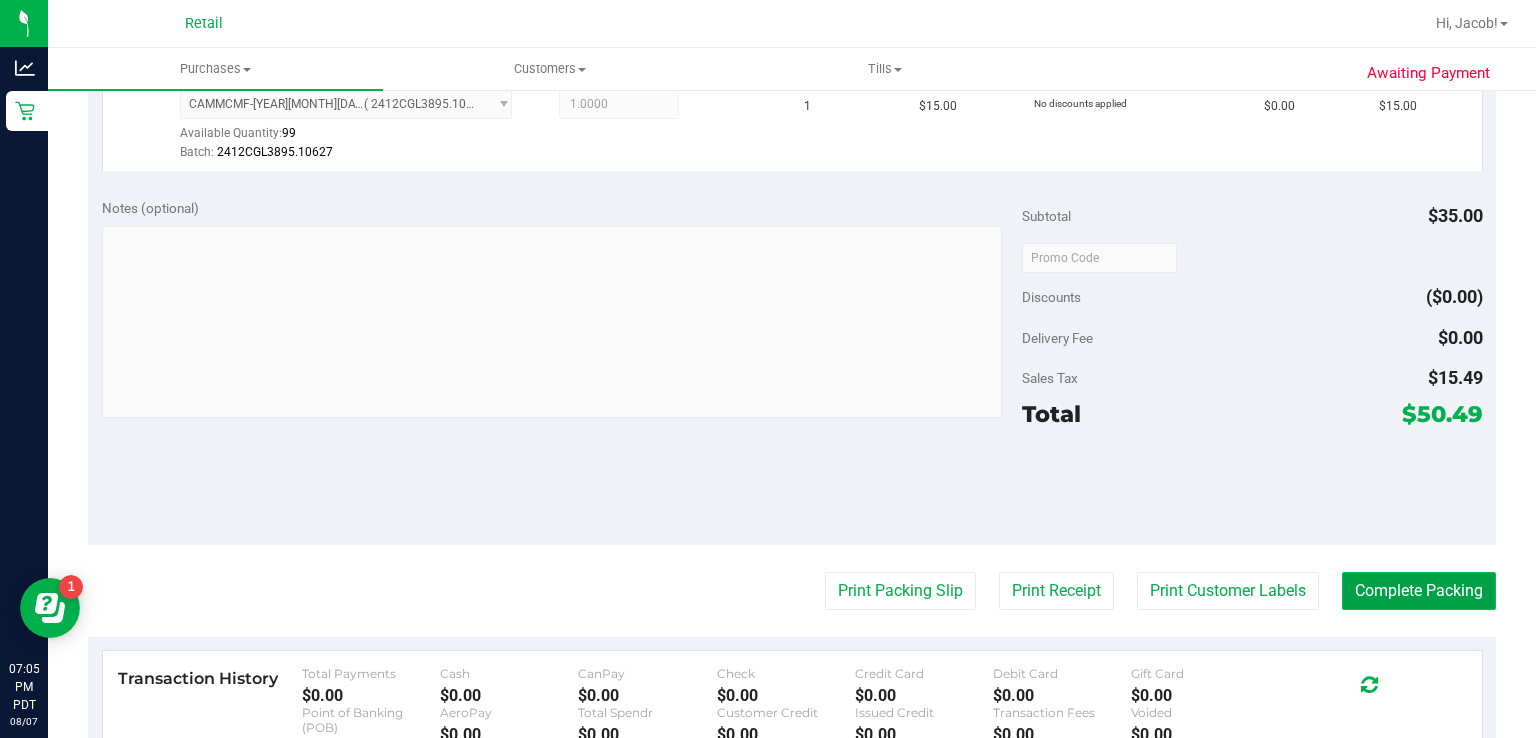 click on "Complete Packing" at bounding box center (1419, 591) 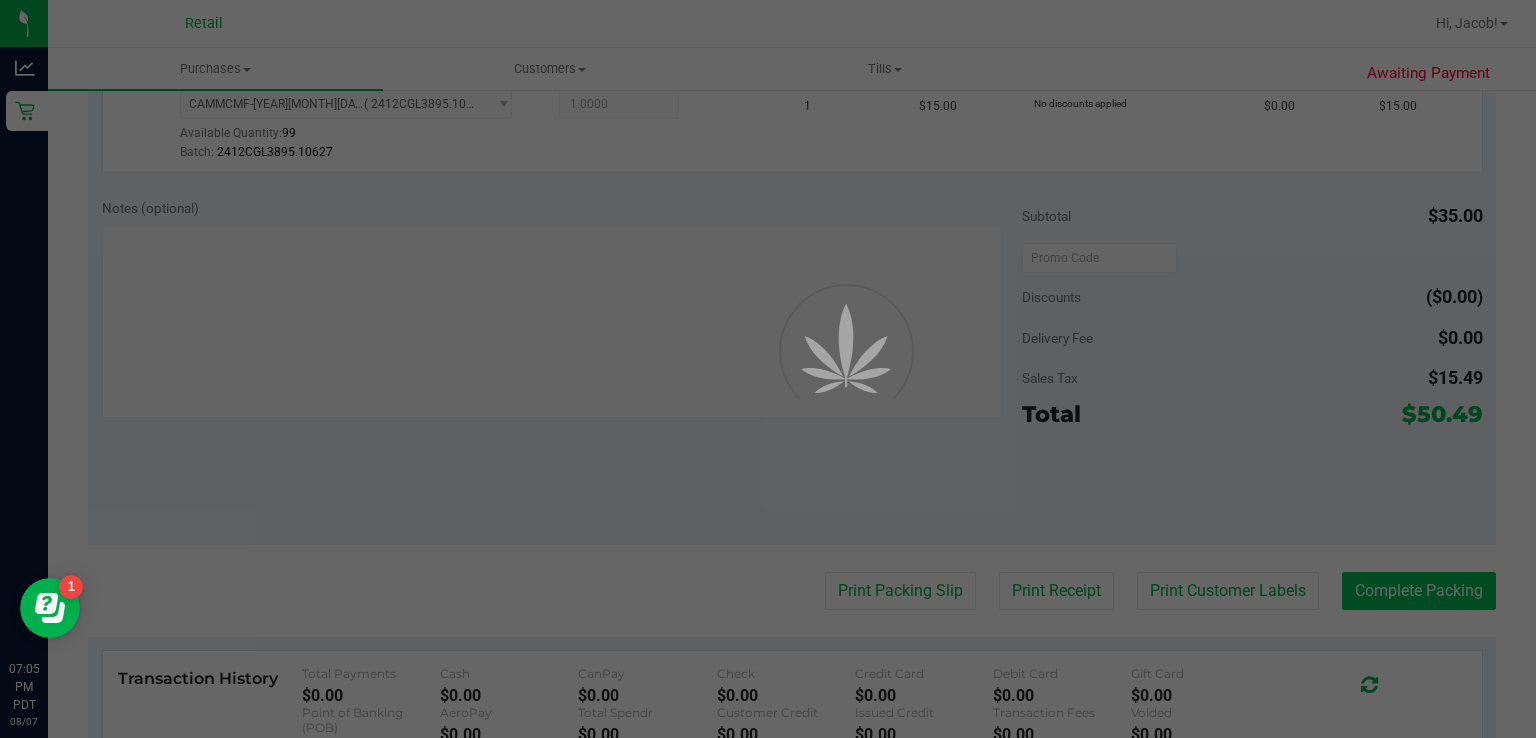 scroll, scrollTop: 0, scrollLeft: 0, axis: both 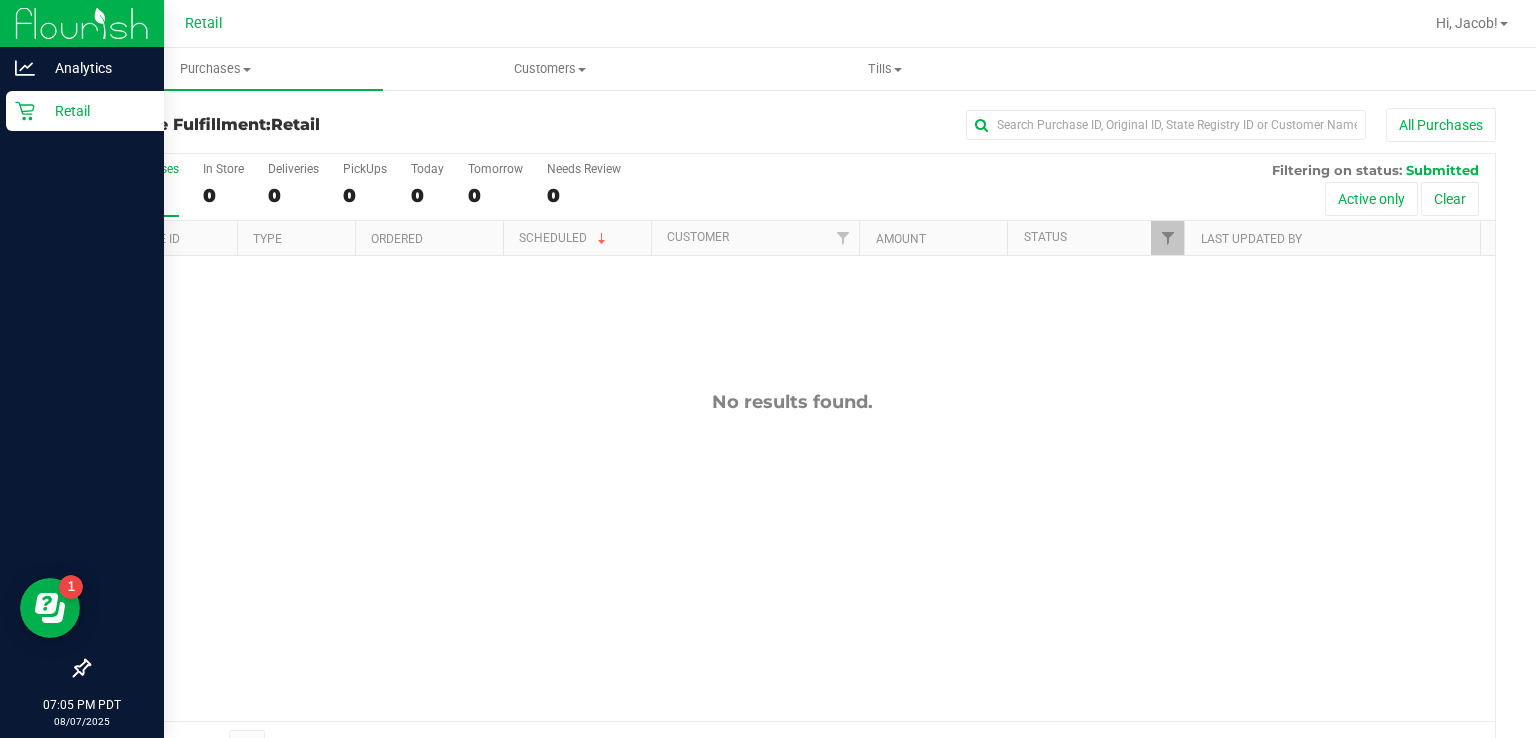 click on "Retail" at bounding box center [85, 111] 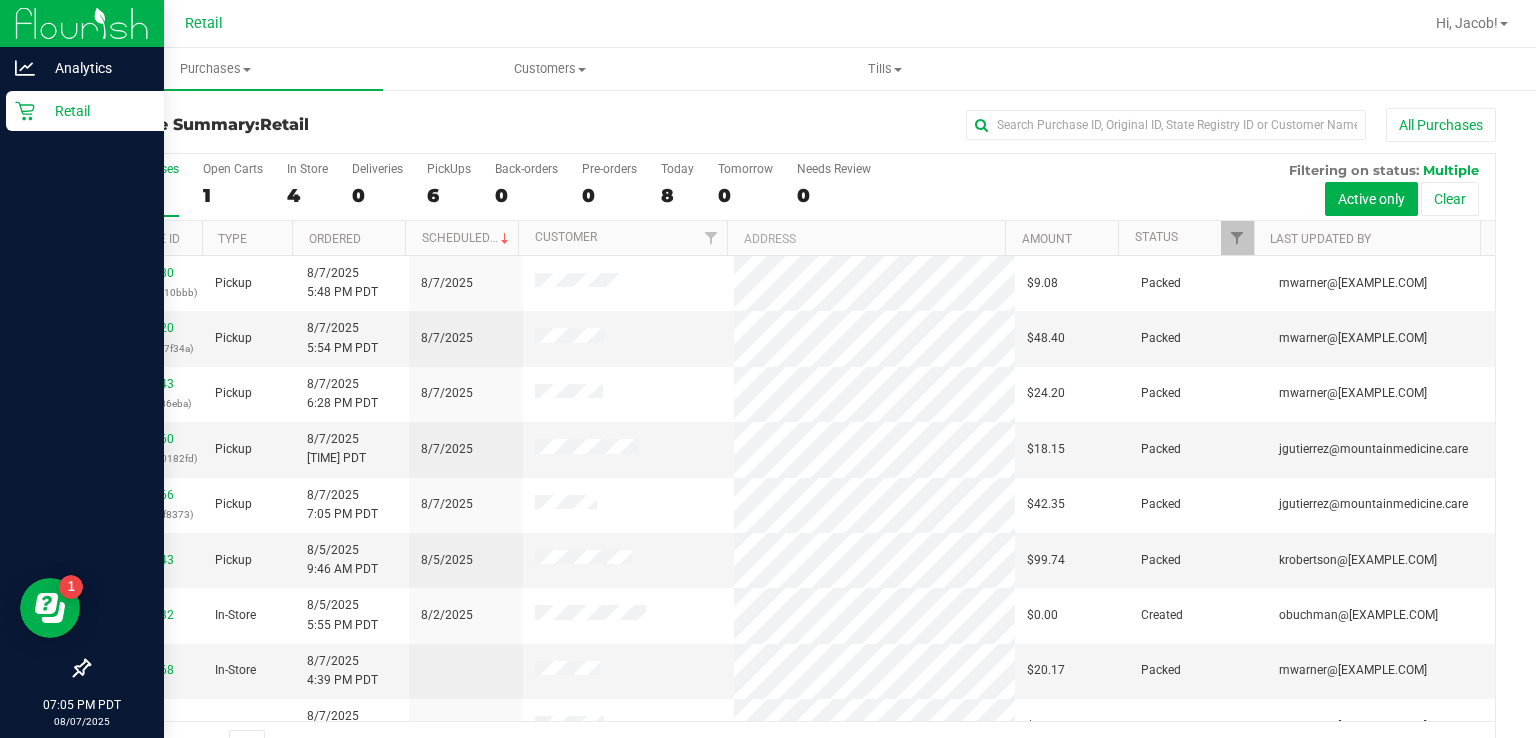click on "Retail" at bounding box center (85, 111) 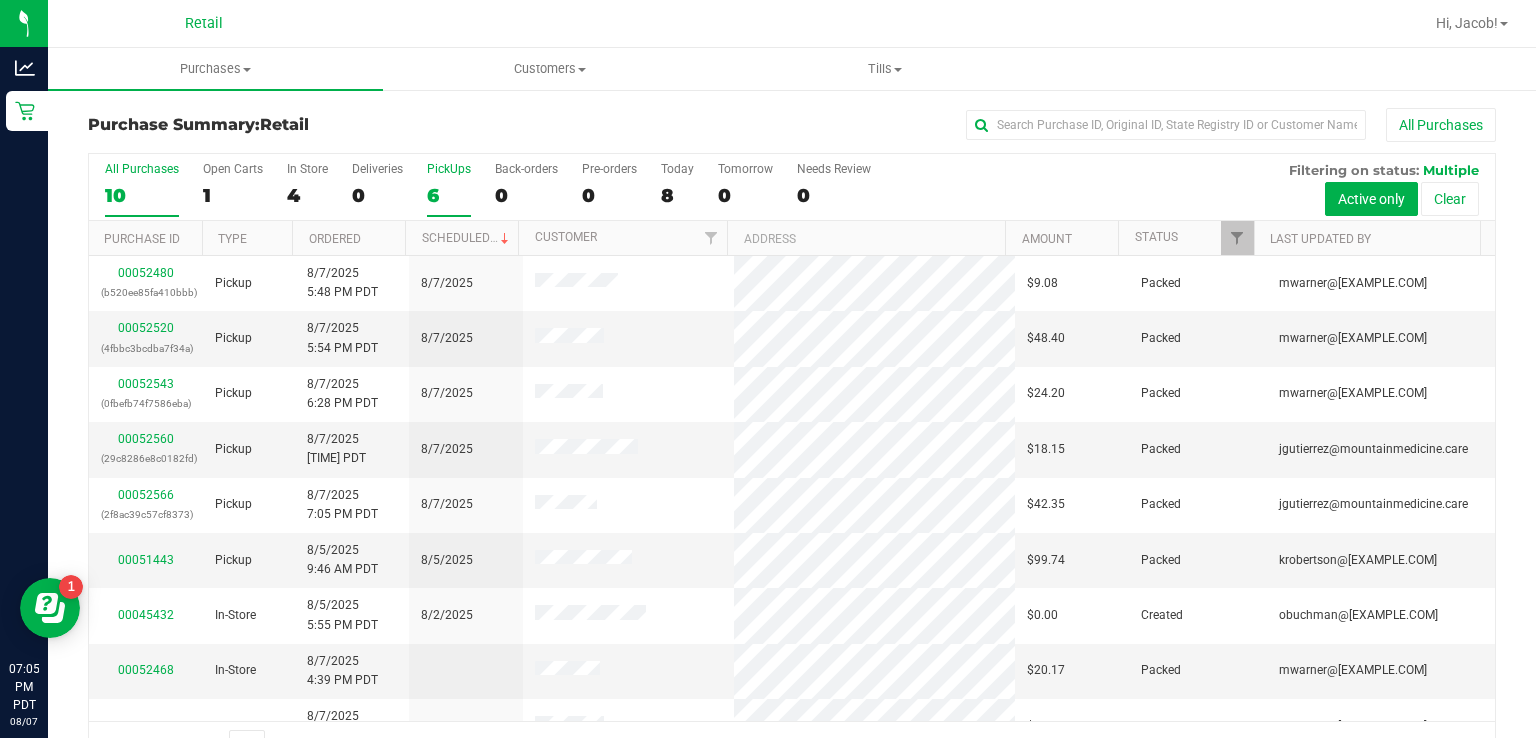 click on "PickUps
6" at bounding box center [449, 189] 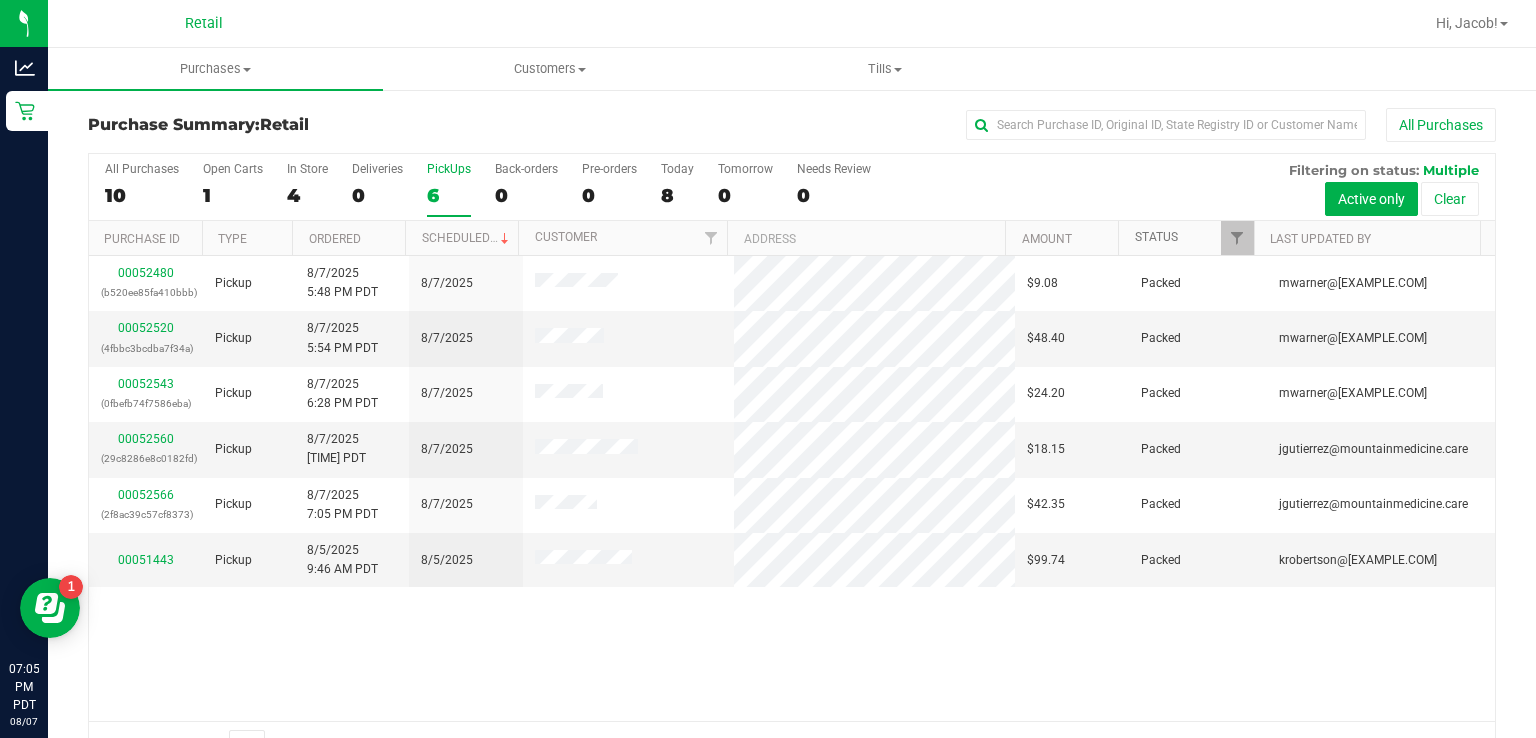 click on "Status" at bounding box center (1156, 237) 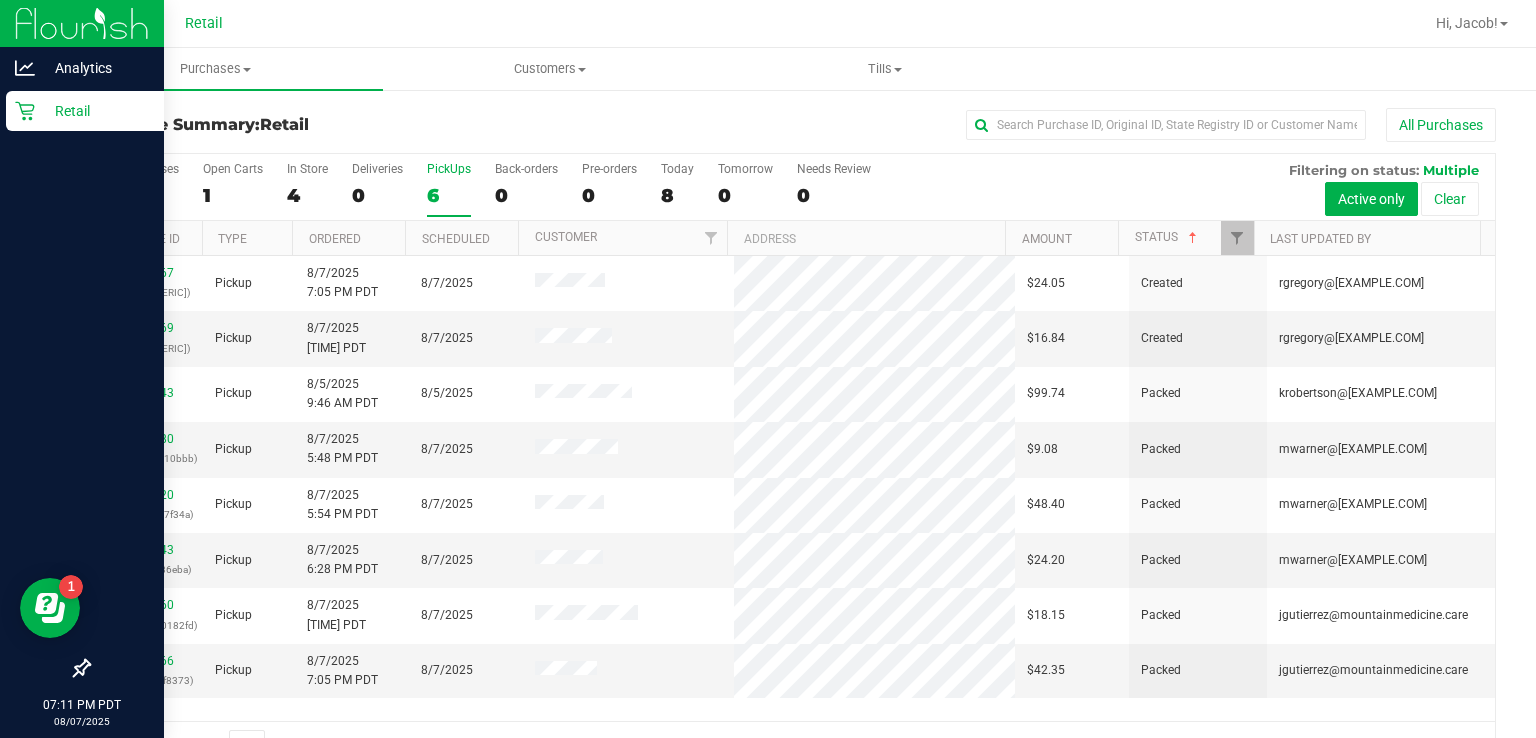 click on "Retail" at bounding box center (82, 112) 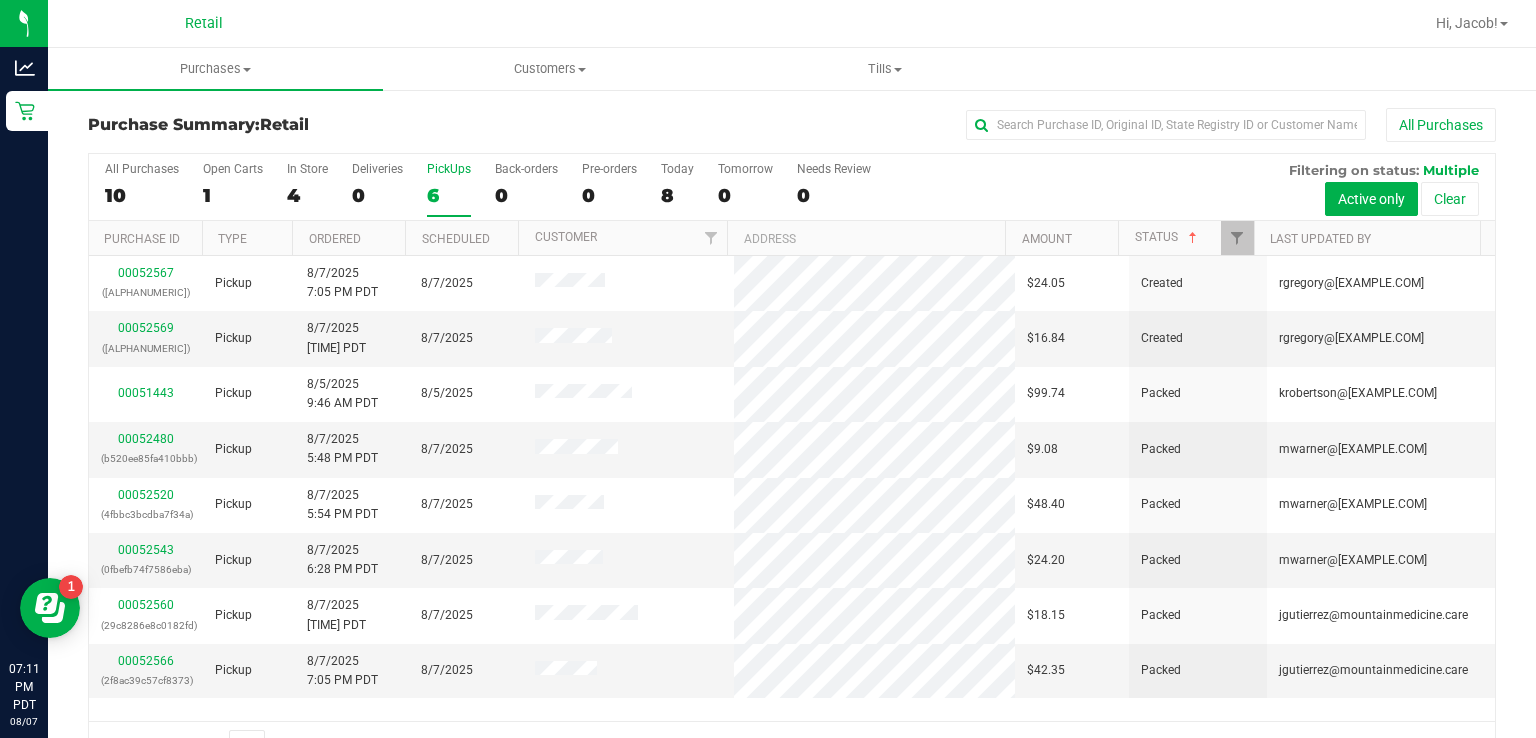 click on "PickUps
6" at bounding box center [449, 189] 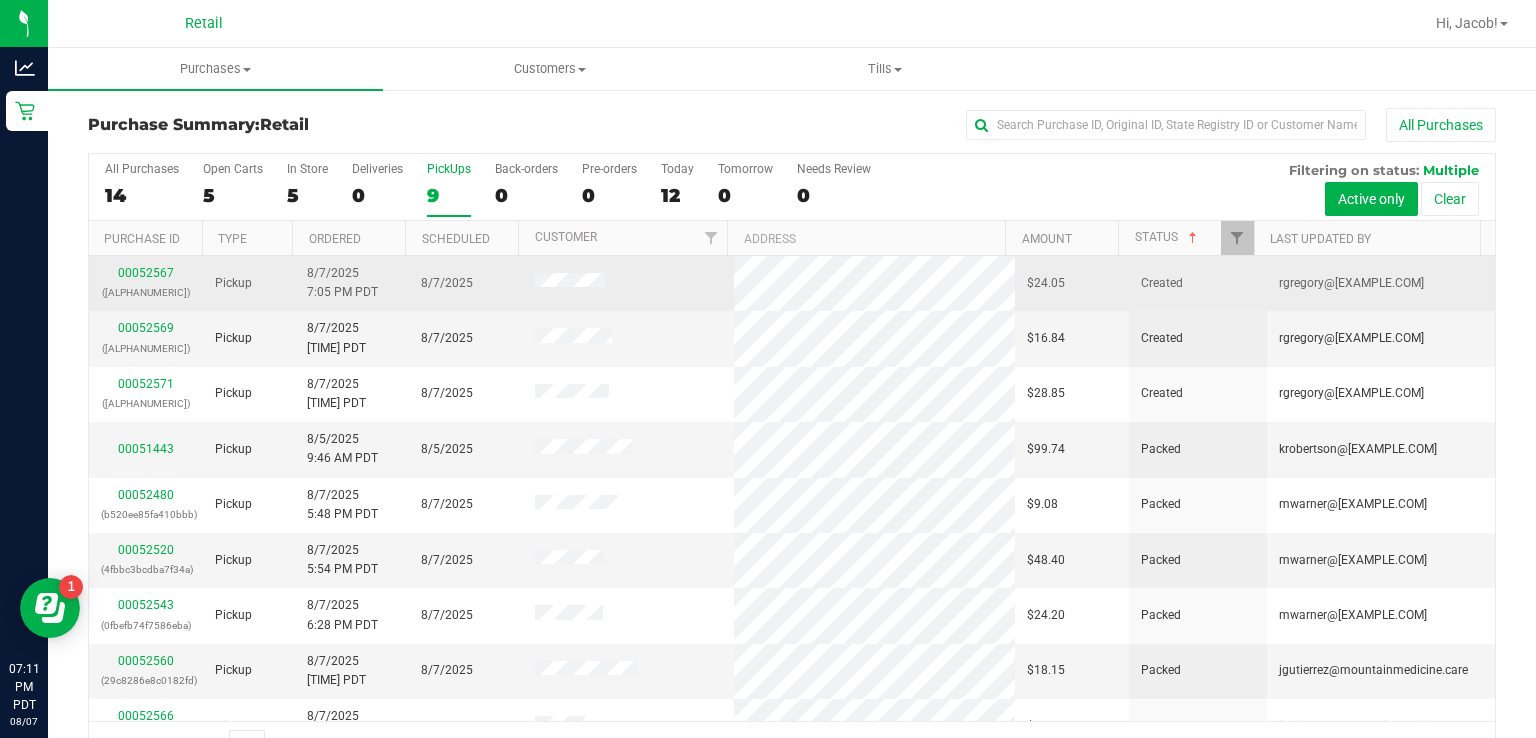 click on "Created" at bounding box center (1197, 283) 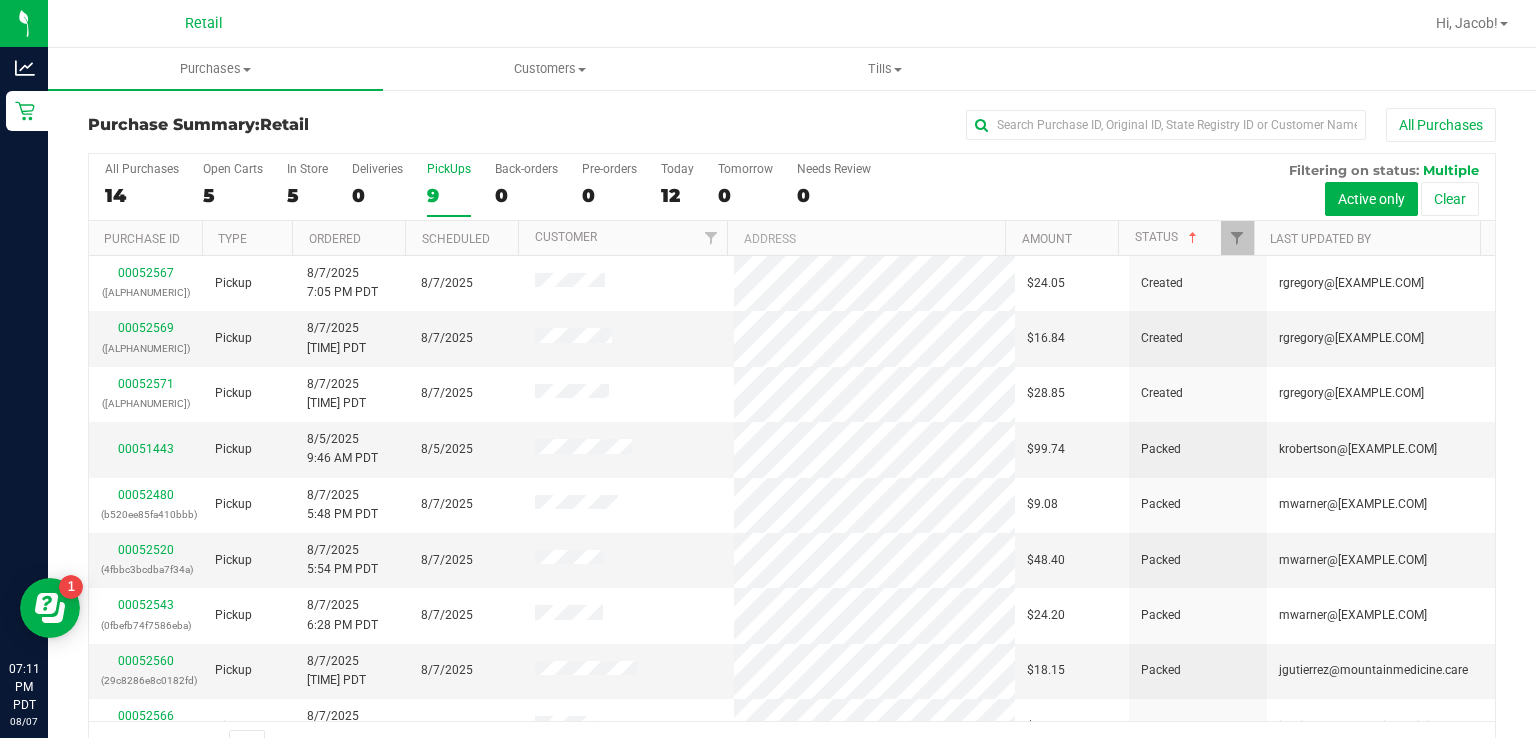 click on "All Purchases
14
Open Carts
5
In Store
5
Deliveries
0
PickUps
9
Back-orders
0
Pre-orders
0
Today
12
Tomorrow
0" at bounding box center [792, 187] 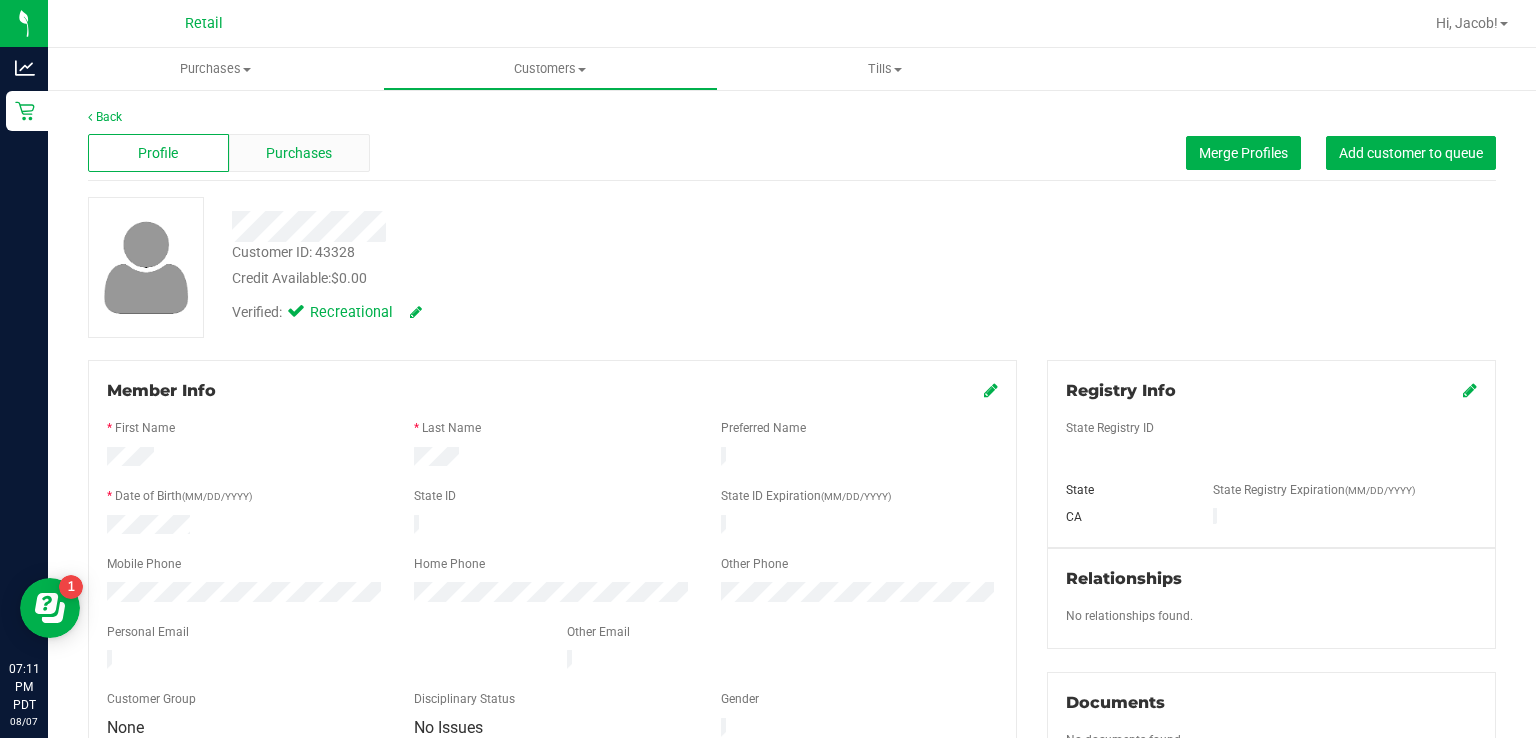 click on "Purchases" at bounding box center (299, 153) 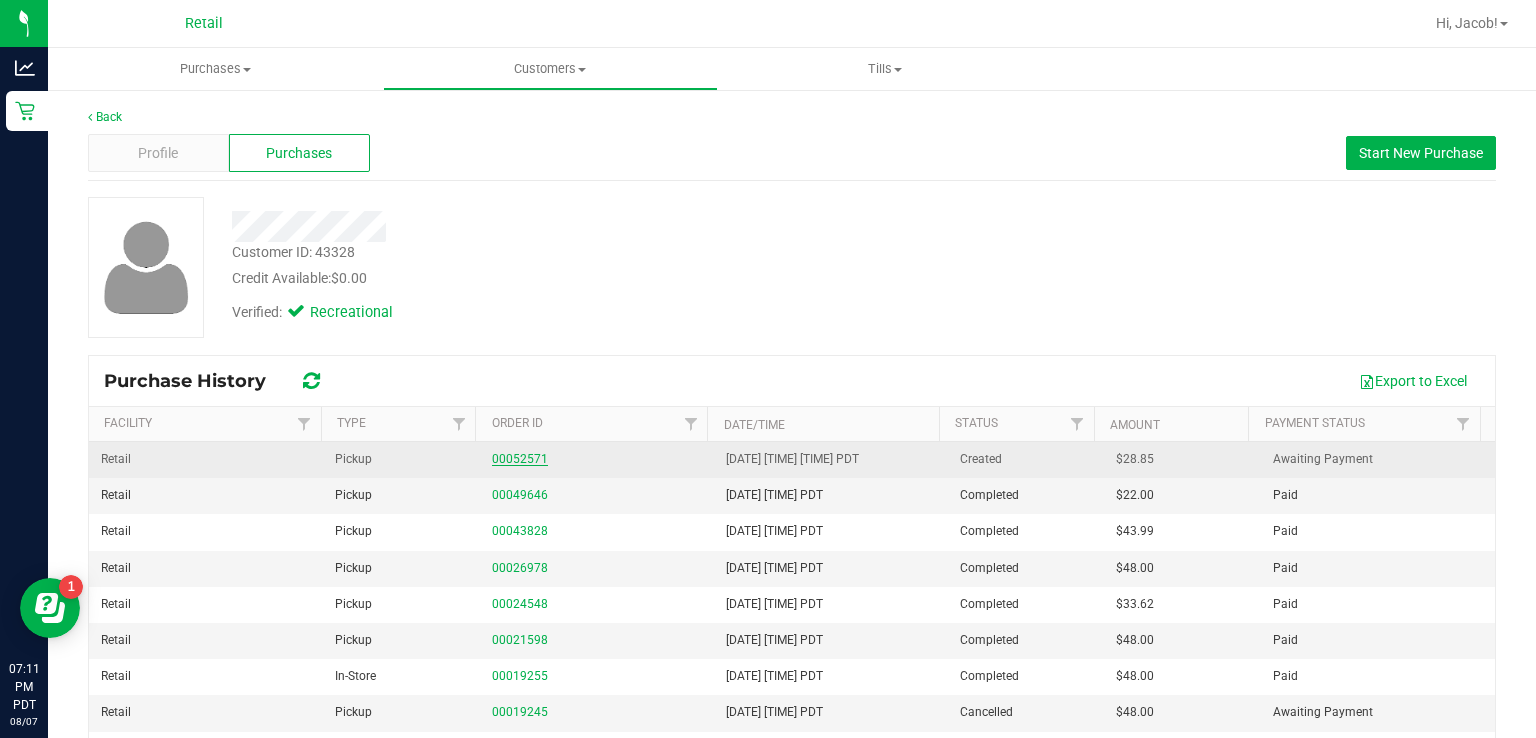 click on "00052571" at bounding box center [520, 459] 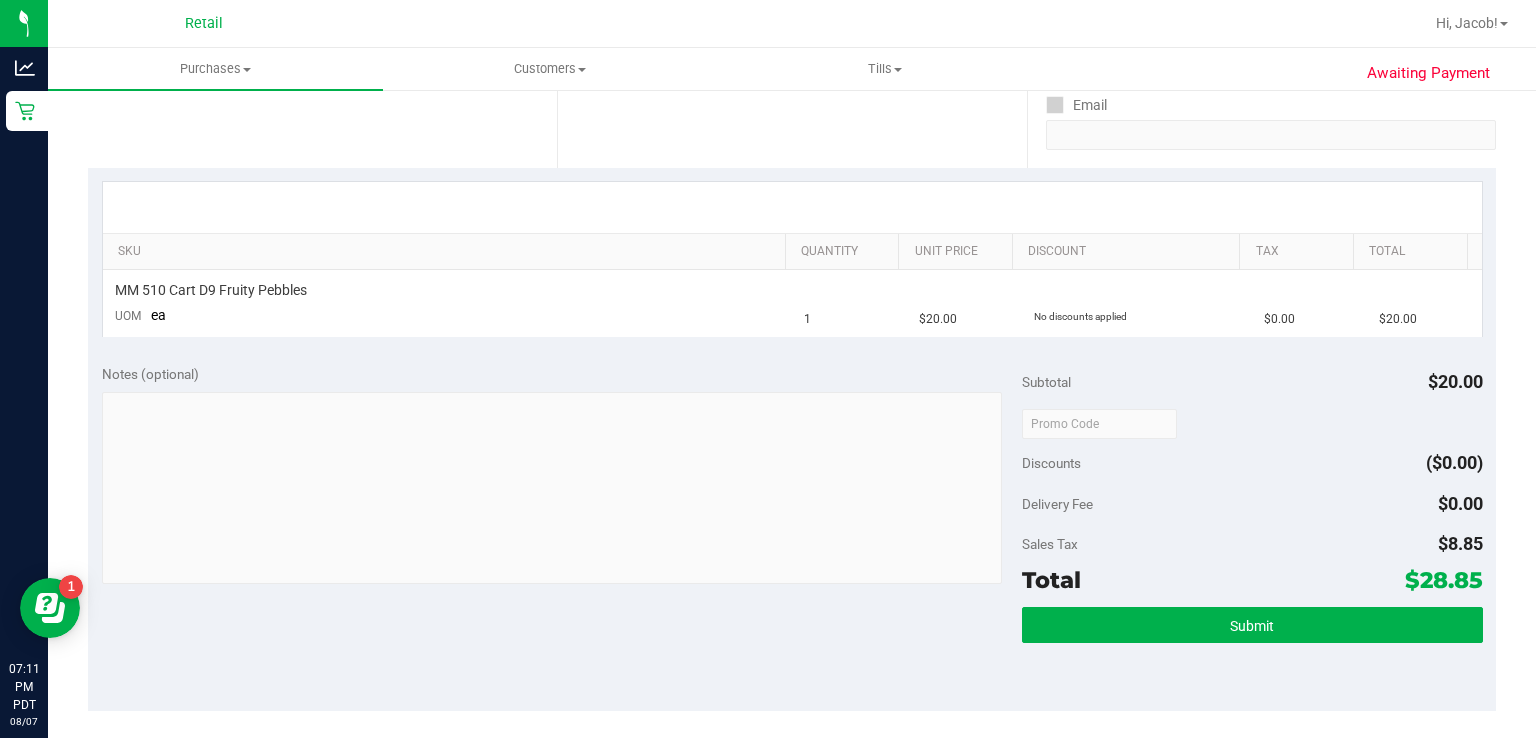 scroll, scrollTop: 364, scrollLeft: 0, axis: vertical 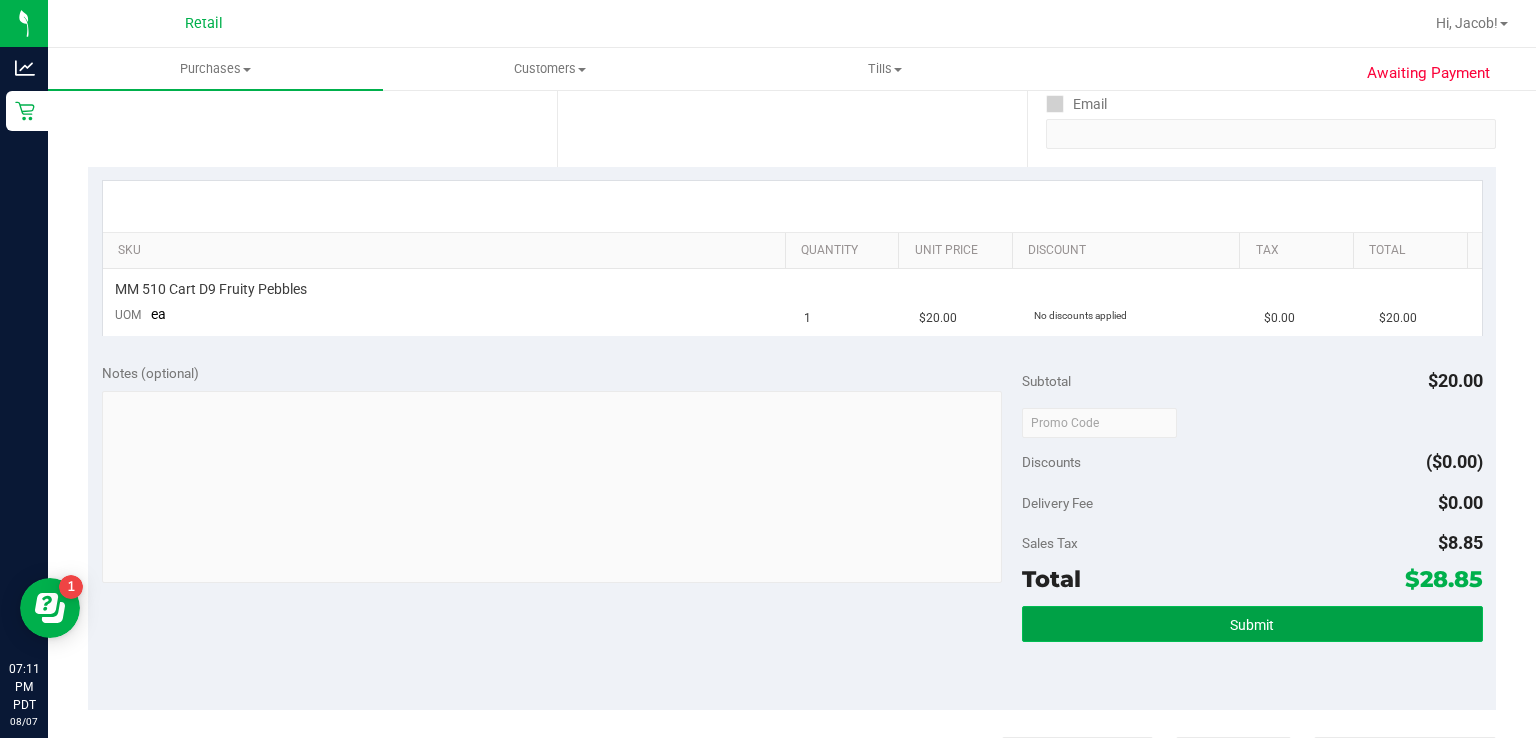 click on "Submit" at bounding box center [1252, 624] 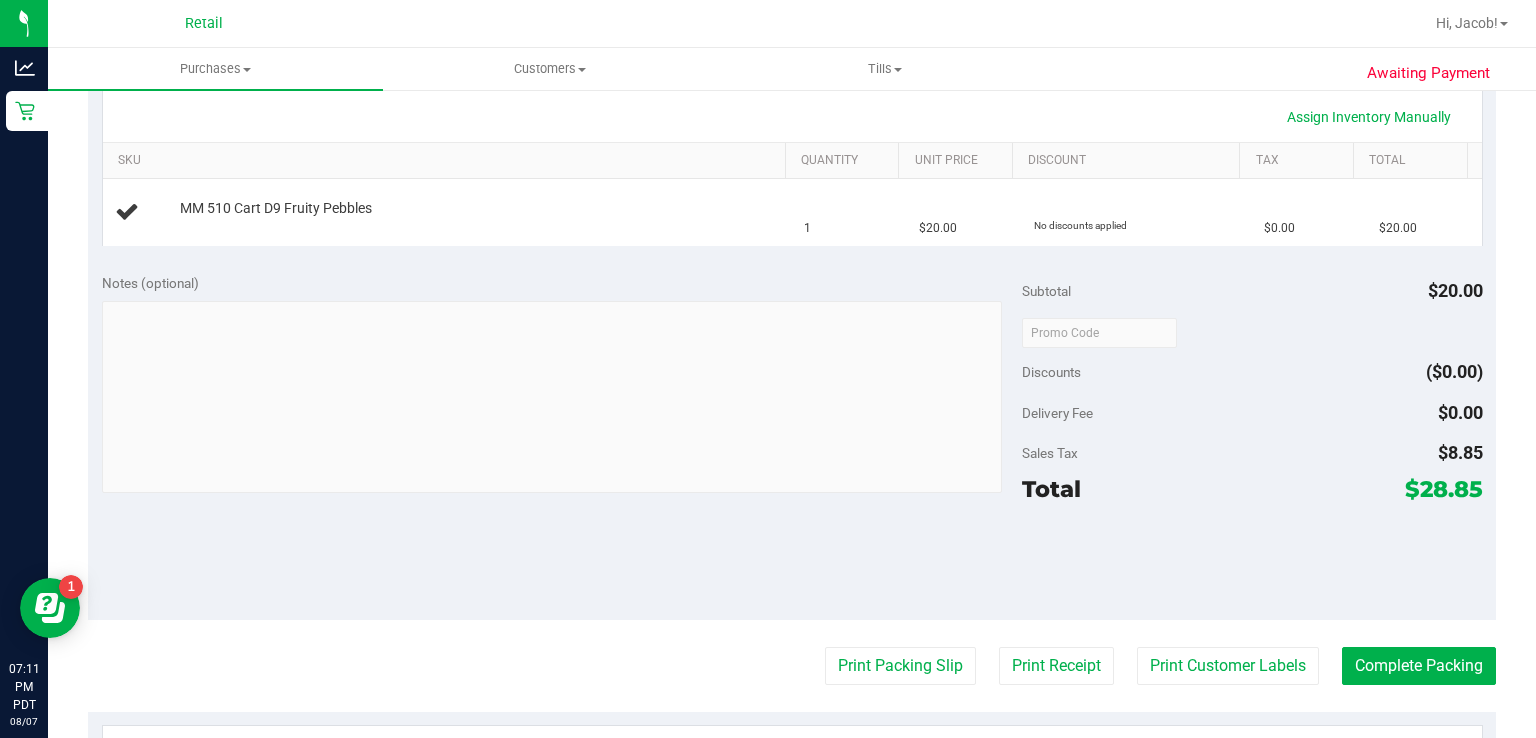 scroll, scrollTop: 518, scrollLeft: 0, axis: vertical 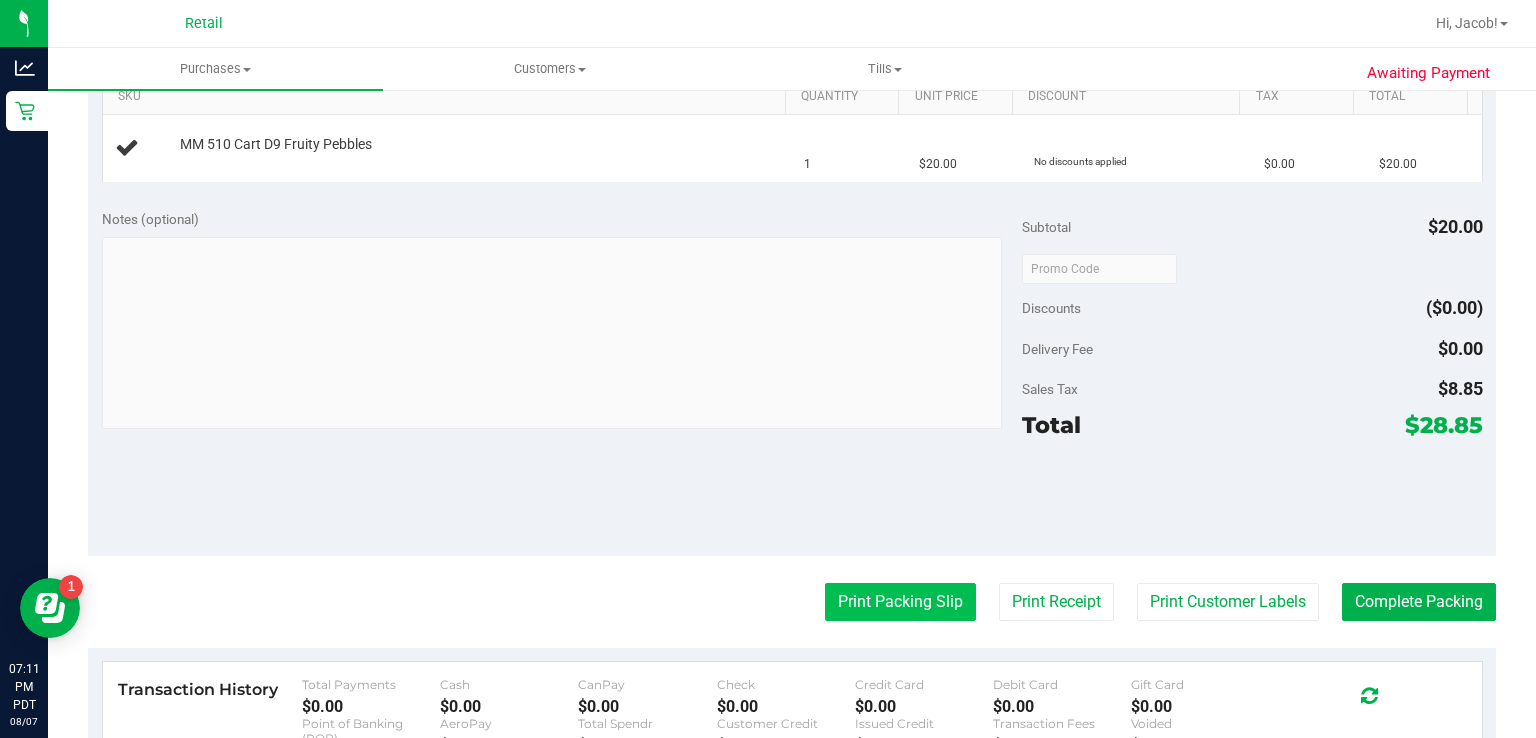 click on "Print Packing Slip" at bounding box center (900, 602) 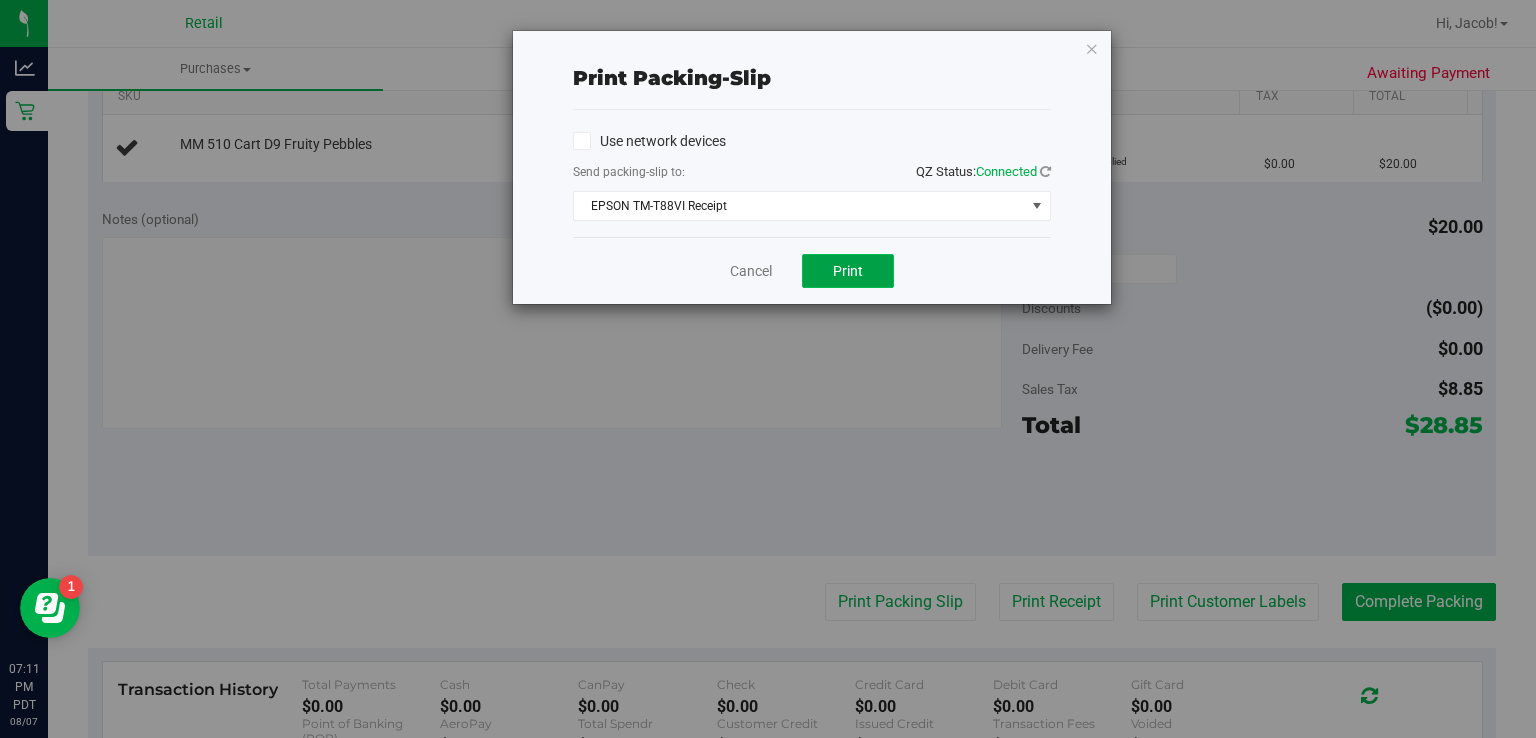 click on "Print" at bounding box center [848, 271] 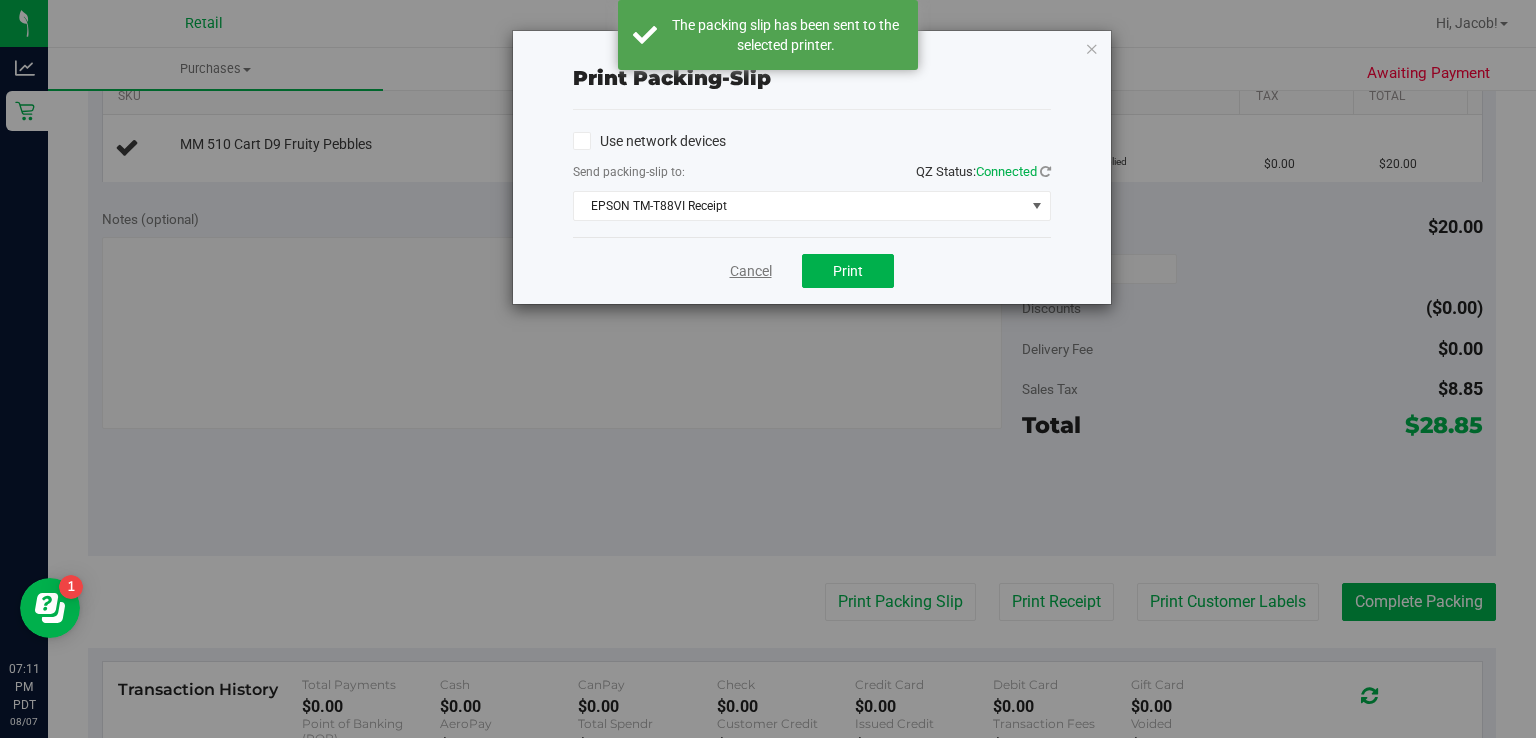 click on "Cancel" at bounding box center (751, 271) 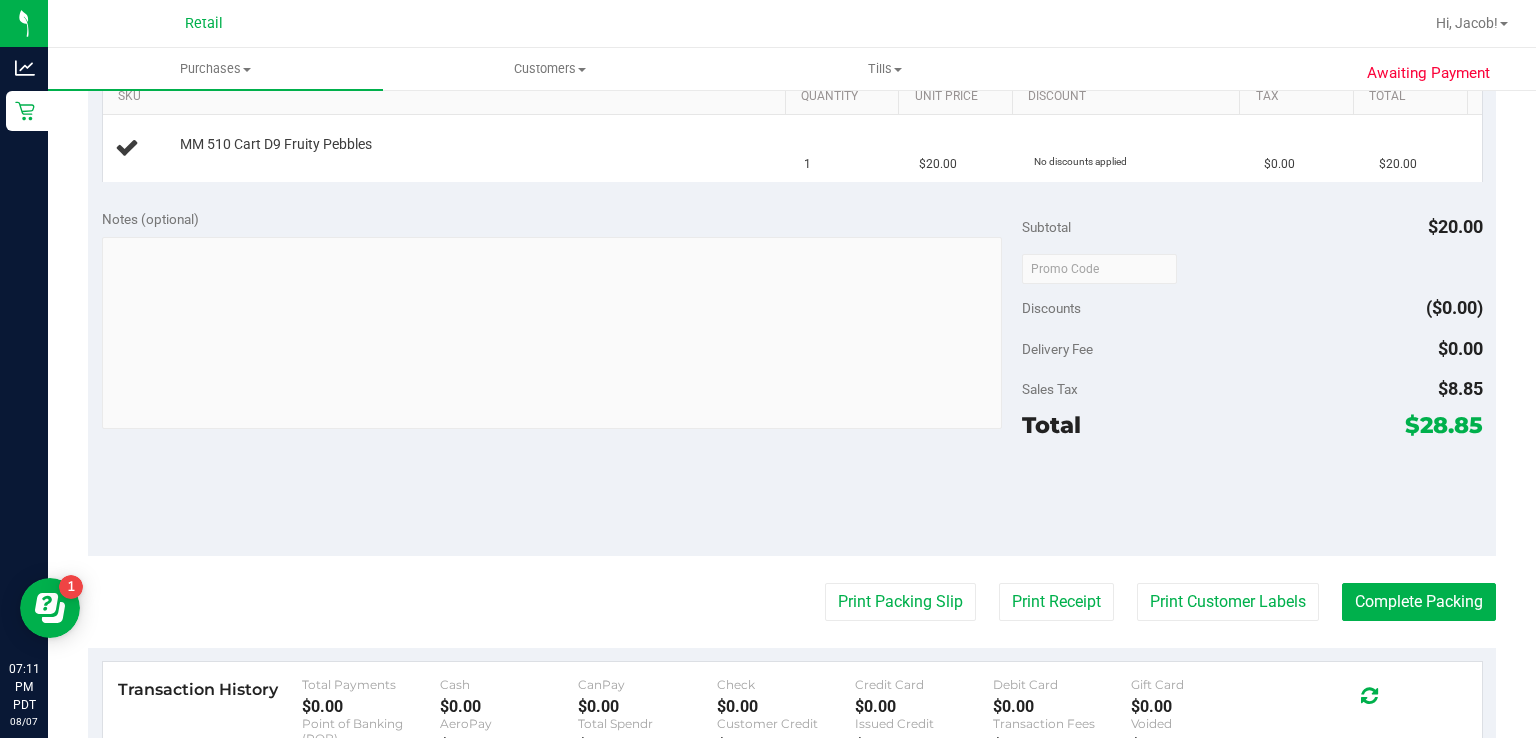 type 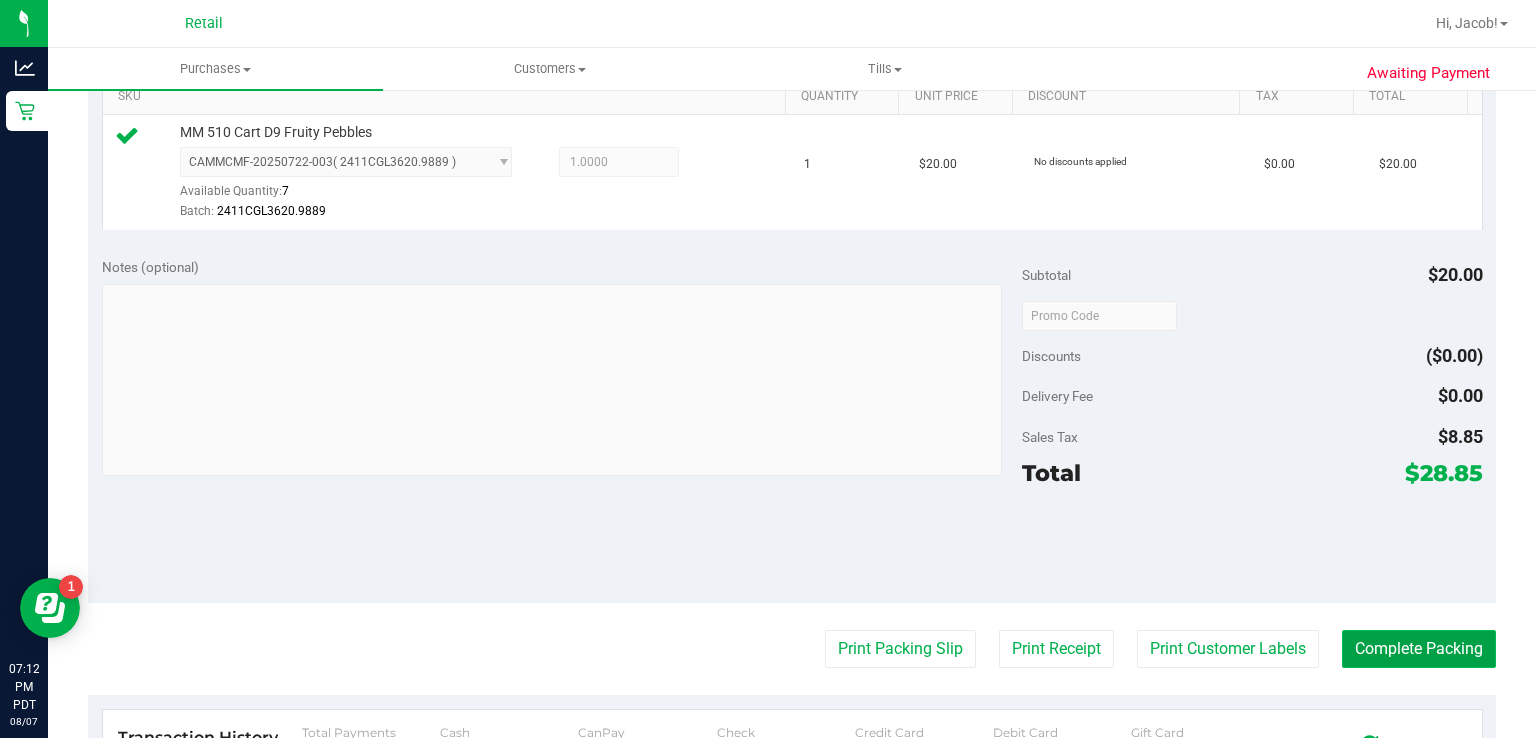 click on "Complete Packing" at bounding box center [1419, 649] 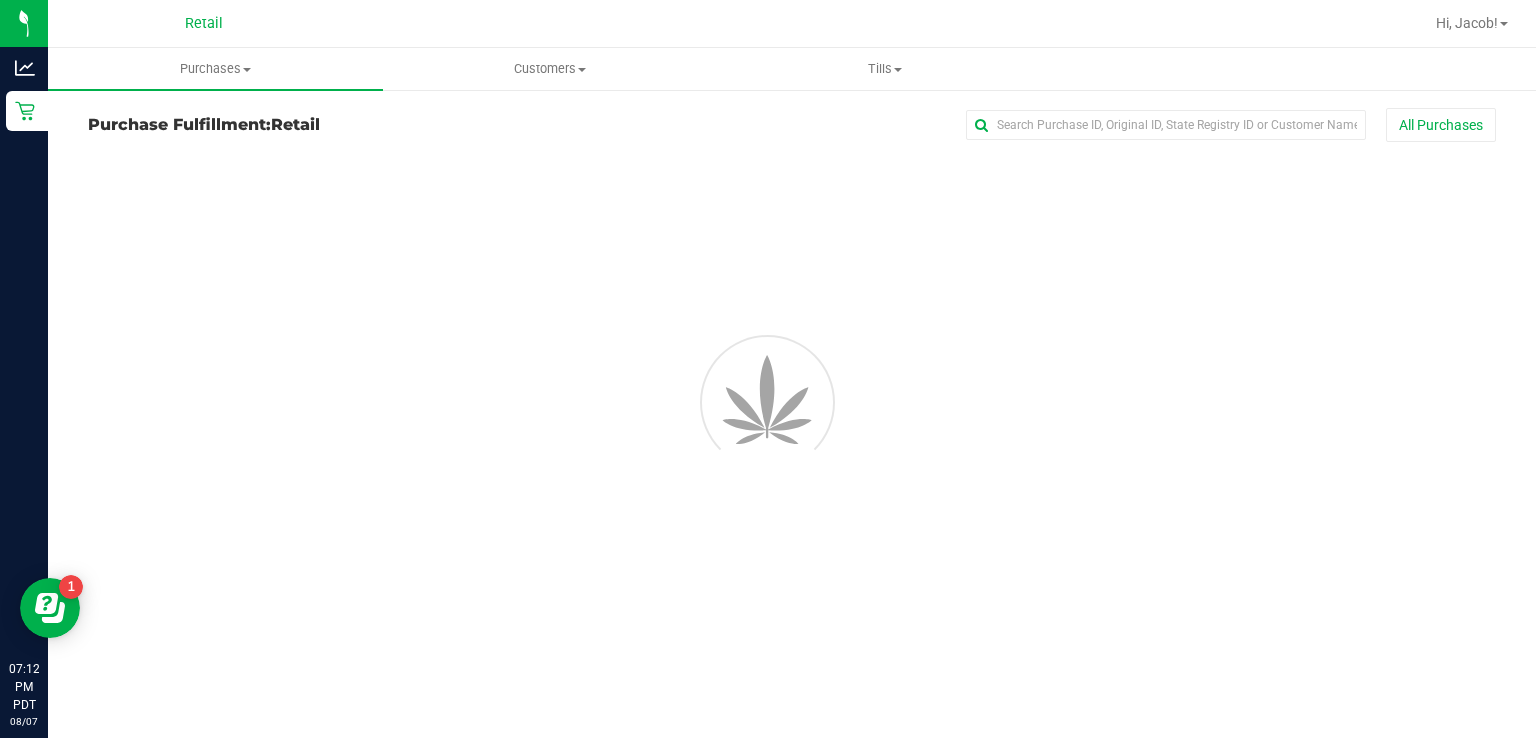 scroll, scrollTop: 0, scrollLeft: 0, axis: both 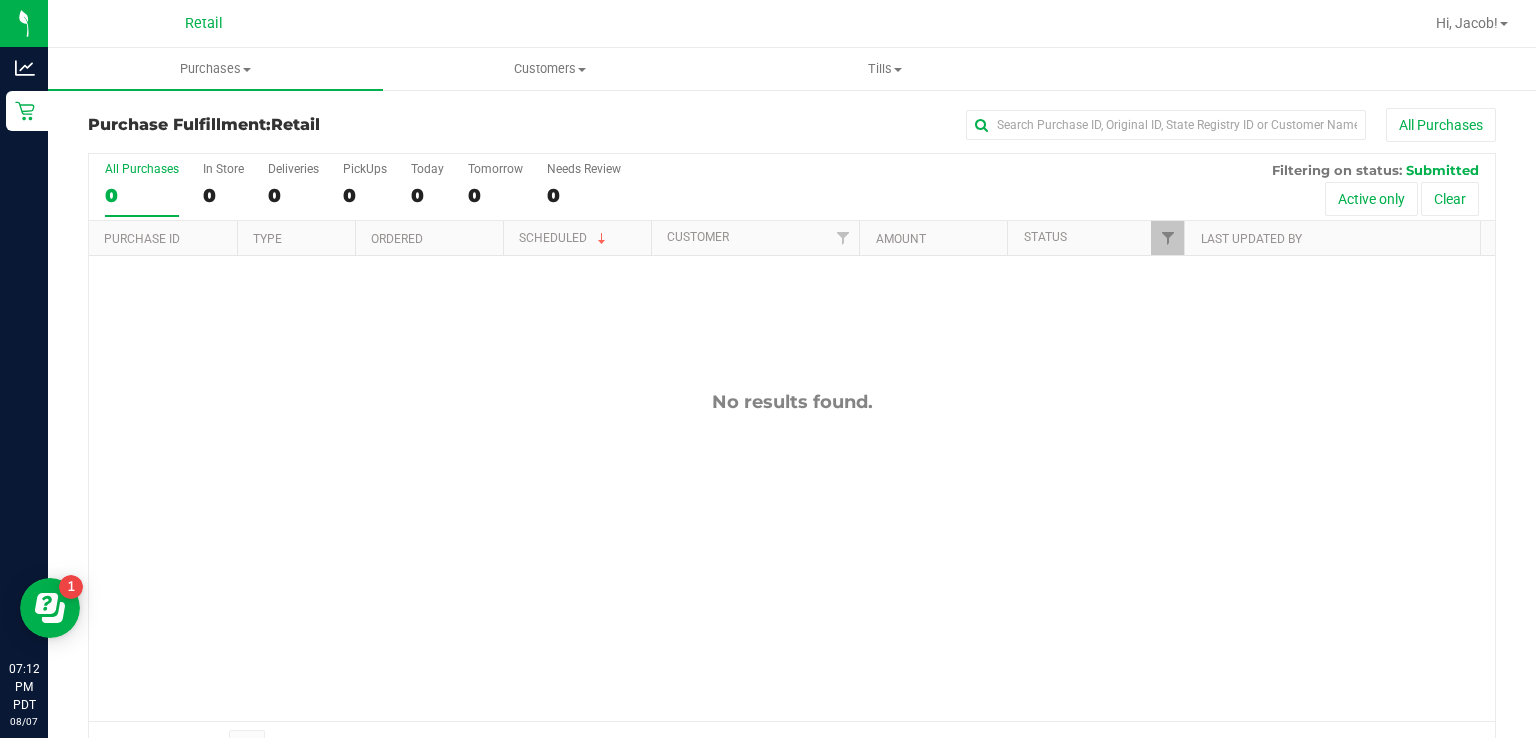 click on "No results found." at bounding box center (792, 556) 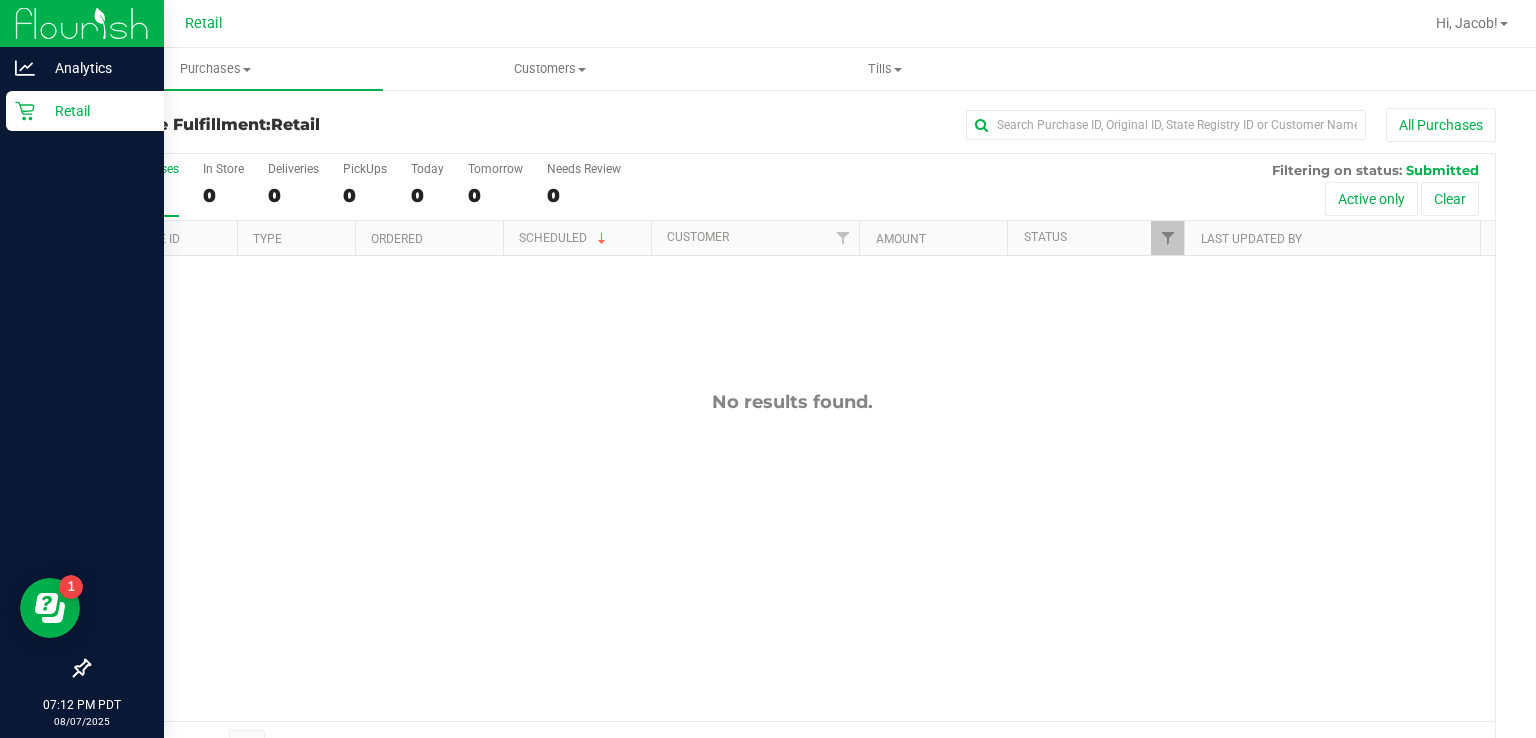 click on "Retail" at bounding box center [85, 111] 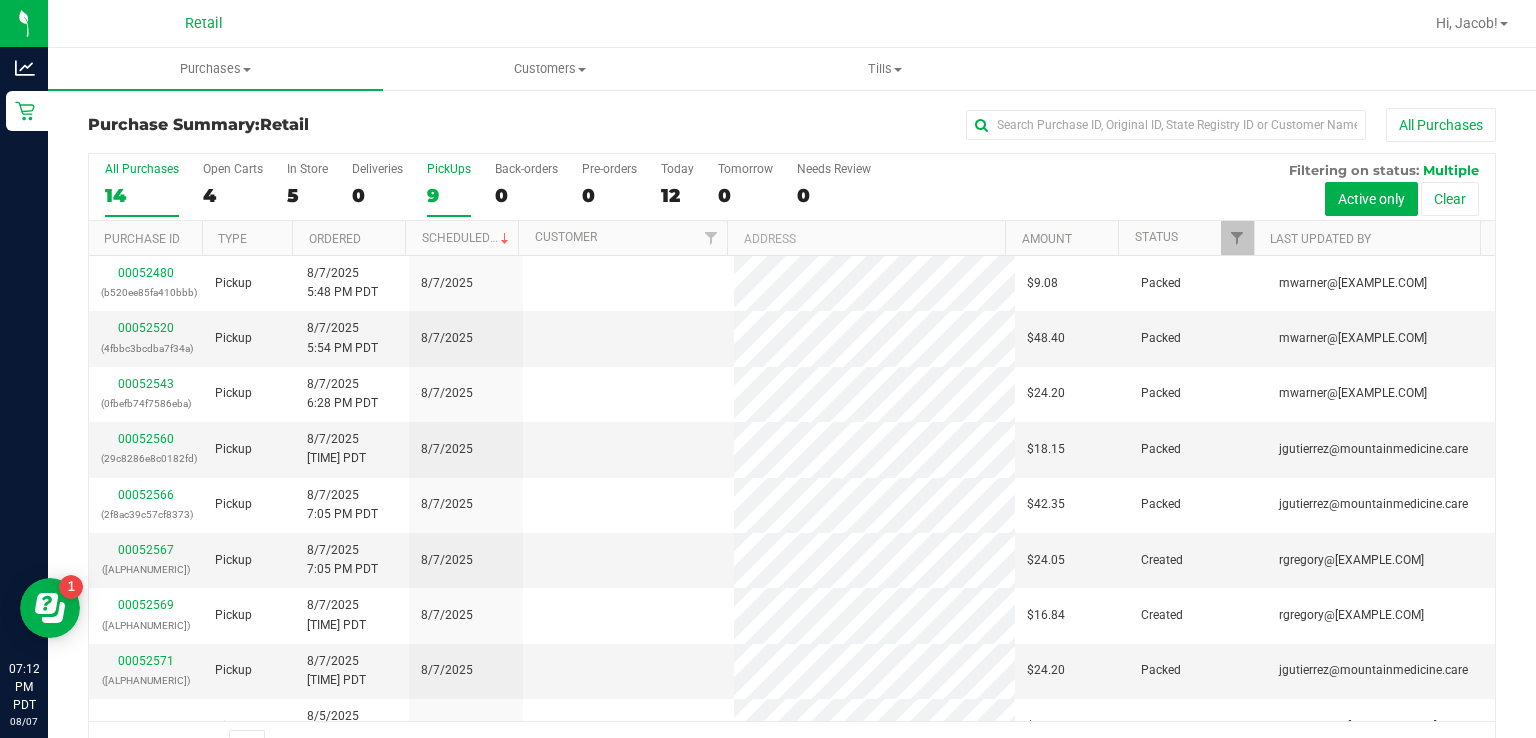 click on "PickUps
9" at bounding box center [449, 189] 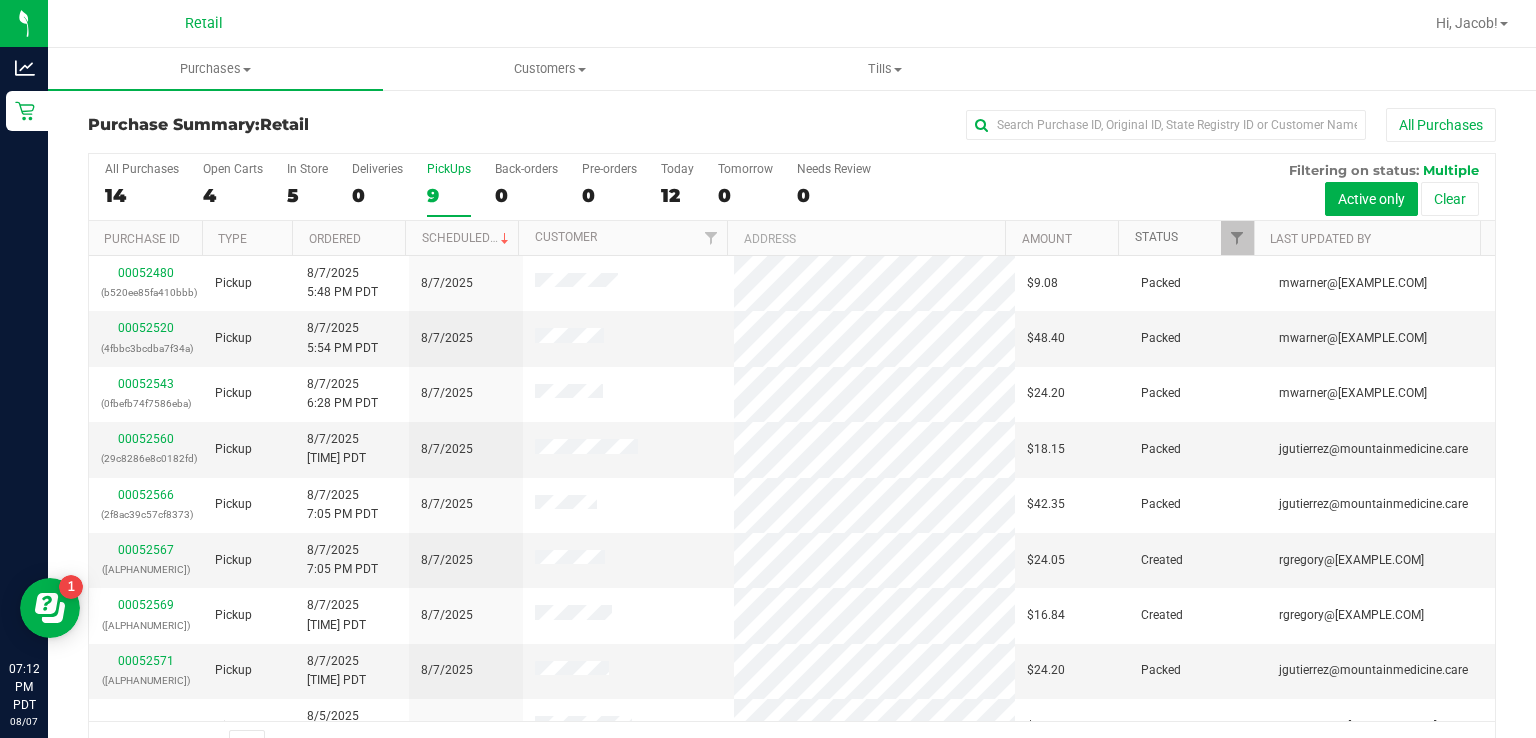 click on "Status" at bounding box center (1156, 237) 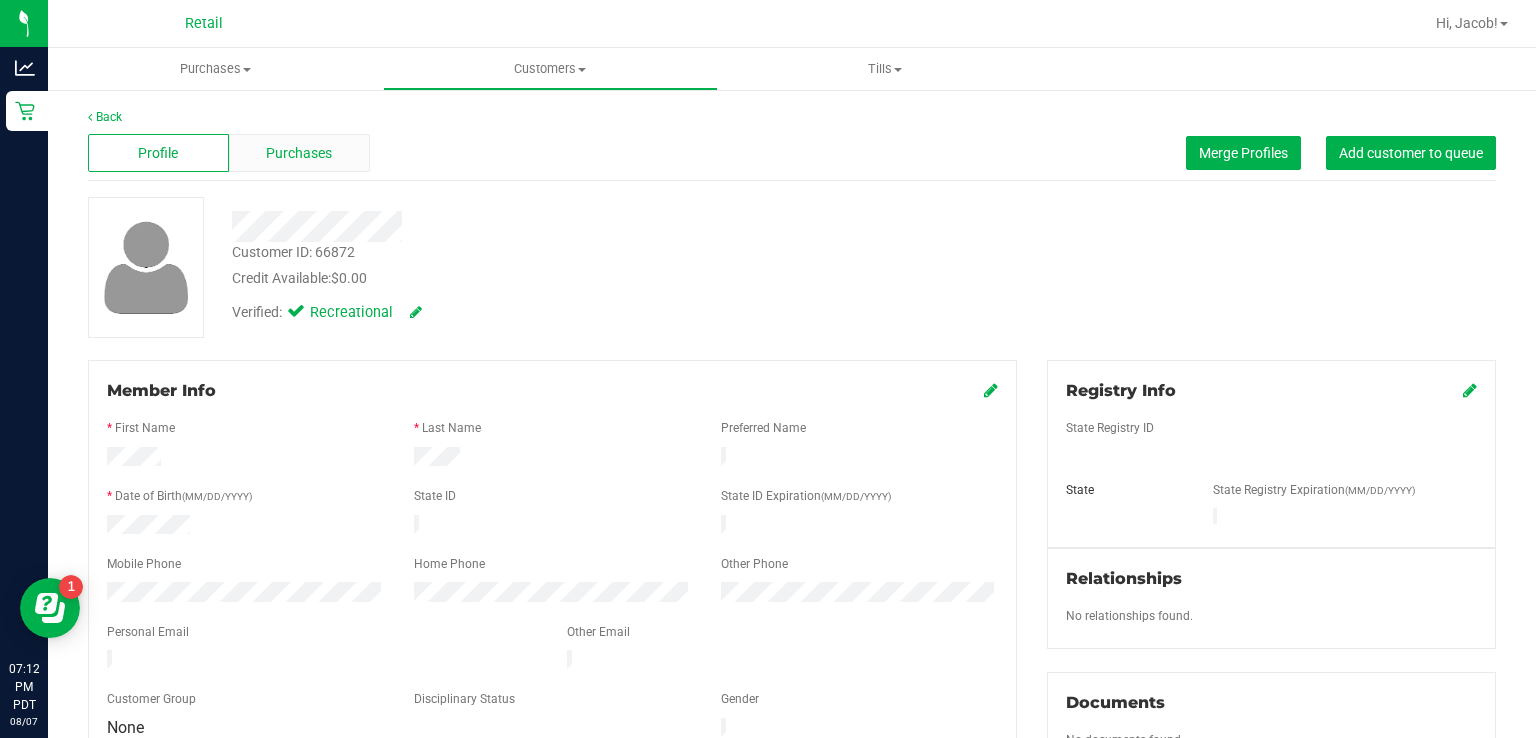click on "Purchases" at bounding box center [299, 153] 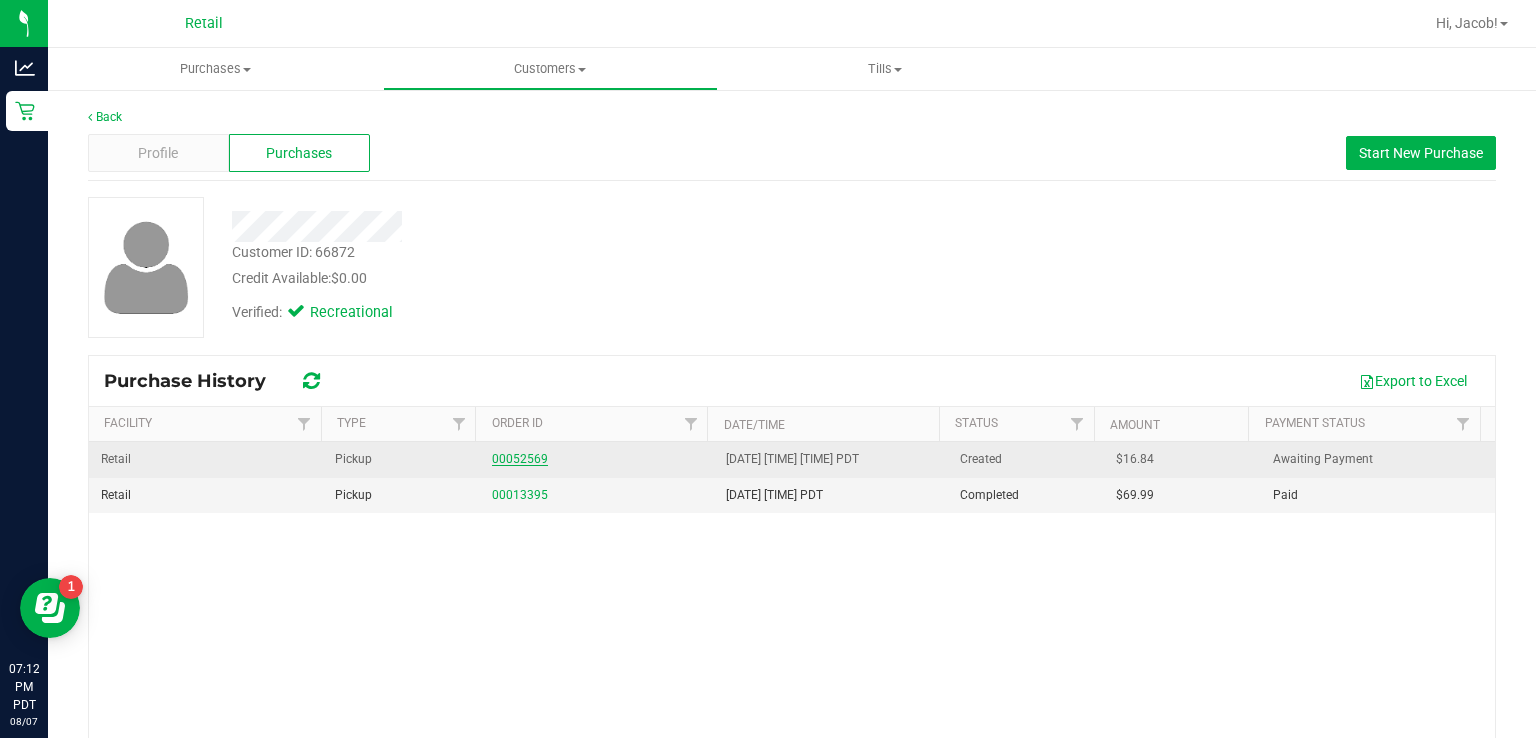 click on "00052569" at bounding box center [520, 459] 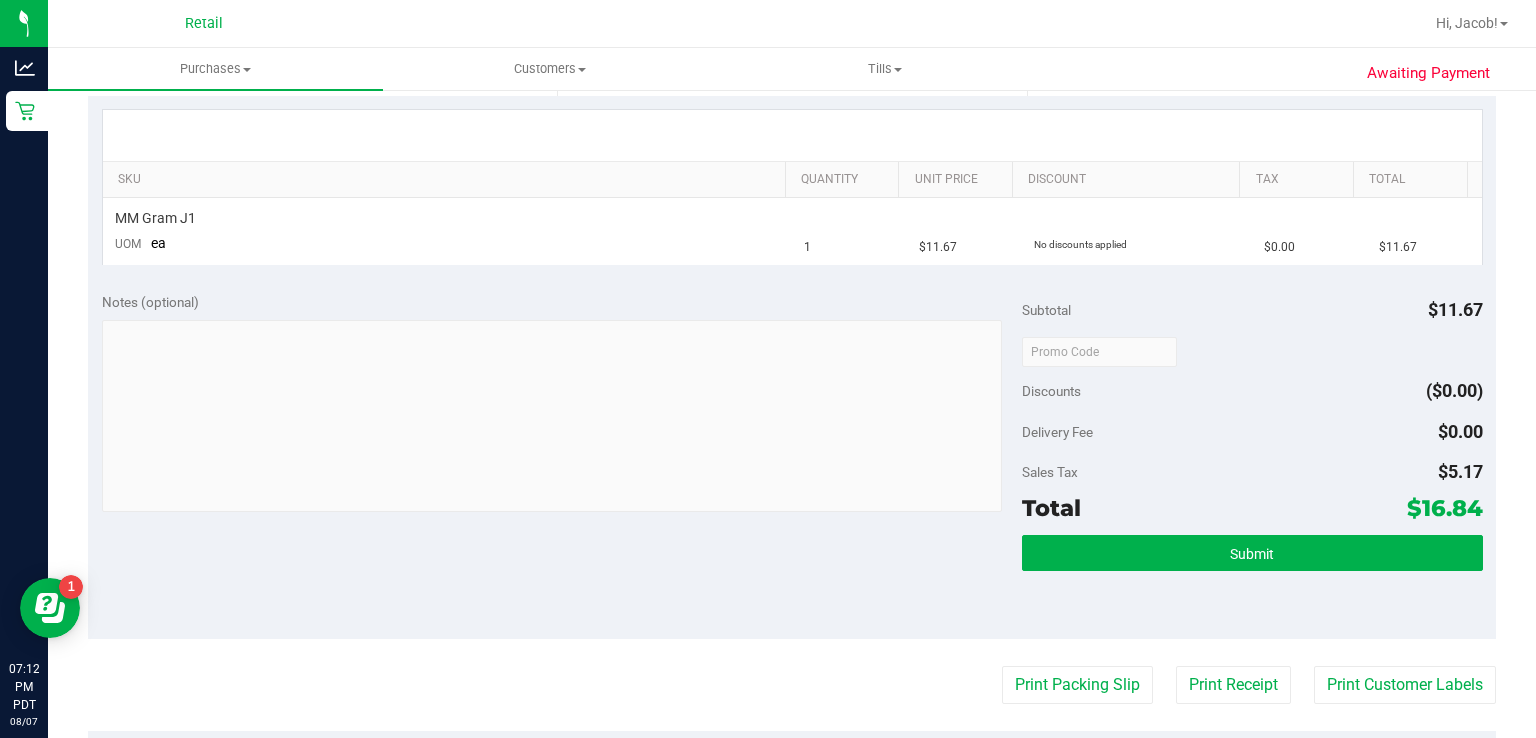 scroll, scrollTop: 441, scrollLeft: 0, axis: vertical 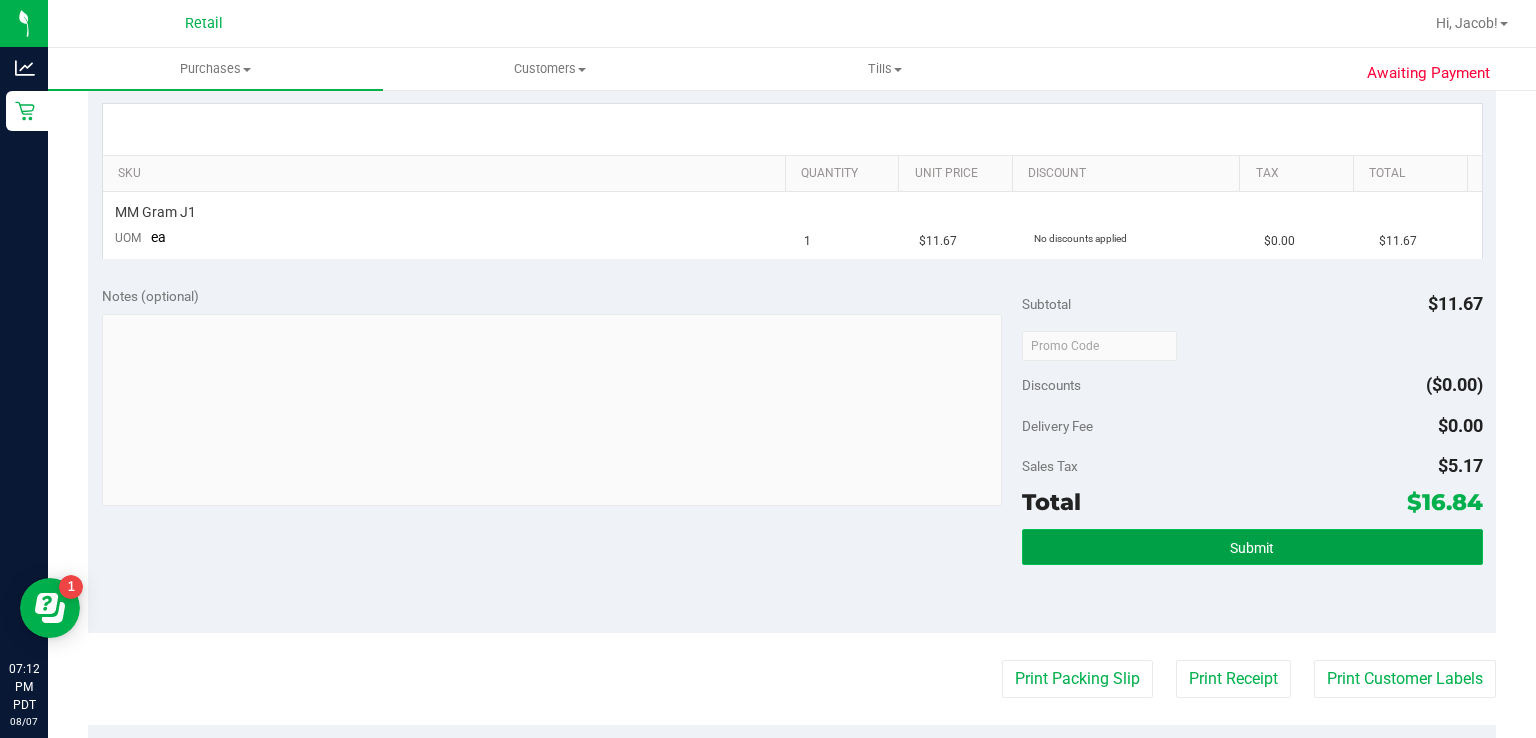 click on "Submit" at bounding box center [1252, 547] 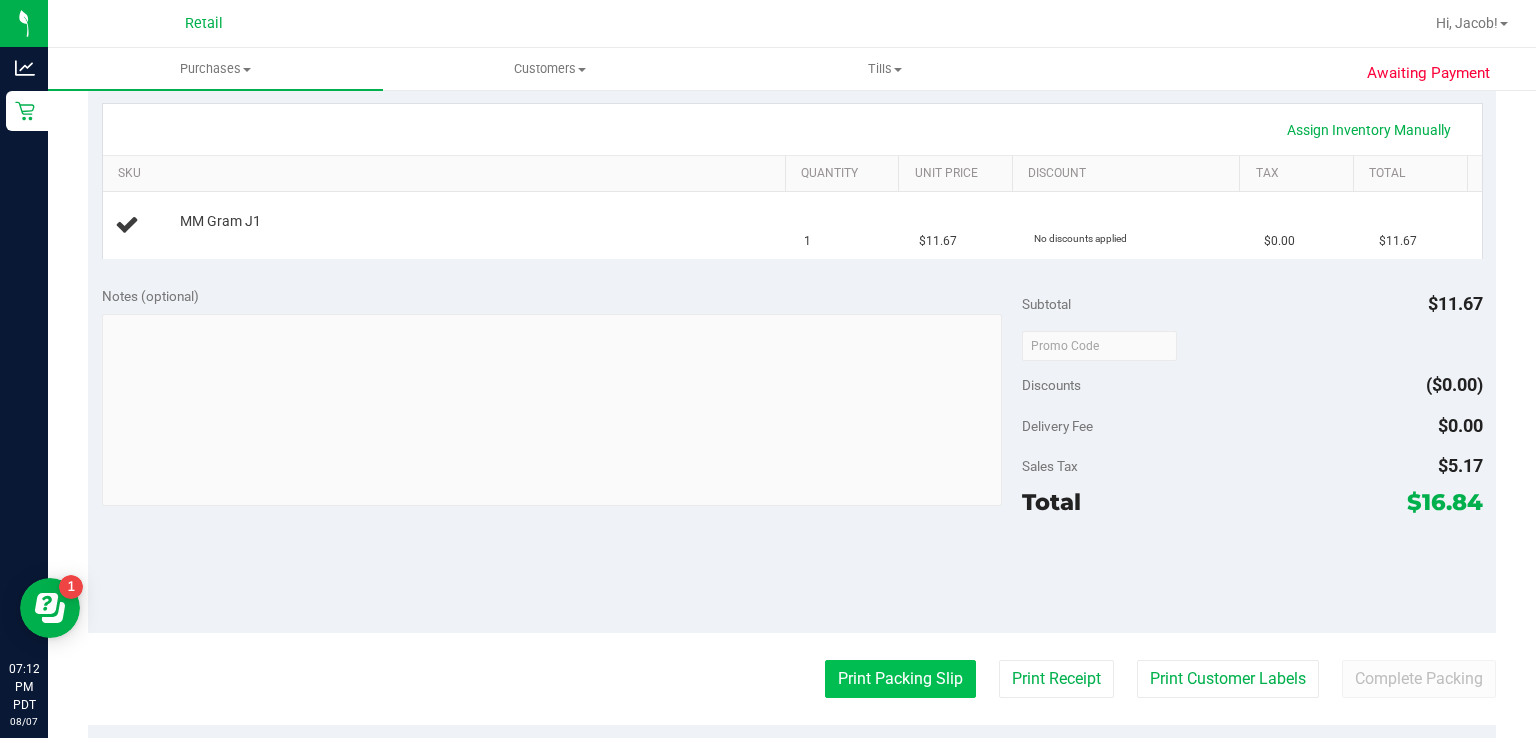 click on "Print Packing Slip" at bounding box center (900, 679) 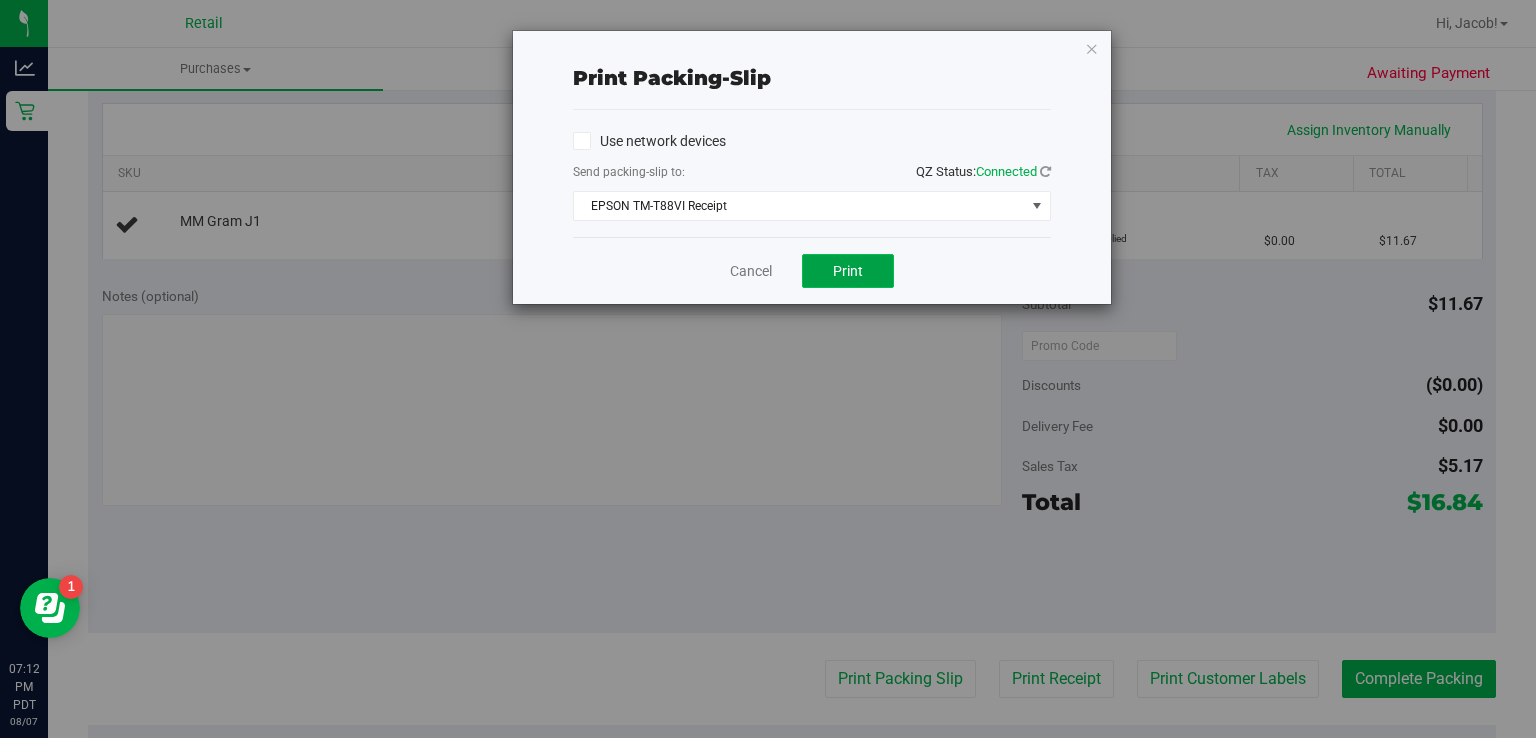 click on "Print" at bounding box center [848, 271] 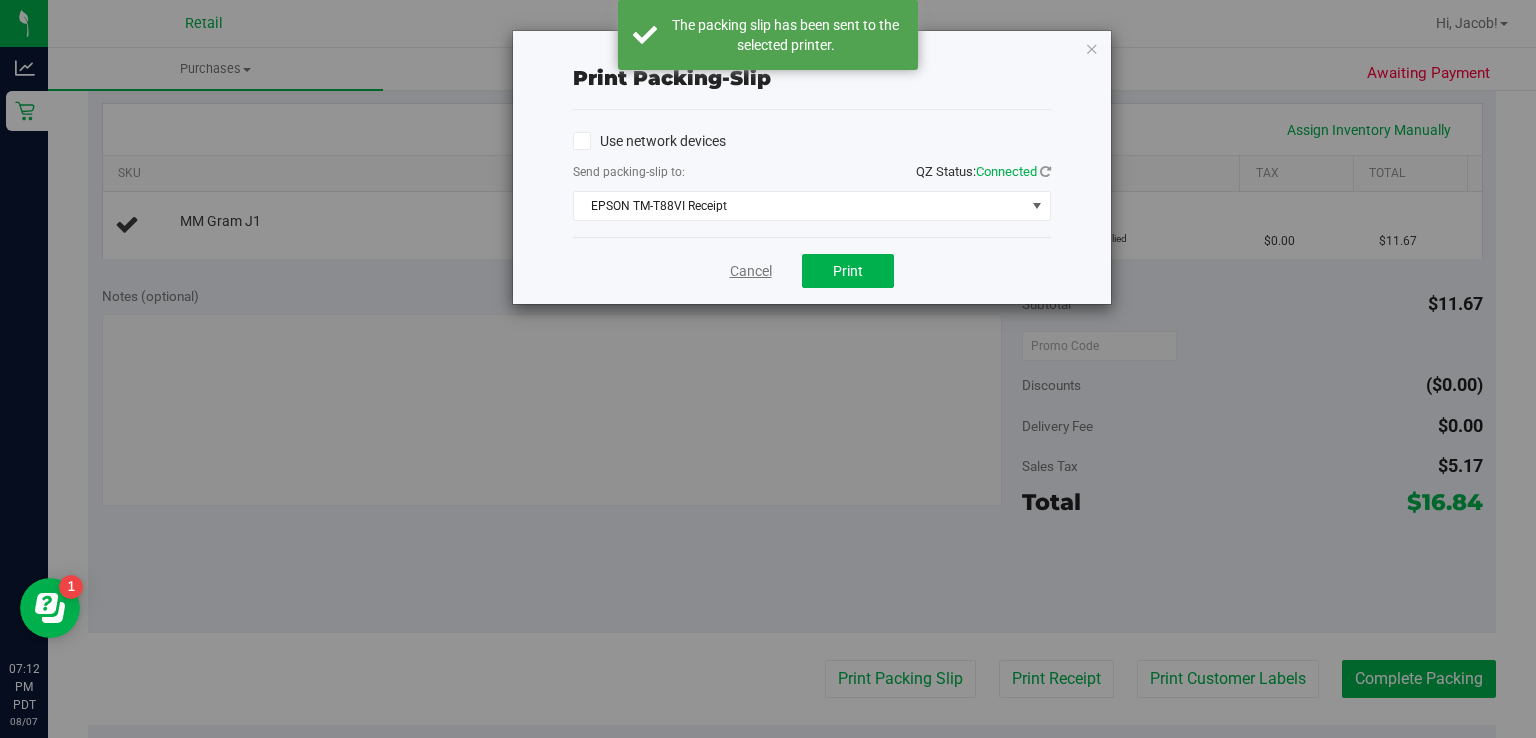 click on "Cancel" at bounding box center [751, 271] 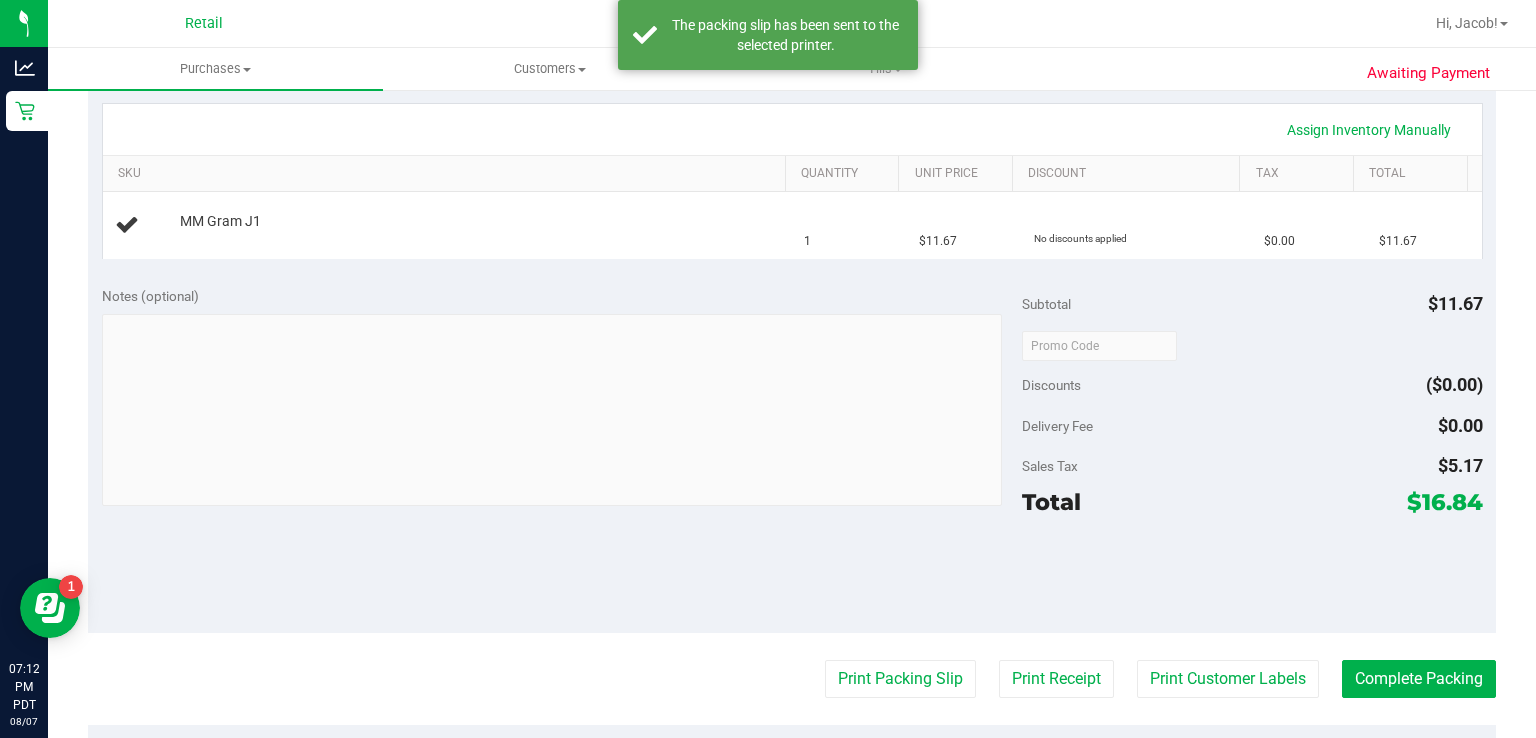 type 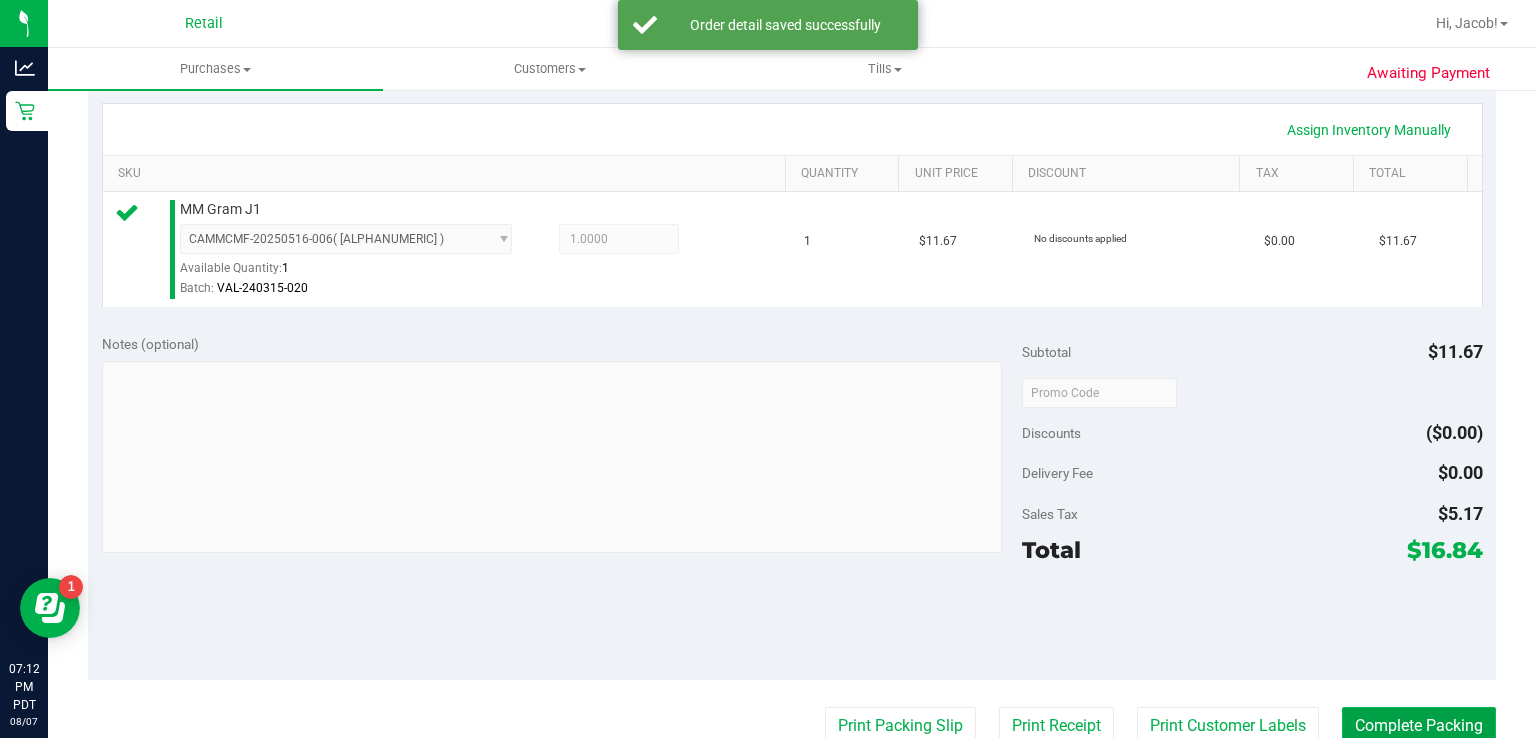 click on "Complete Packing" at bounding box center (1419, 726) 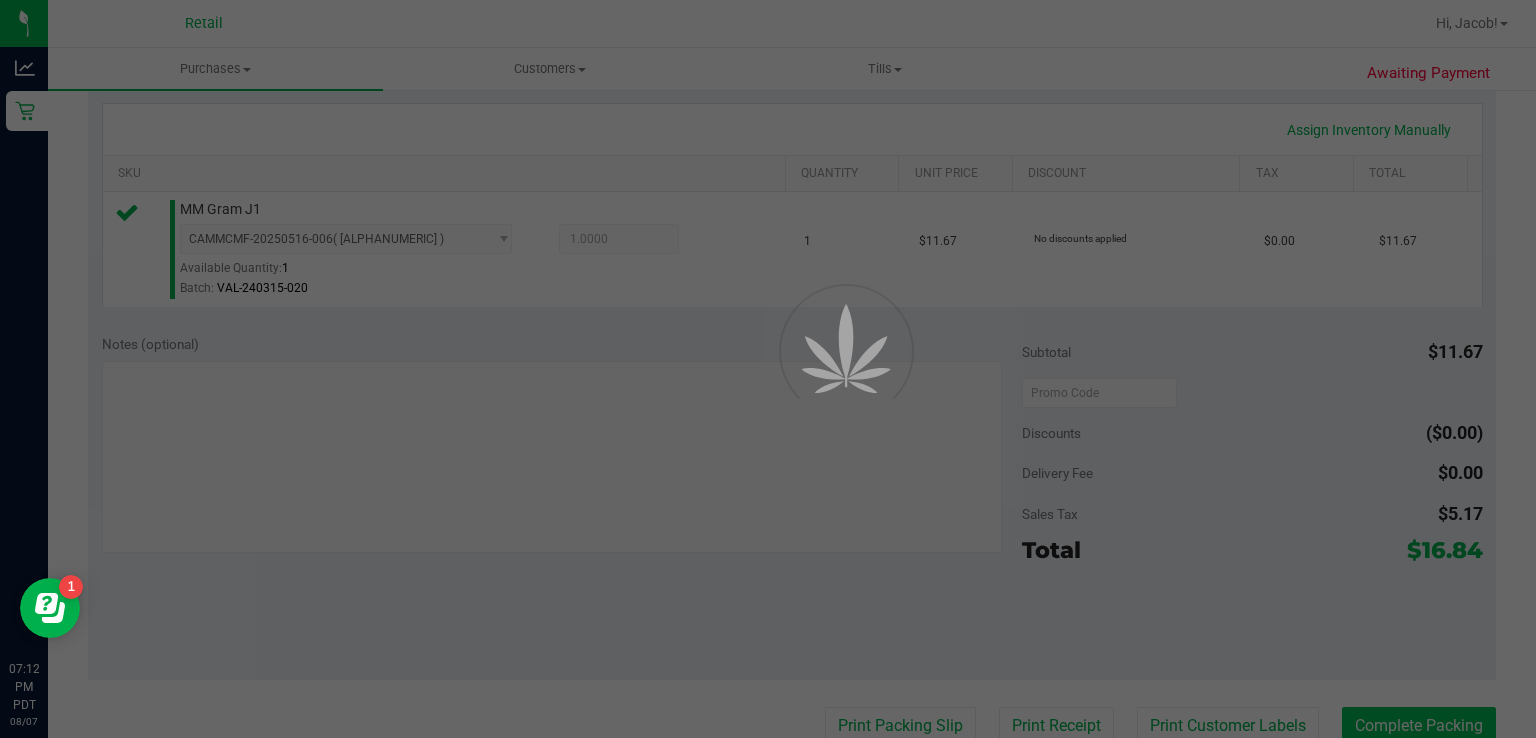 scroll, scrollTop: 0, scrollLeft: 0, axis: both 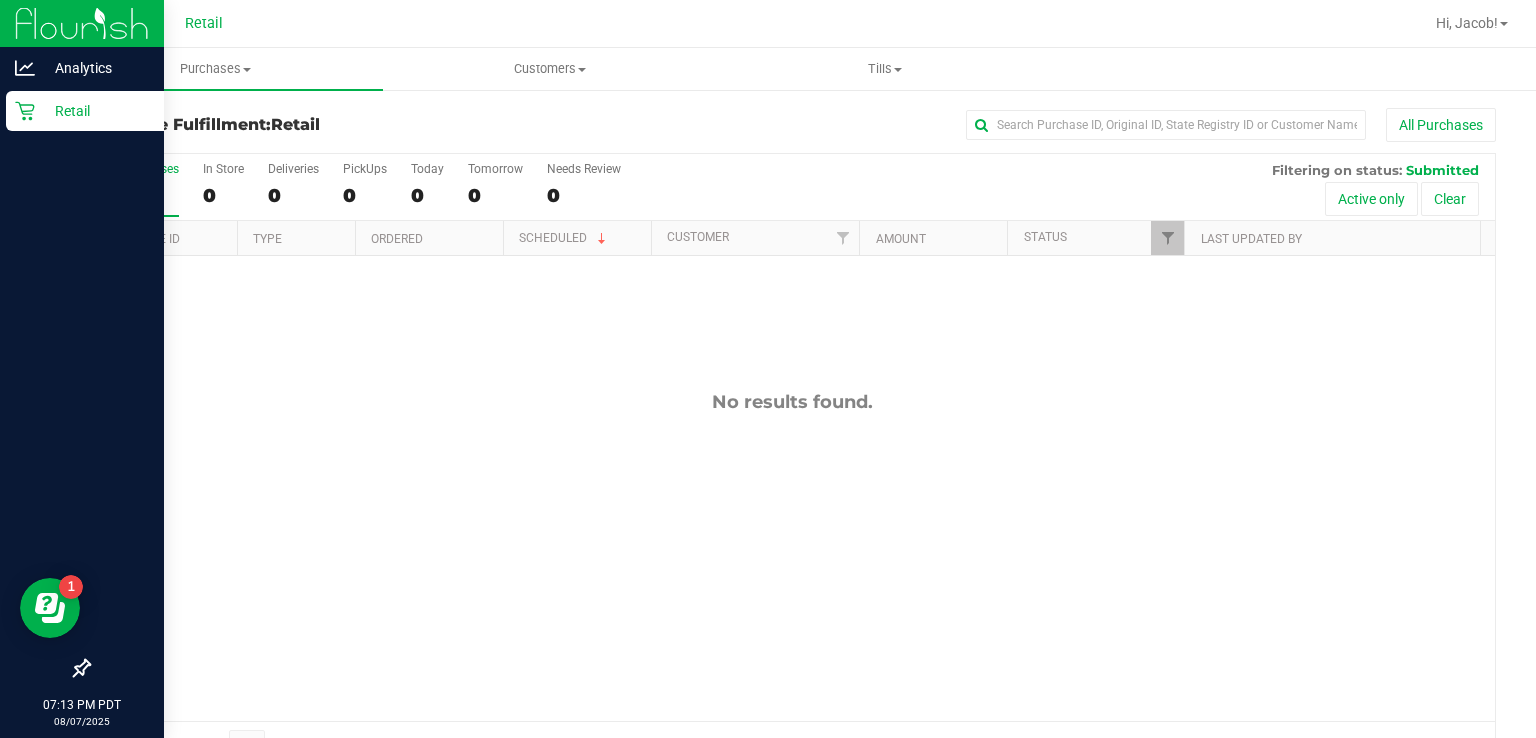 click on "Retail" at bounding box center (85, 111) 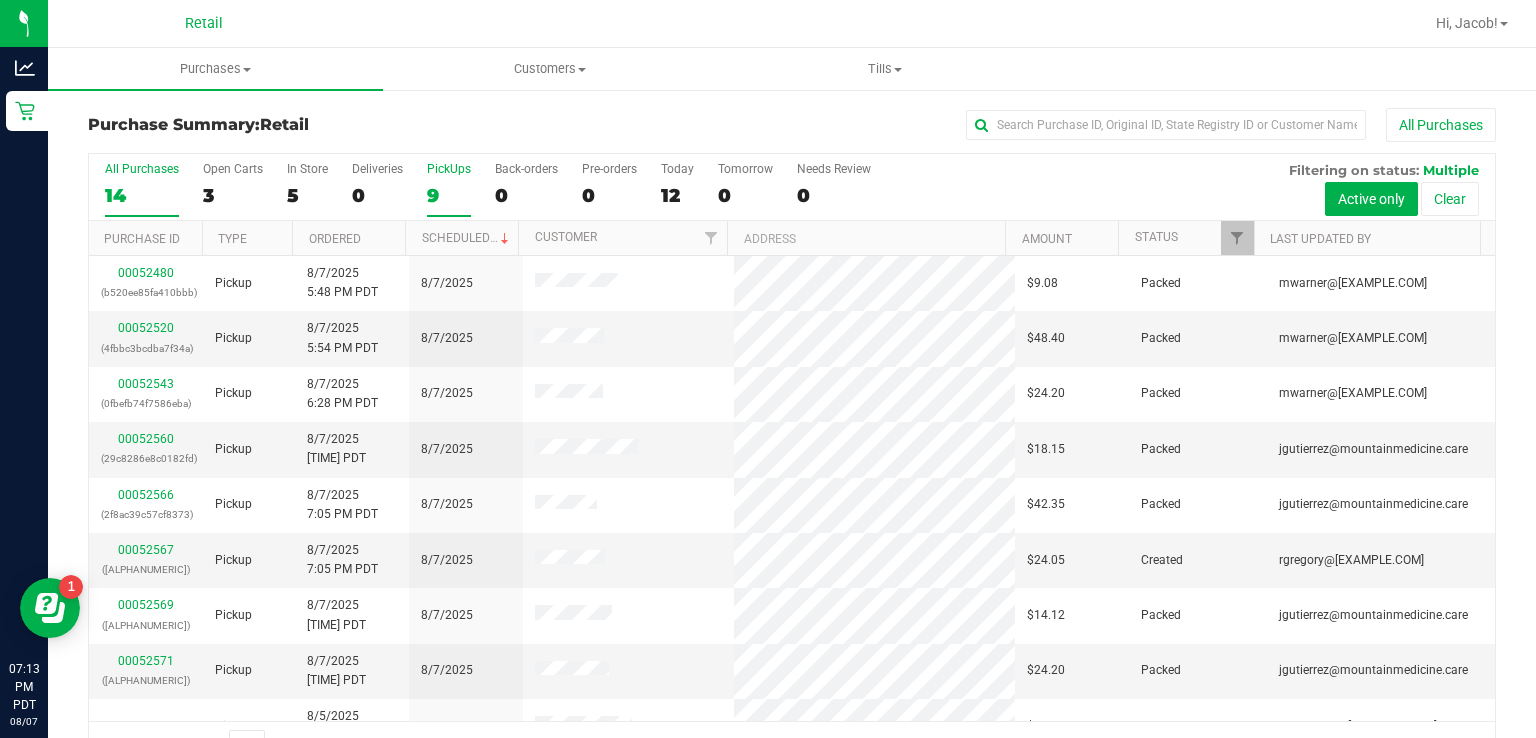 click on "9" at bounding box center (449, 195) 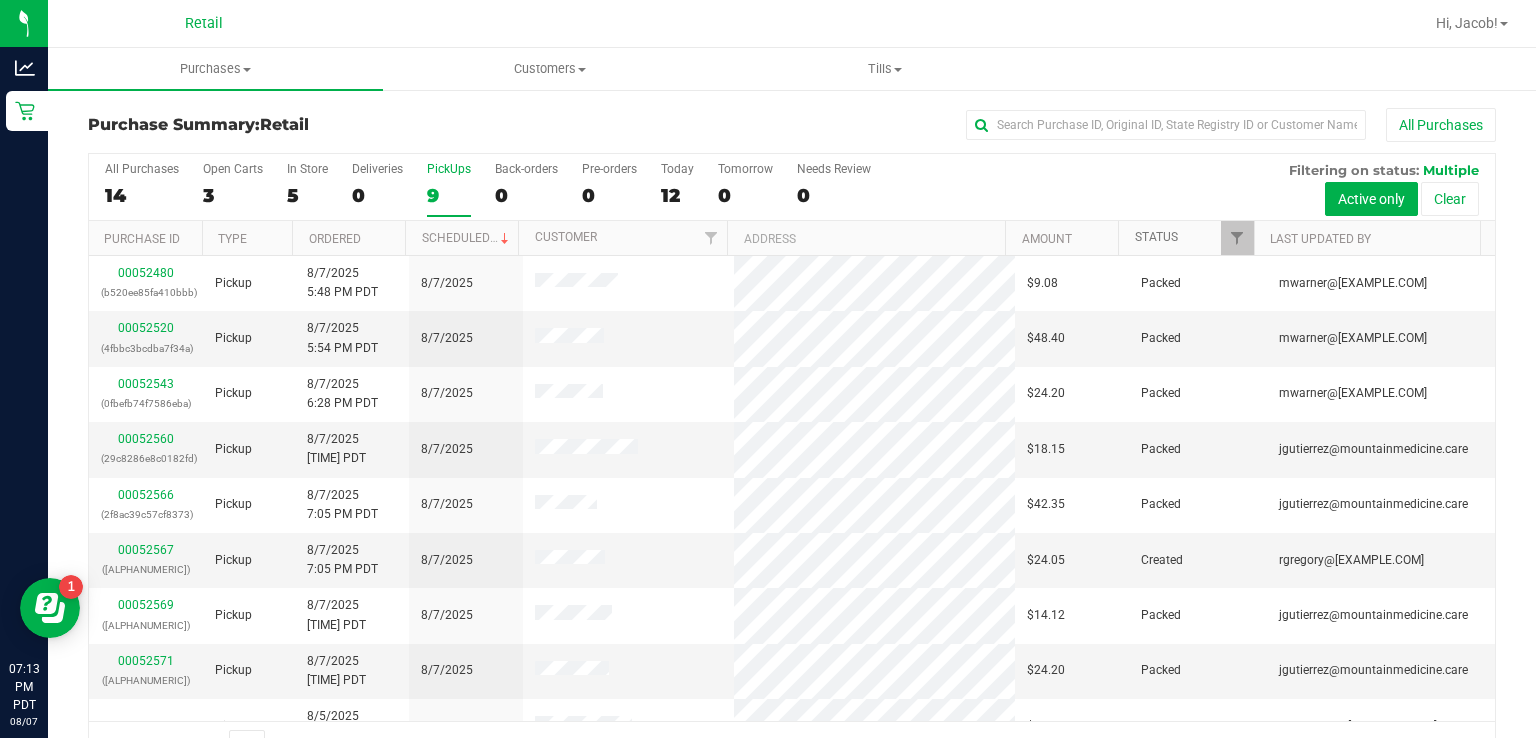 click on "Status" at bounding box center (1156, 237) 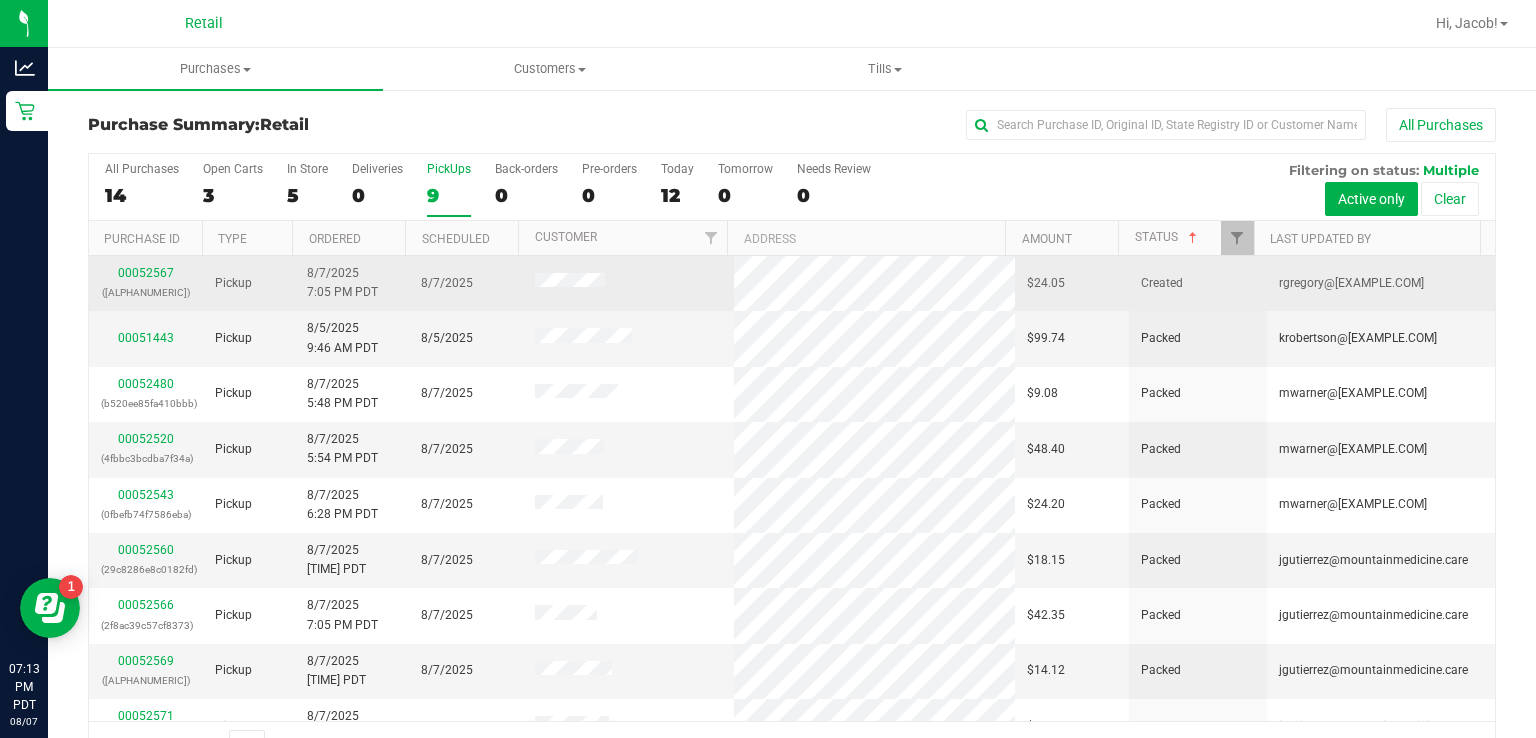 click at bounding box center (570, 283) 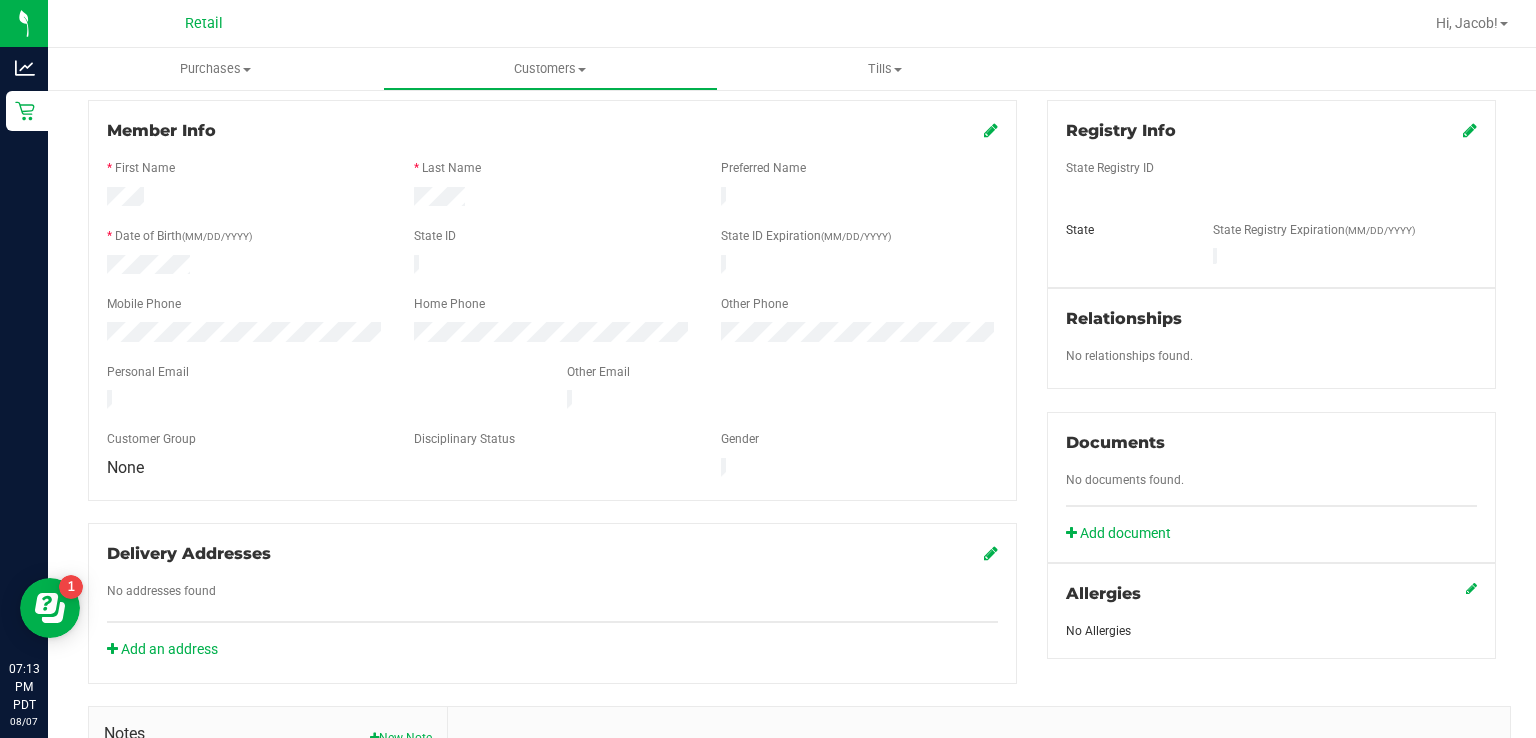 scroll, scrollTop: 0, scrollLeft: 0, axis: both 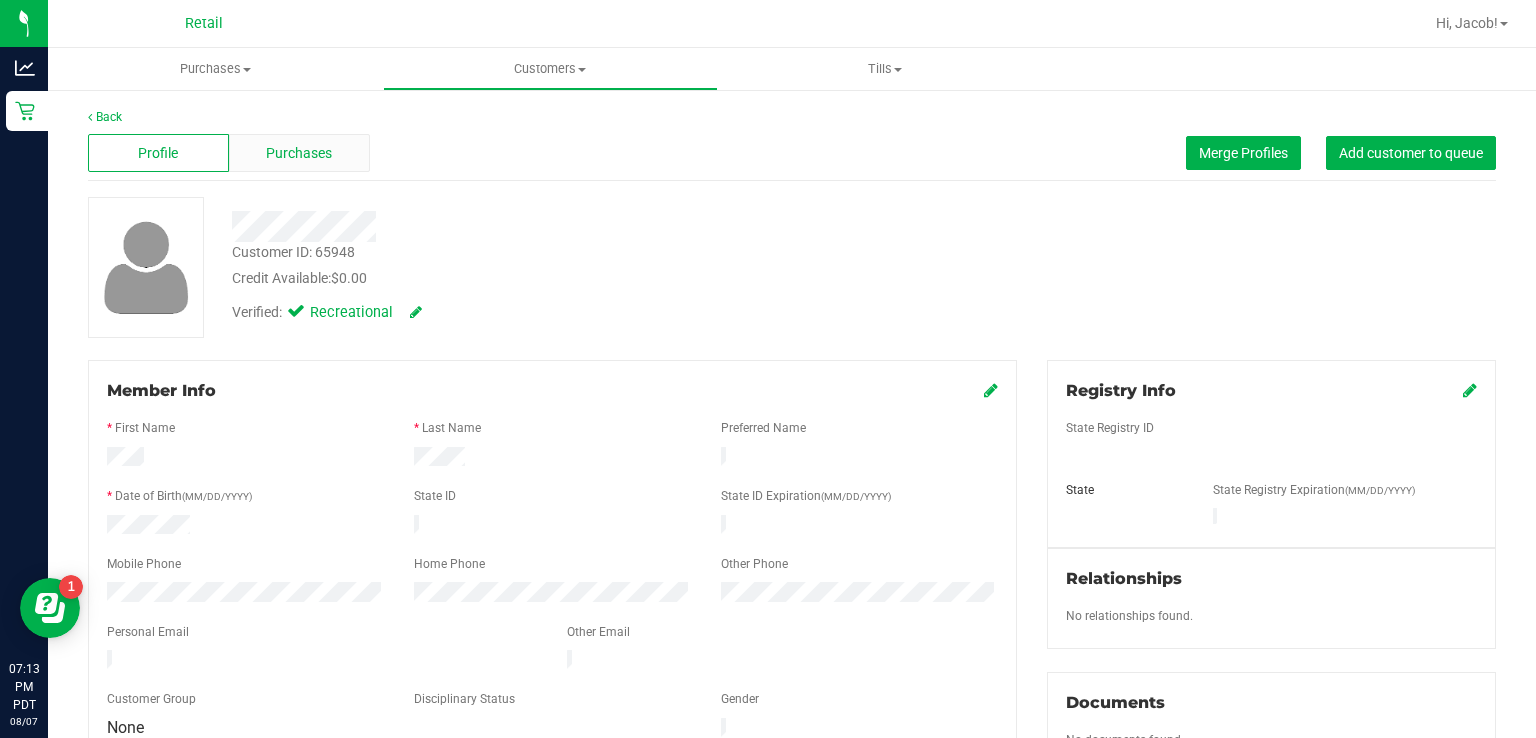 click on "Purchases" at bounding box center [299, 153] 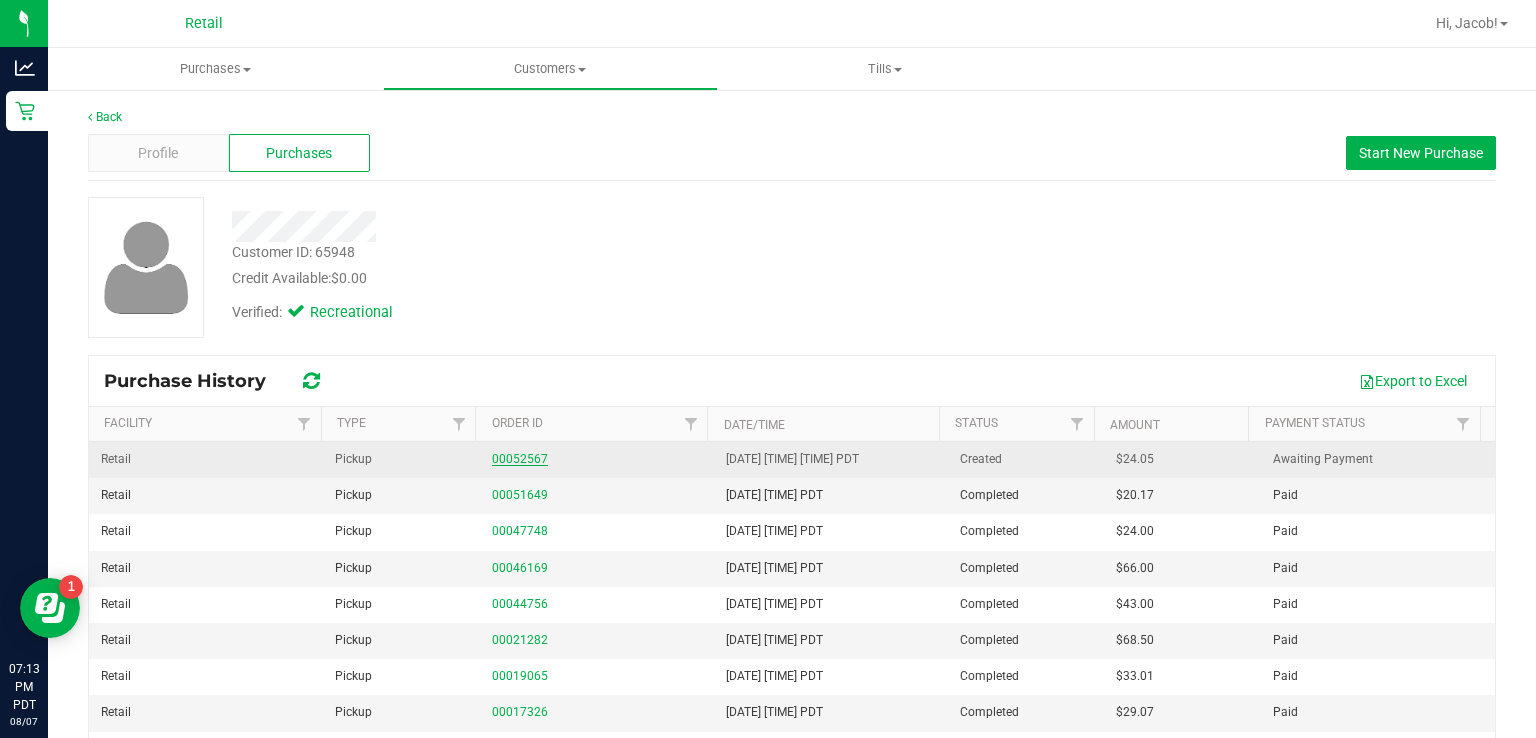 click on "00052567" at bounding box center (520, 459) 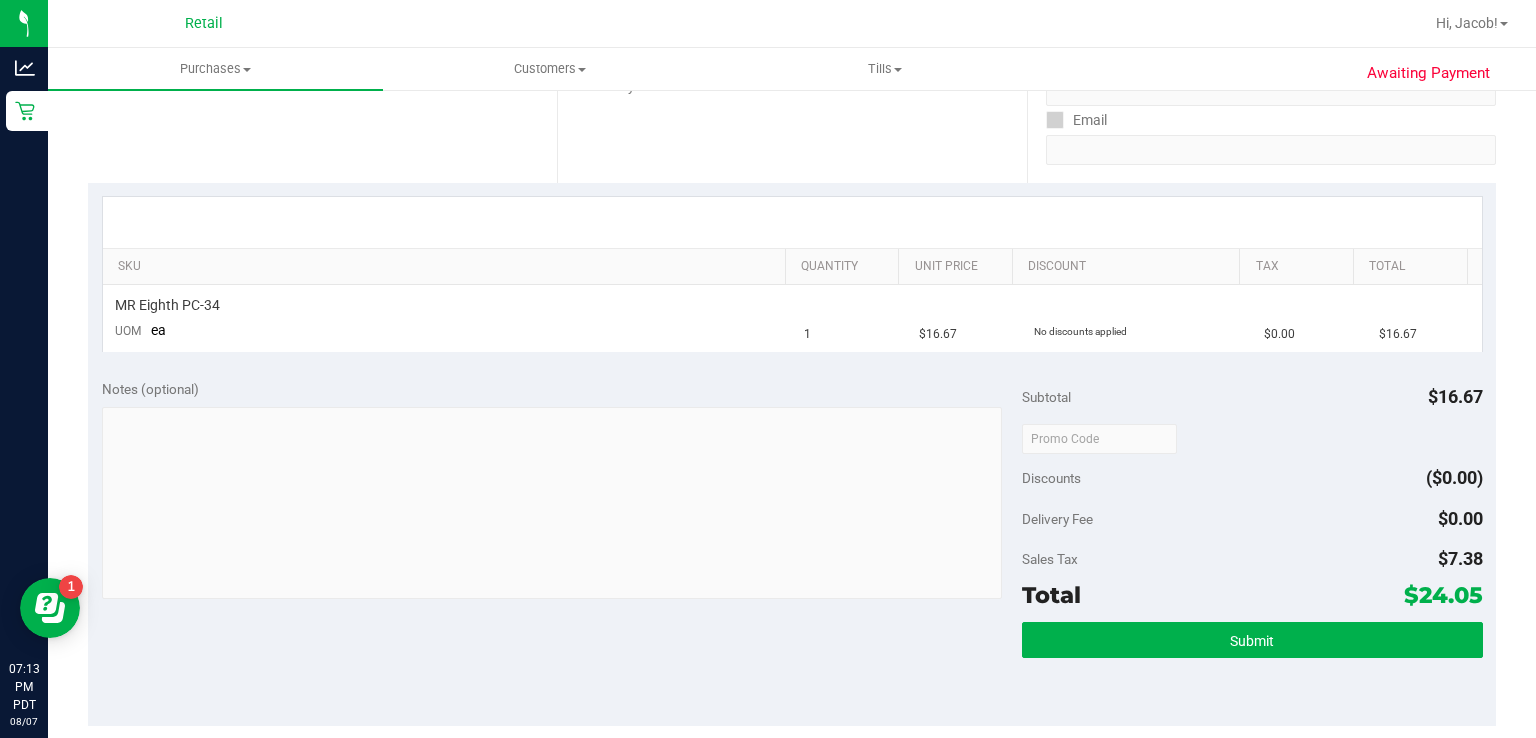 scroll, scrollTop: 356, scrollLeft: 0, axis: vertical 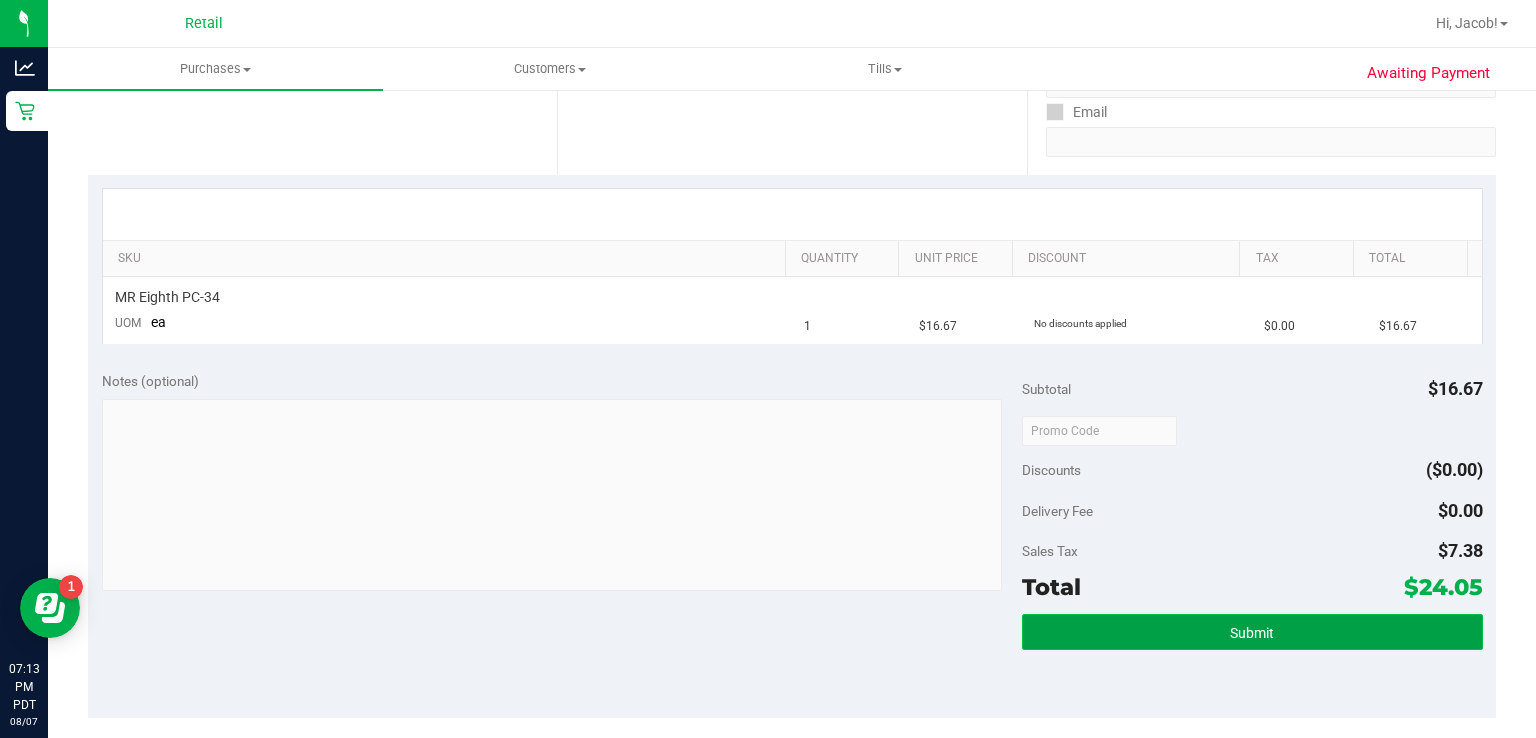 click on "Submit" at bounding box center (1252, 632) 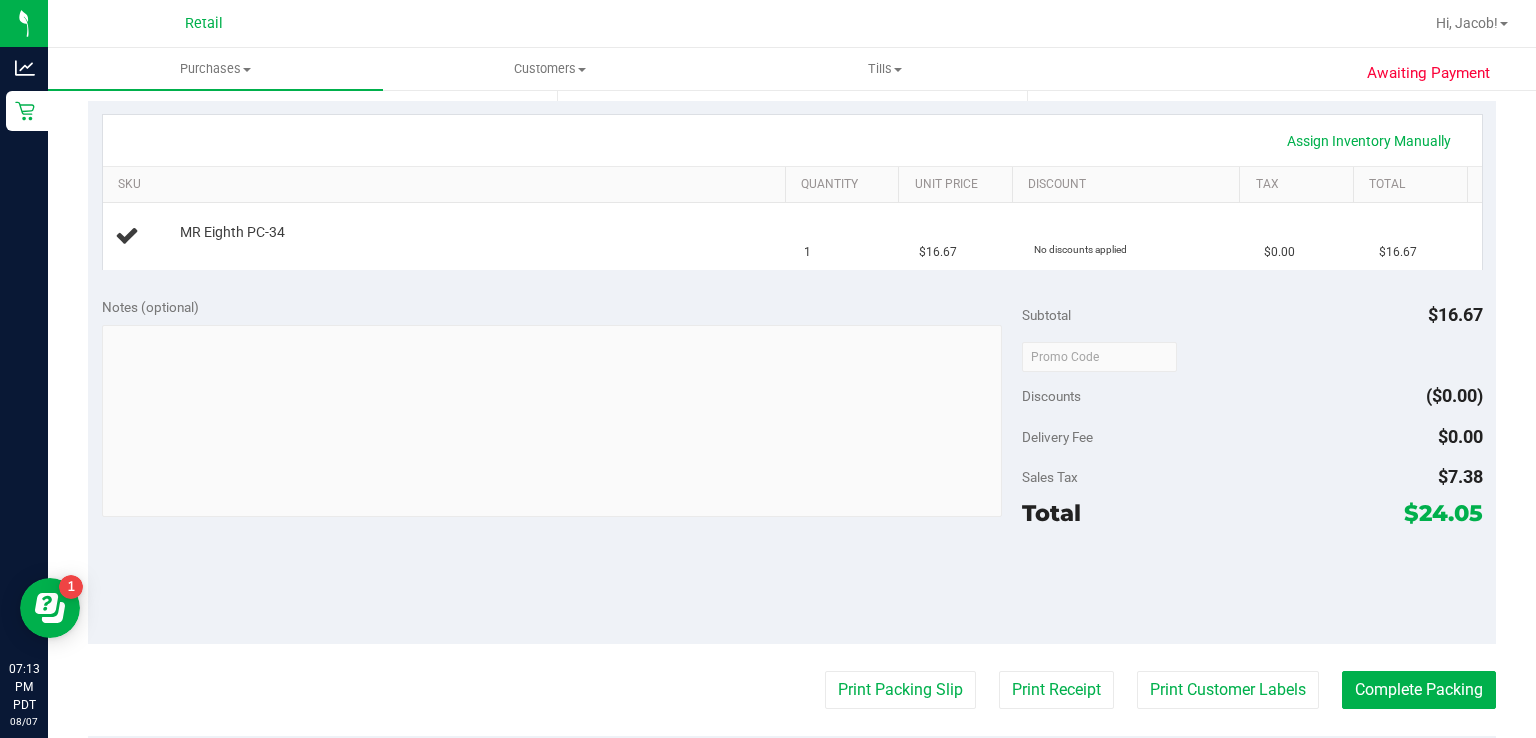 scroll, scrollTop: 488, scrollLeft: 0, axis: vertical 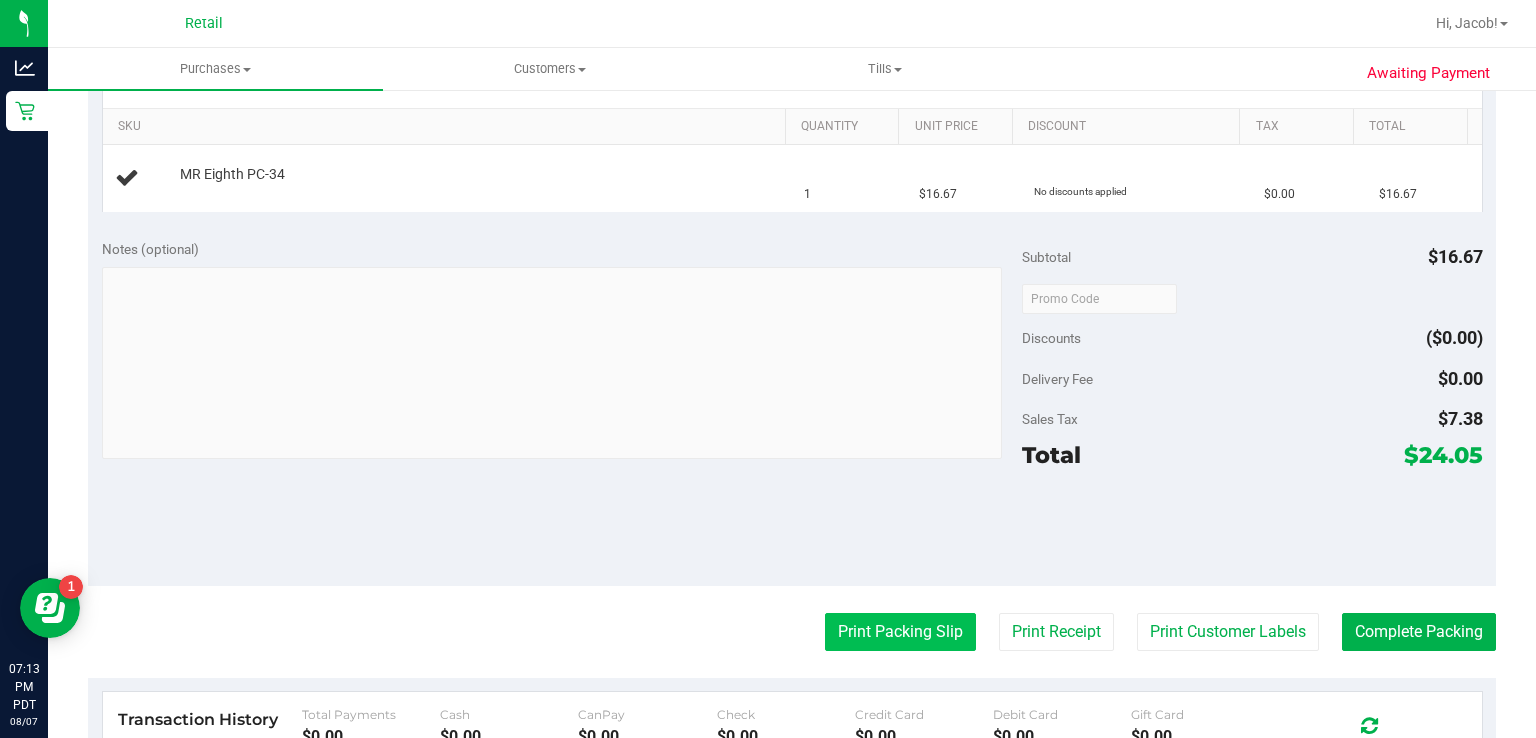 click on "Print Packing Slip" at bounding box center [900, 632] 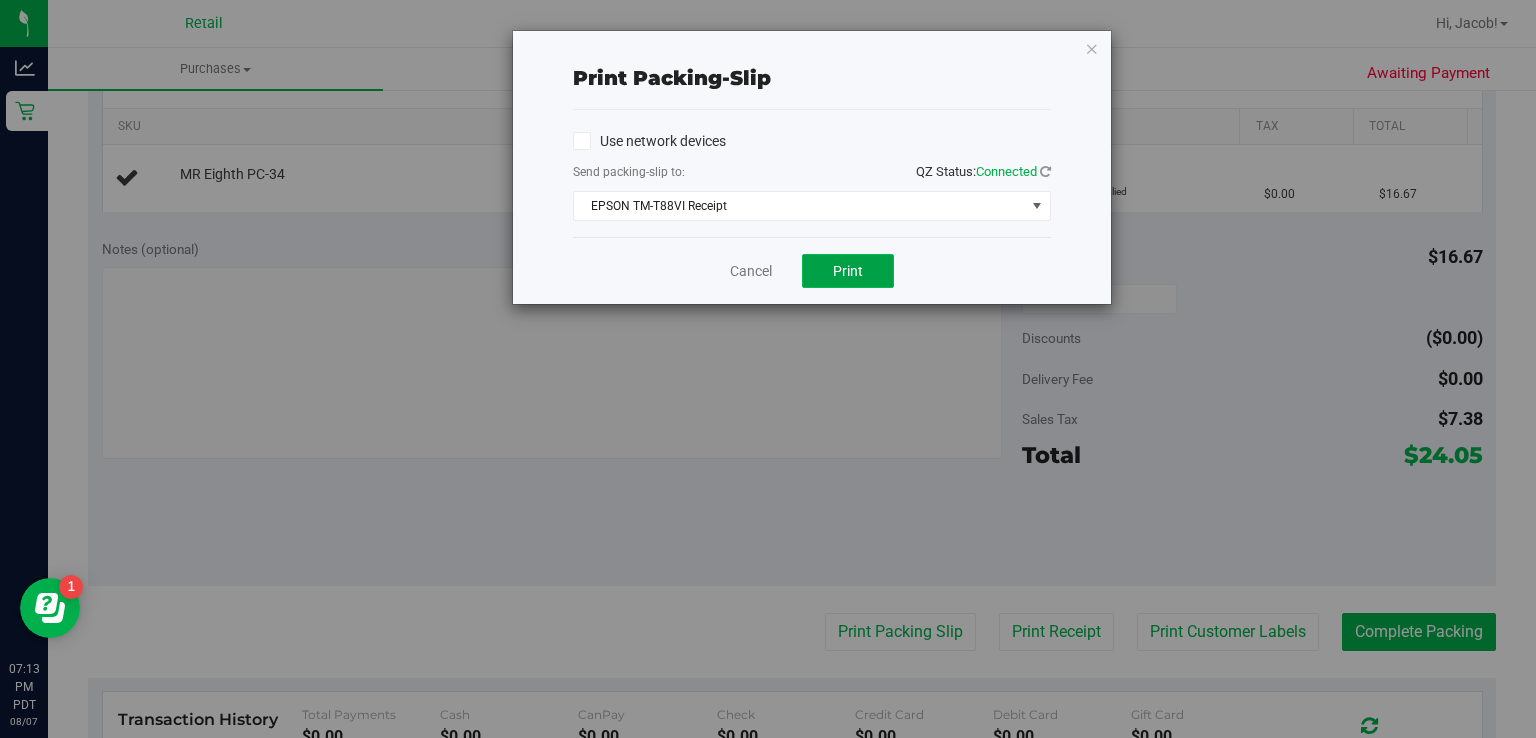 click on "Print" at bounding box center (848, 271) 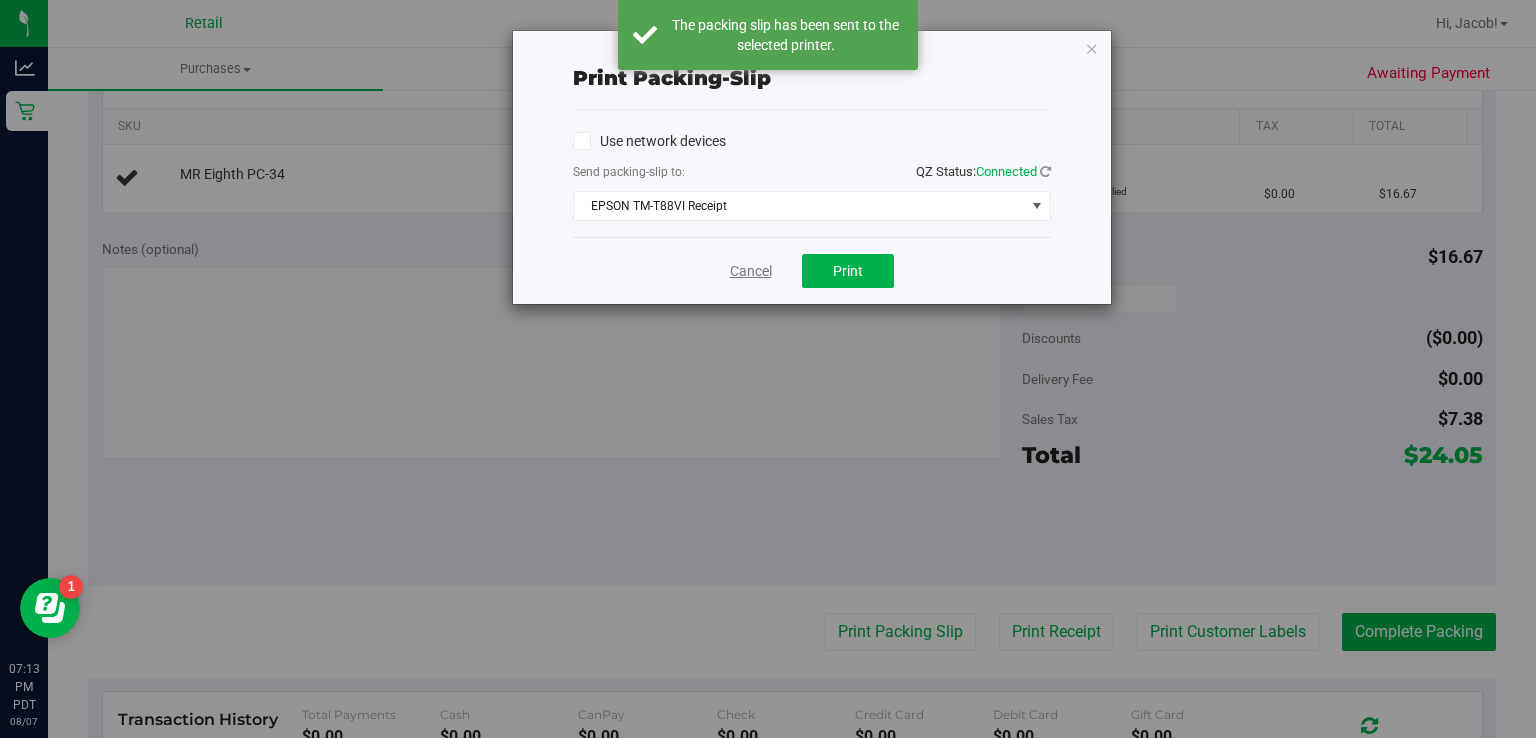 click on "Cancel" at bounding box center (751, 271) 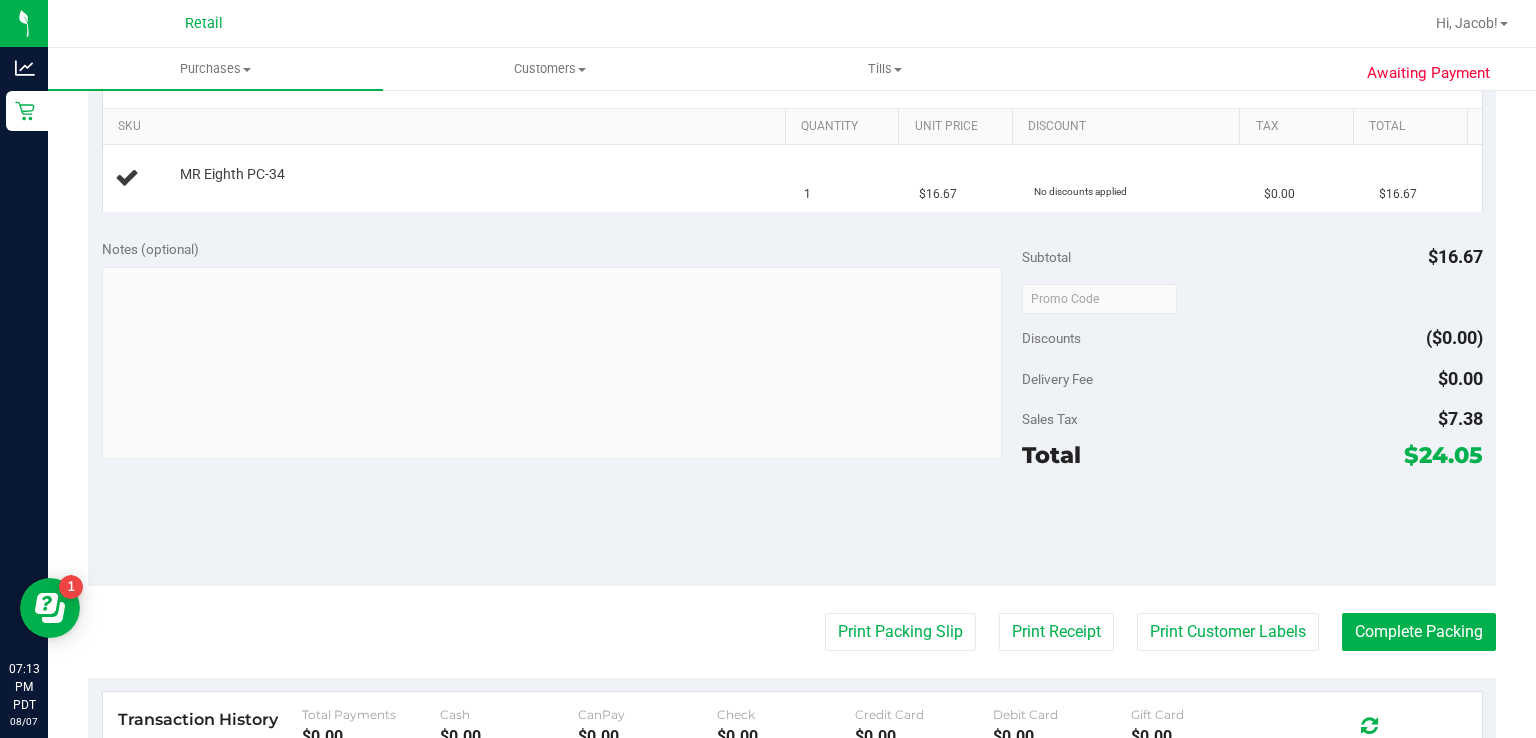 type 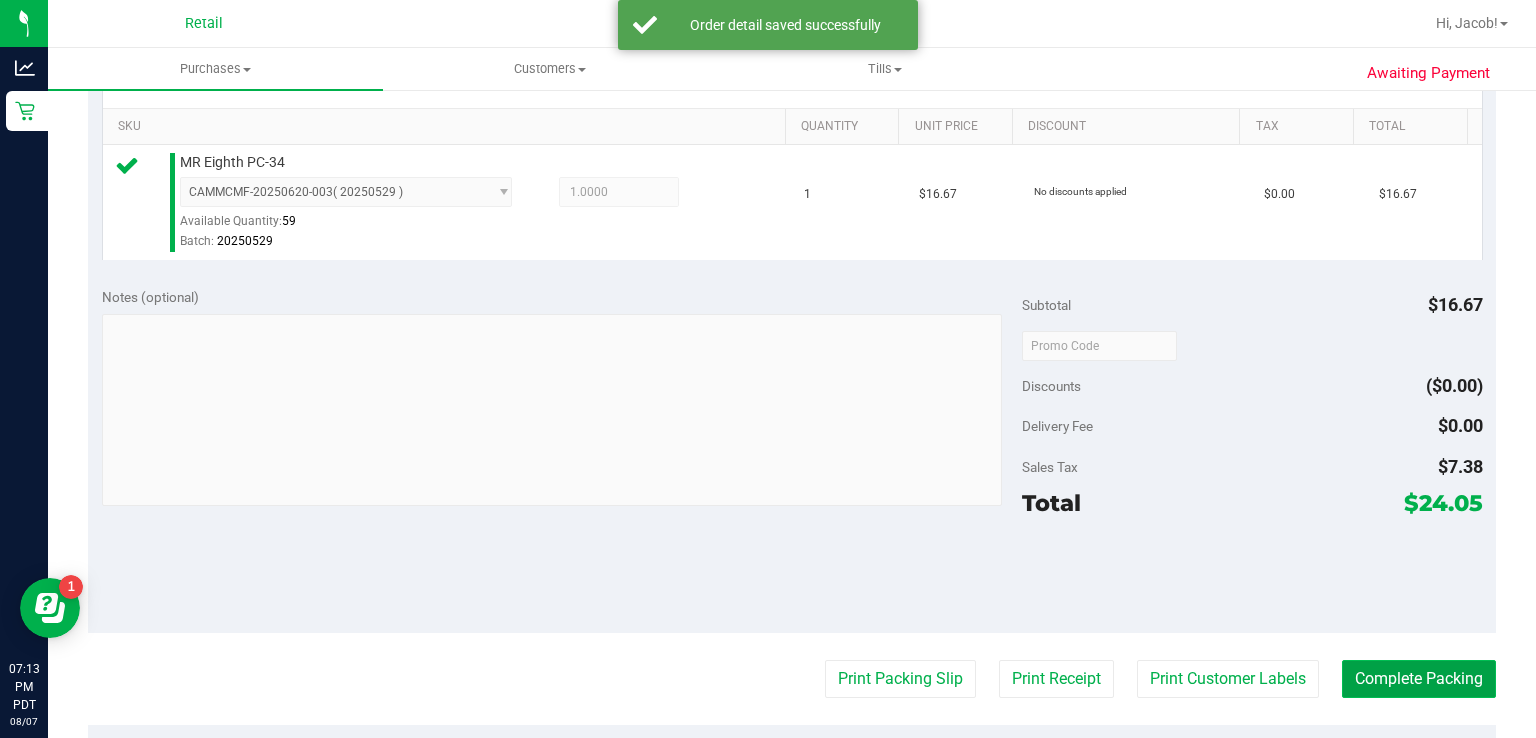 click on "Complete Packing" at bounding box center (1419, 679) 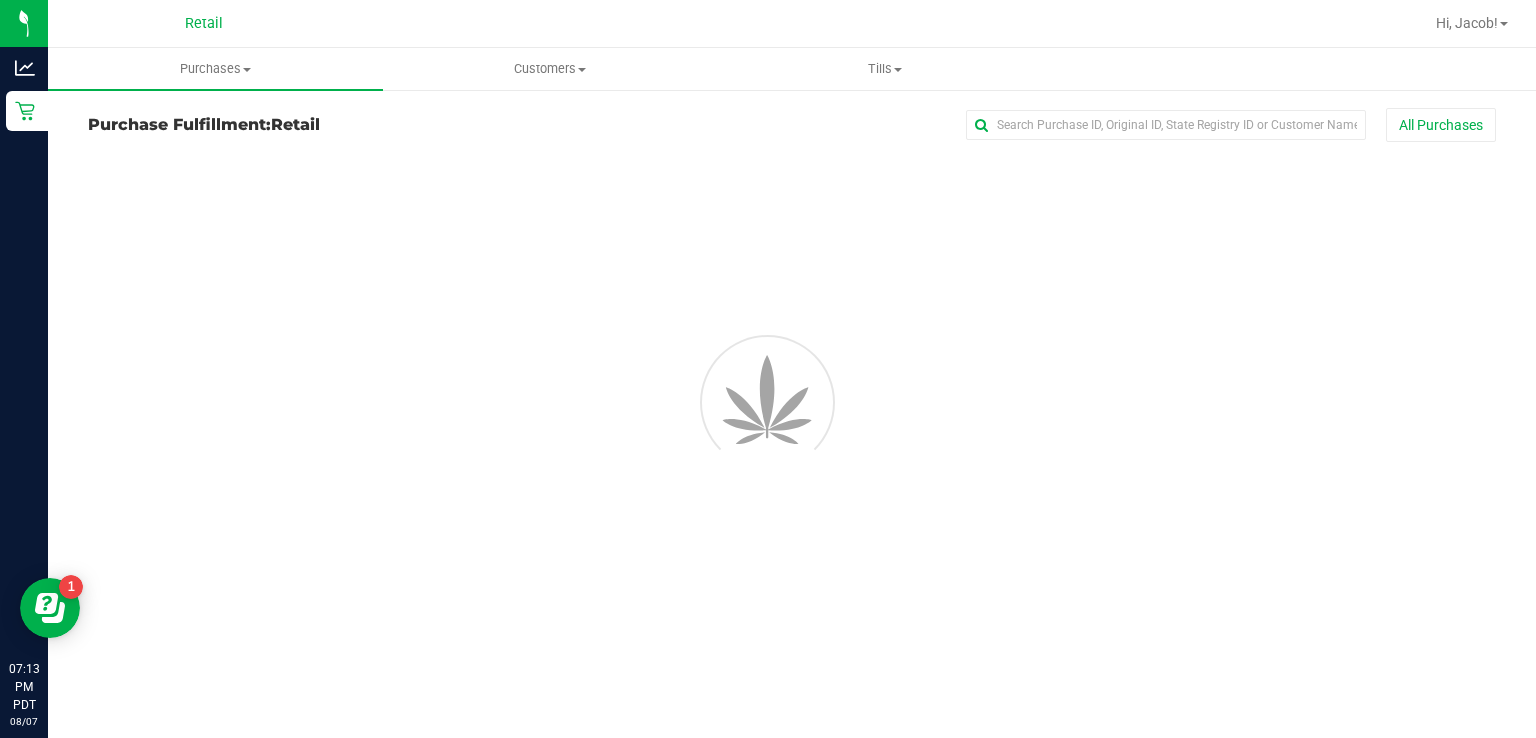 scroll, scrollTop: 0, scrollLeft: 0, axis: both 